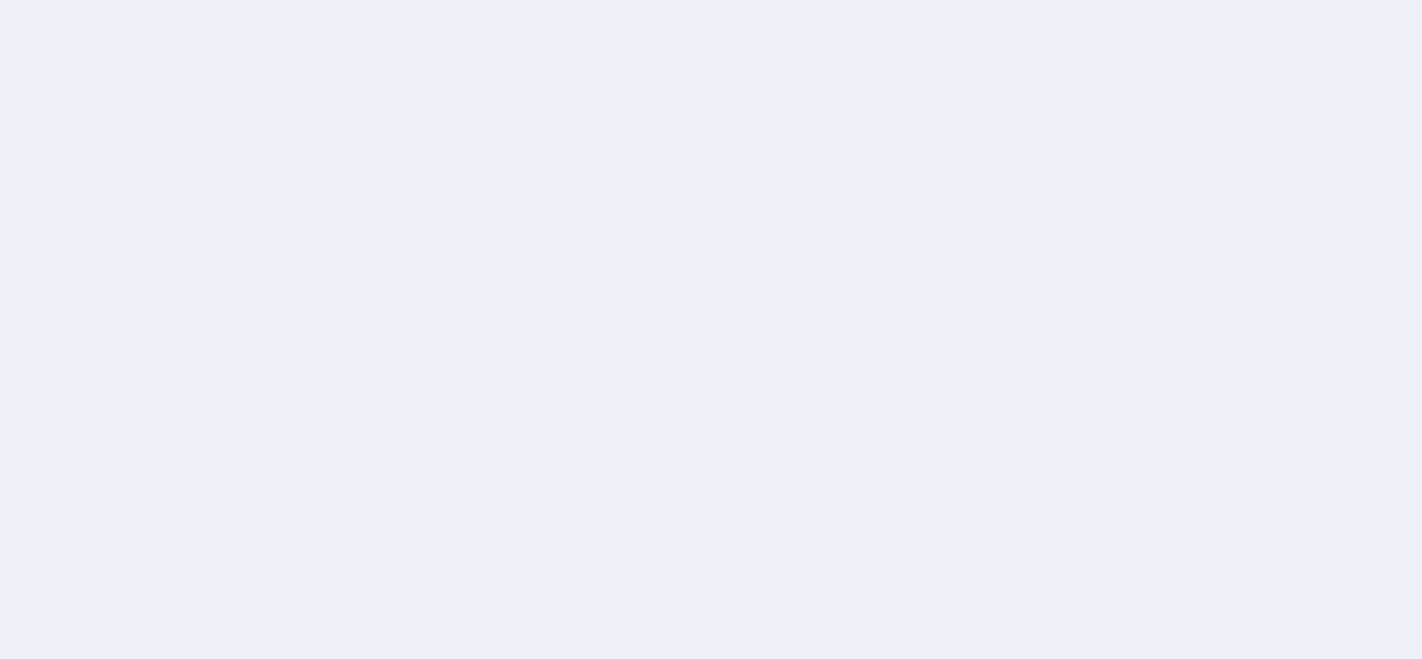scroll, scrollTop: 0, scrollLeft: 0, axis: both 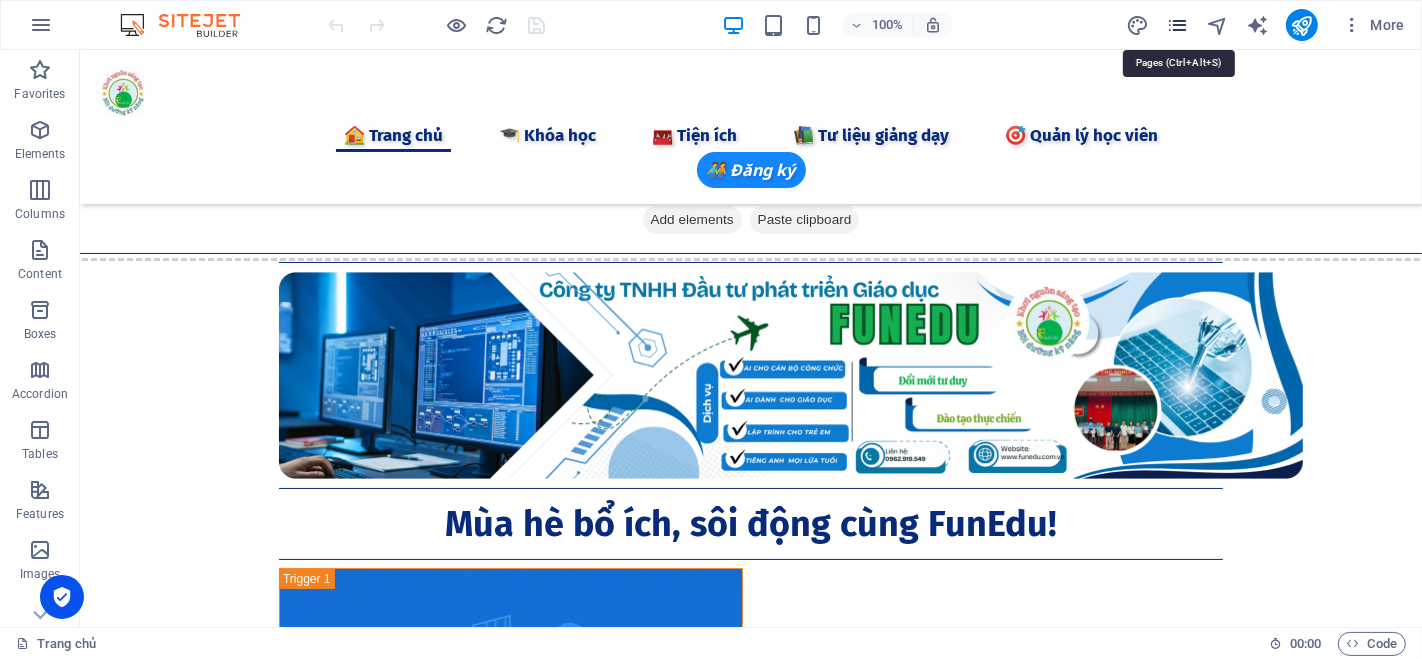 click at bounding box center [1177, 25] 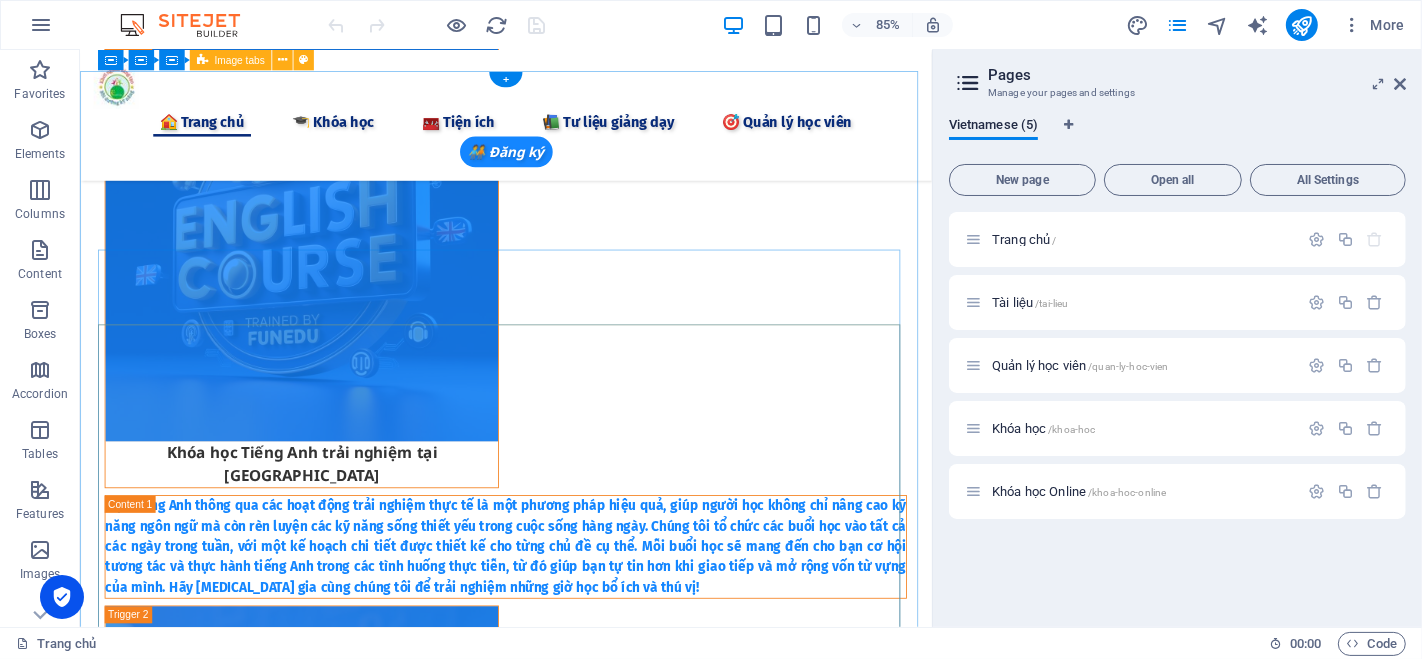 scroll, scrollTop: 222, scrollLeft: 0, axis: vertical 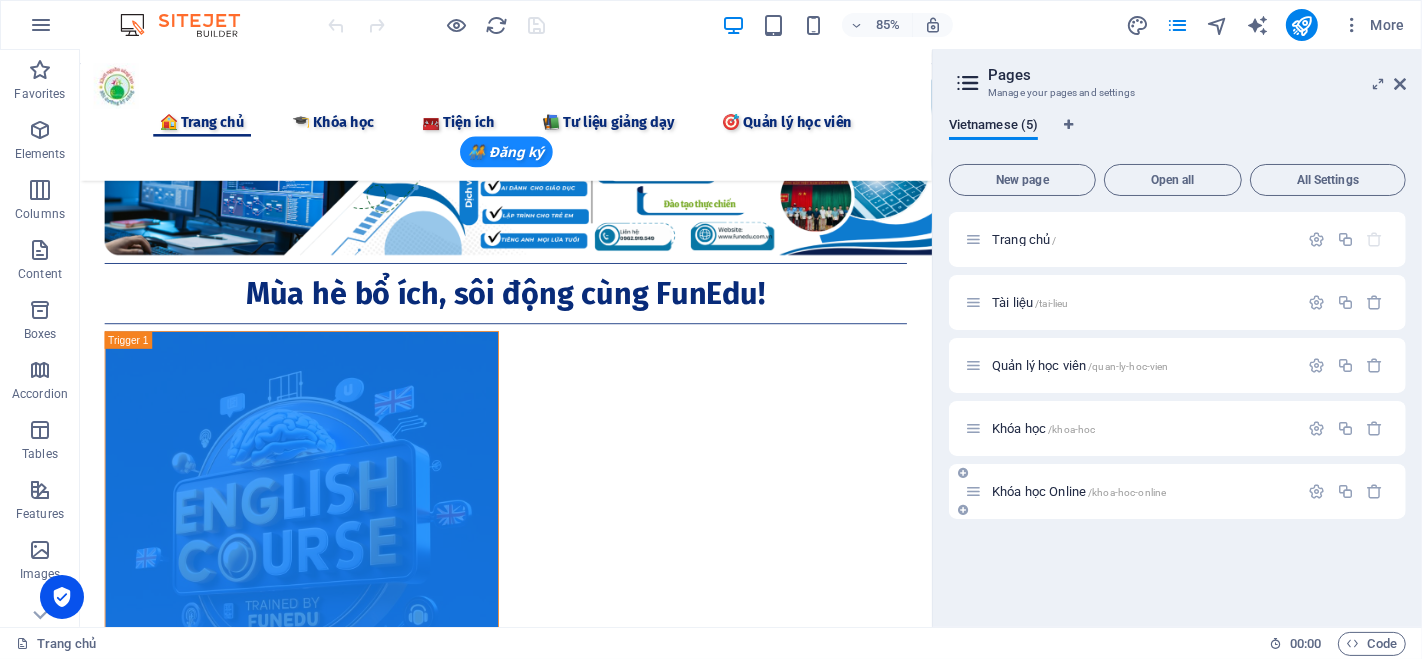 click on "Khóa học Online /khoa-hoc-online" at bounding box center [1079, 491] 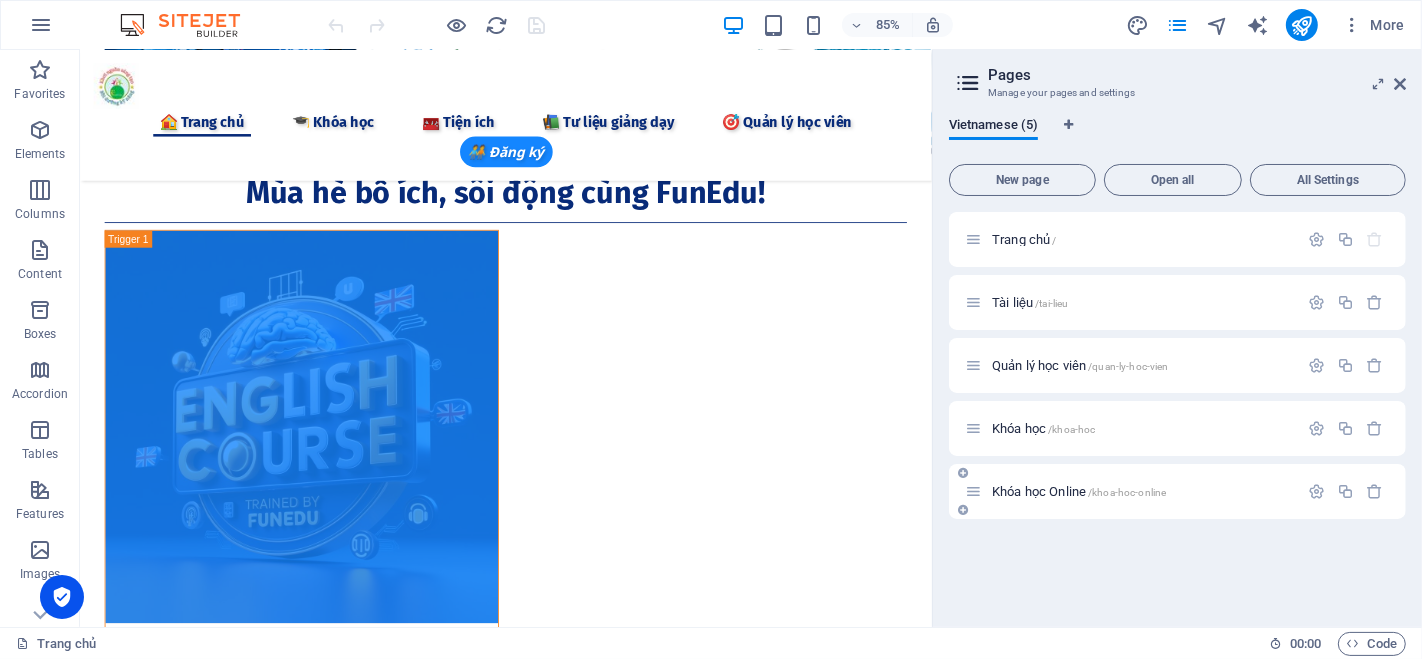 scroll, scrollTop: 0, scrollLeft: 0, axis: both 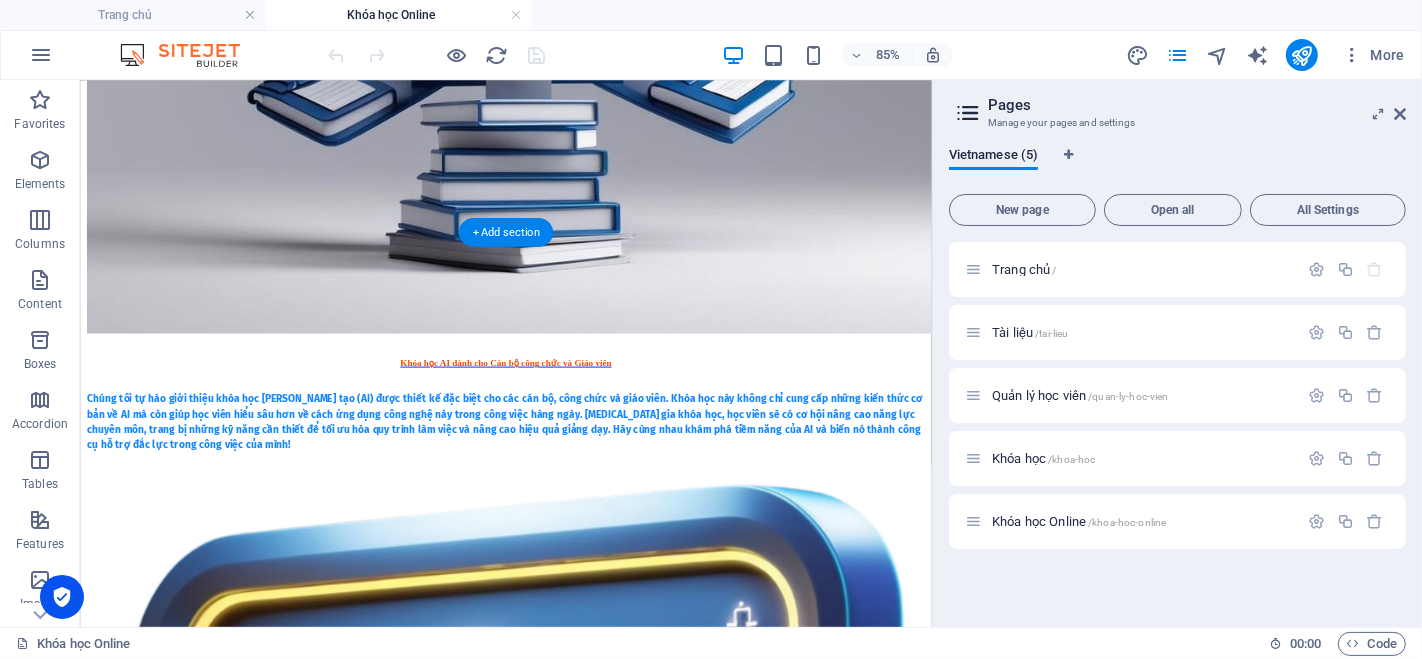 click at bounding box center (580, 1758) 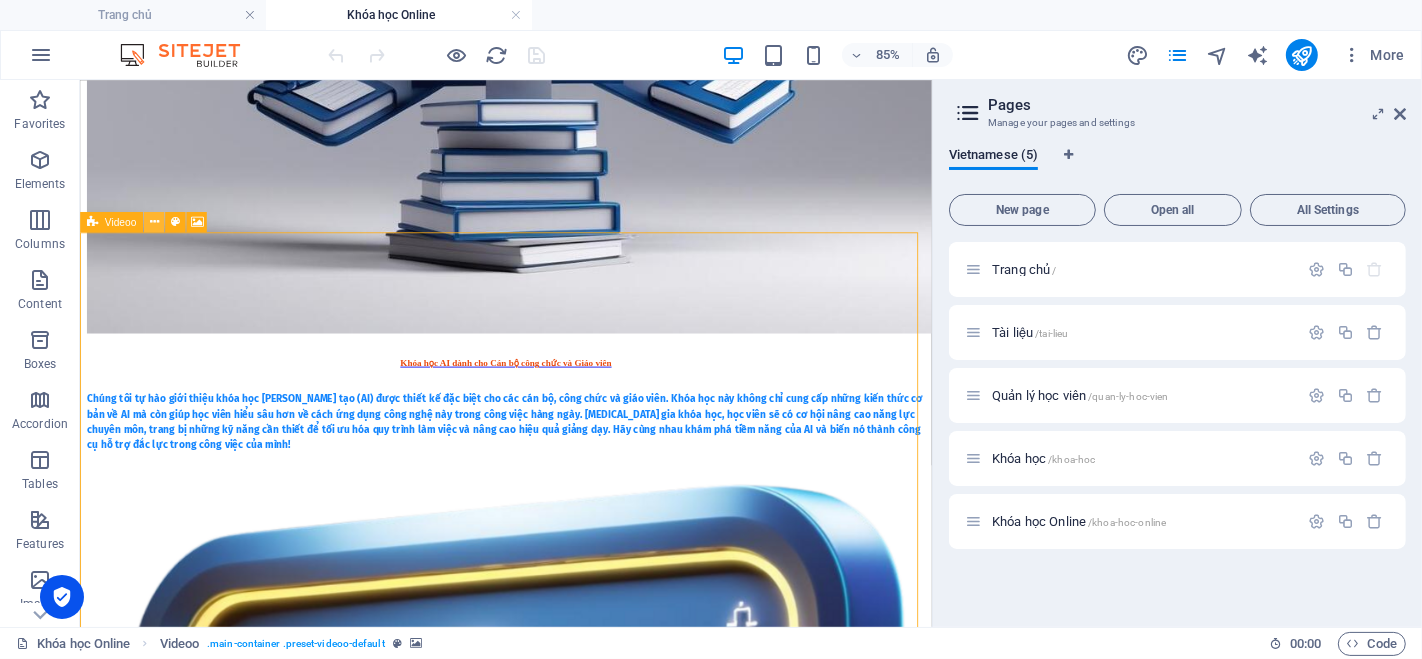 click at bounding box center (153, 222) 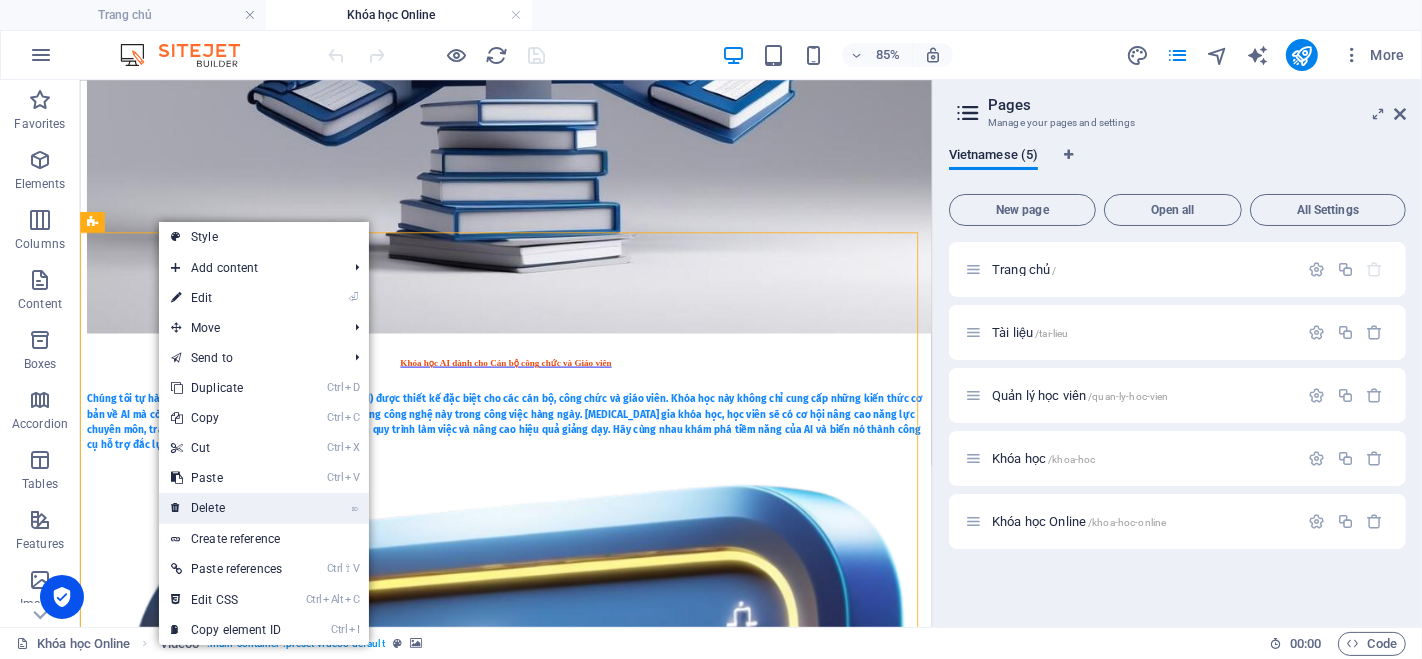 click on "⌦  Delete" at bounding box center (226, 508) 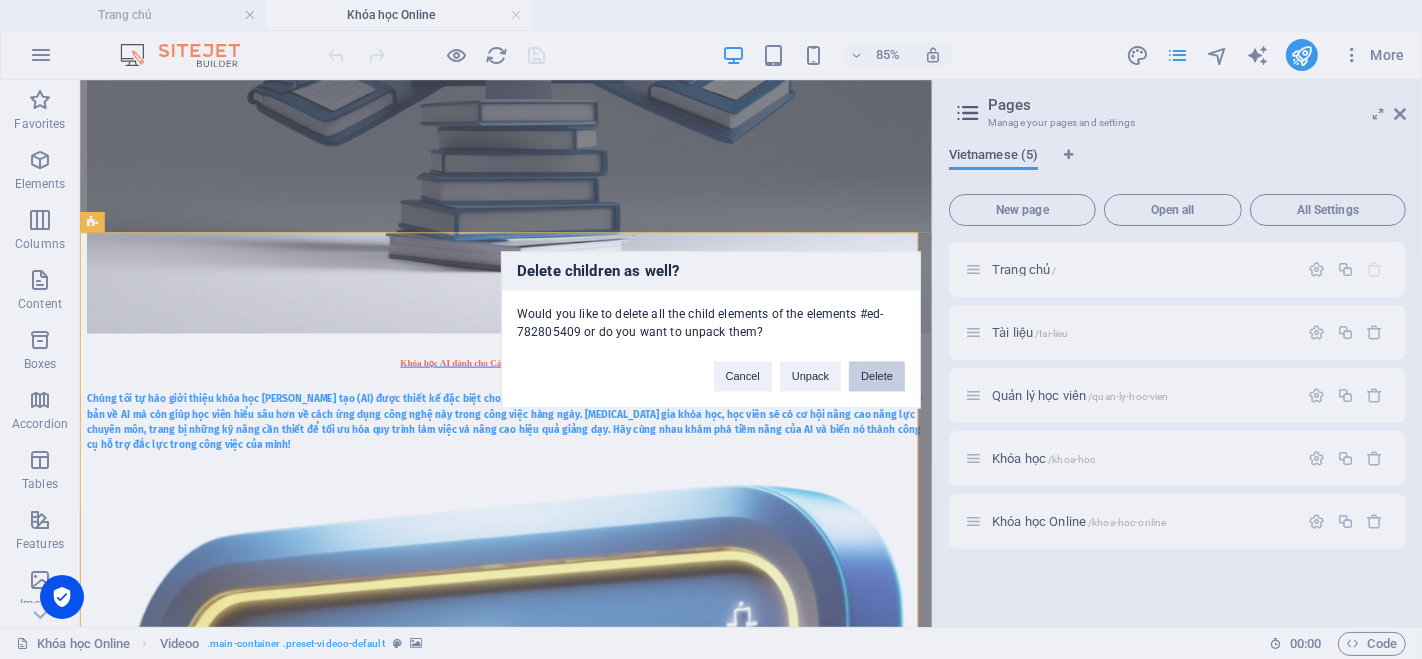 click on "Delete" at bounding box center (877, 376) 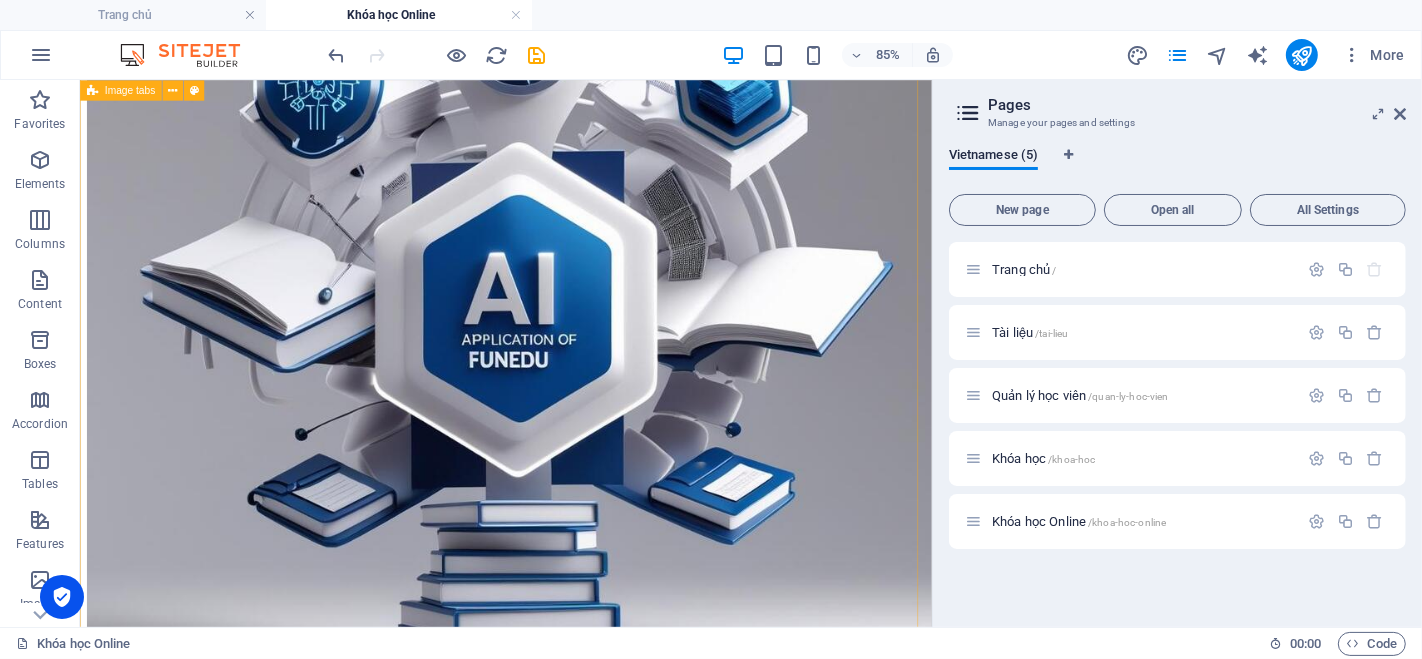 scroll, scrollTop: 829, scrollLeft: 0, axis: vertical 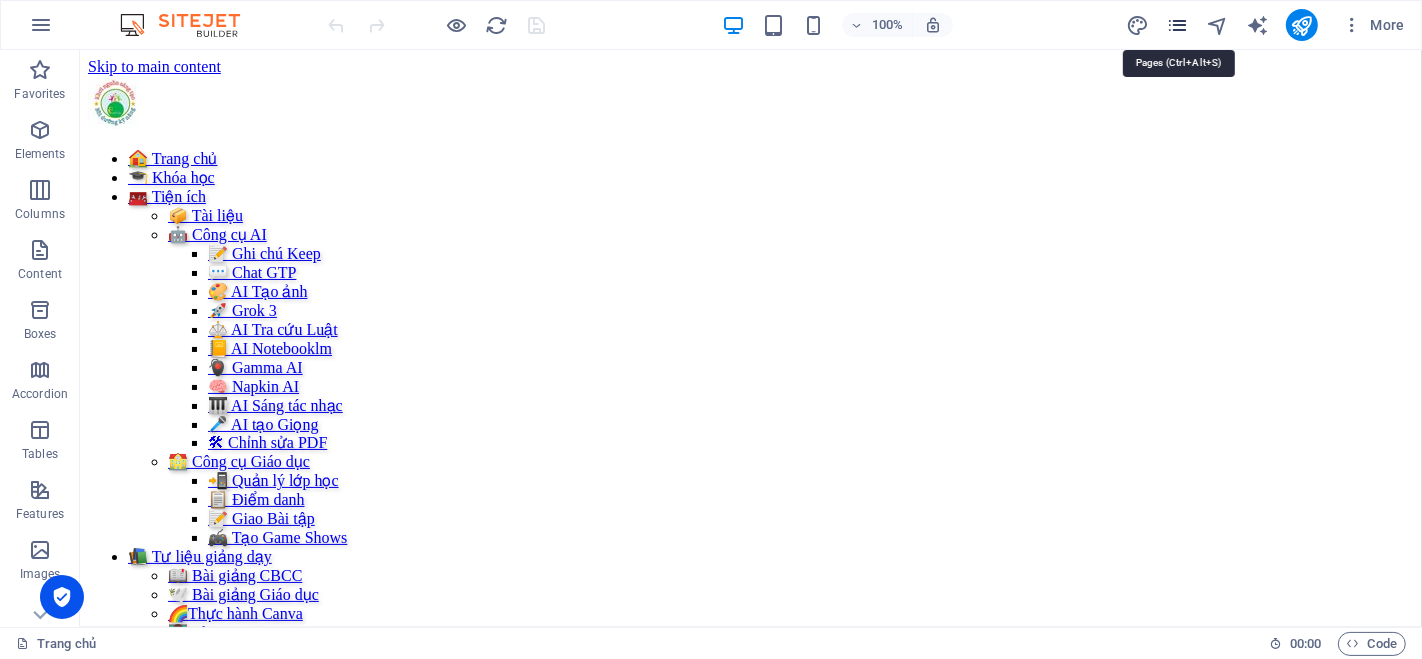 click at bounding box center (1177, 25) 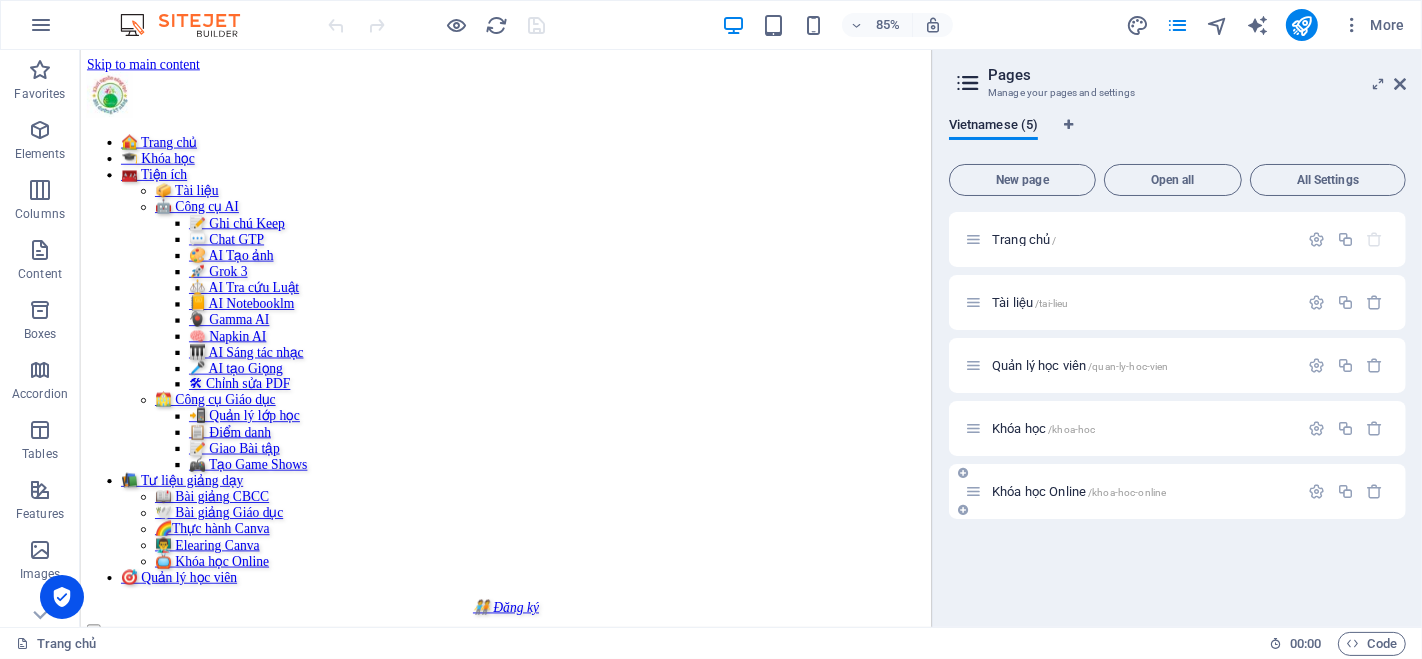 click on "Khóa học Online /khoa-hoc-online" at bounding box center (1131, 491) 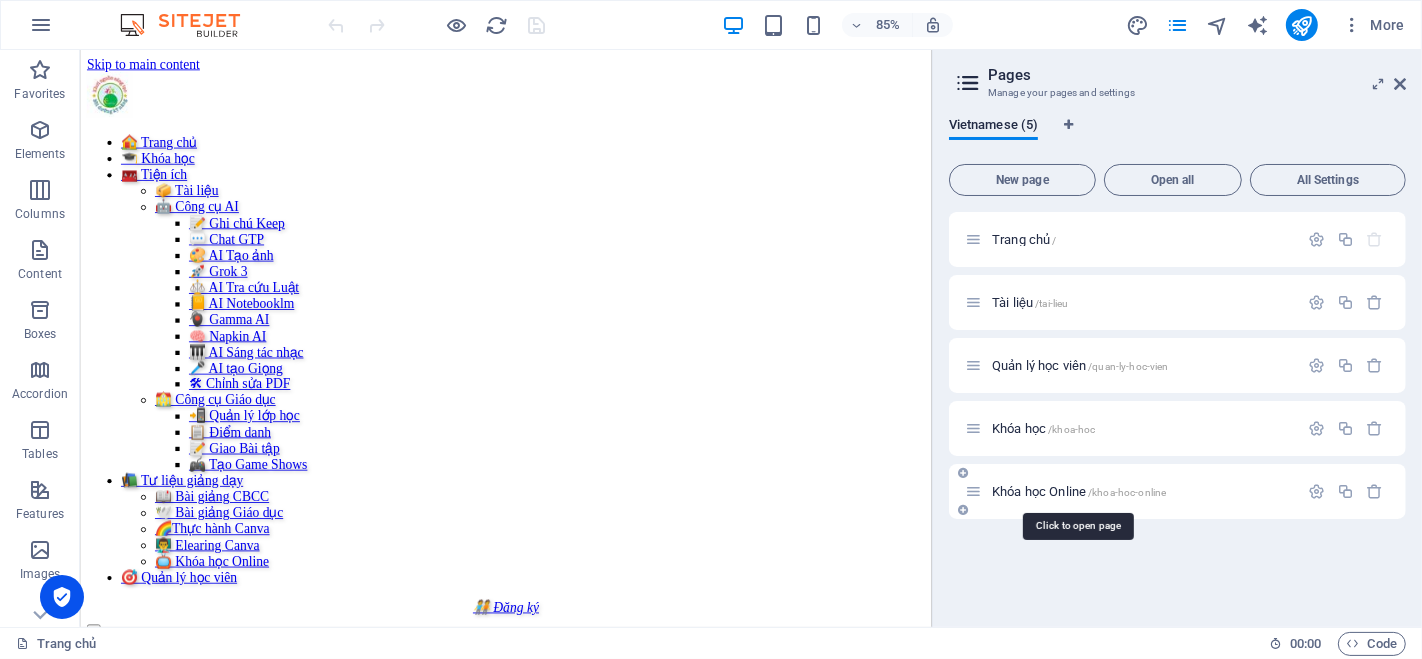 click on "Khóa học Online /khoa-hoc-online" at bounding box center [1079, 491] 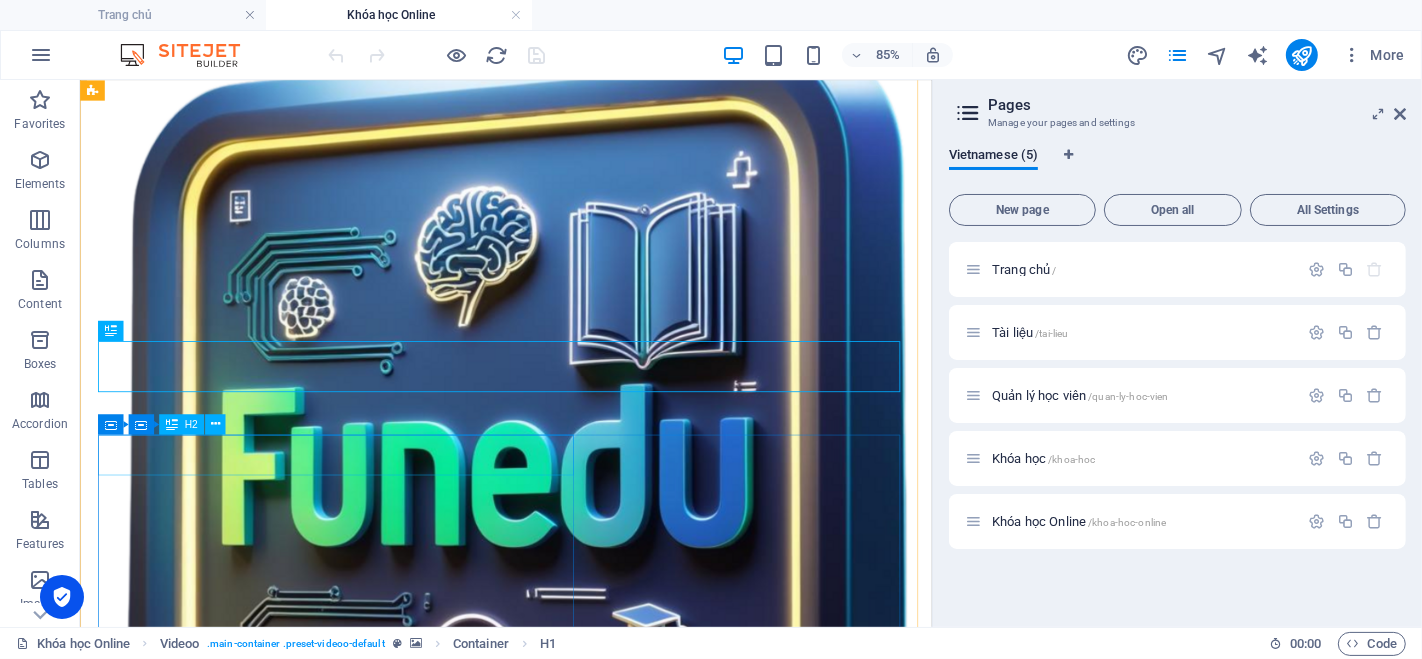 scroll, scrollTop: 1831, scrollLeft: 0, axis: vertical 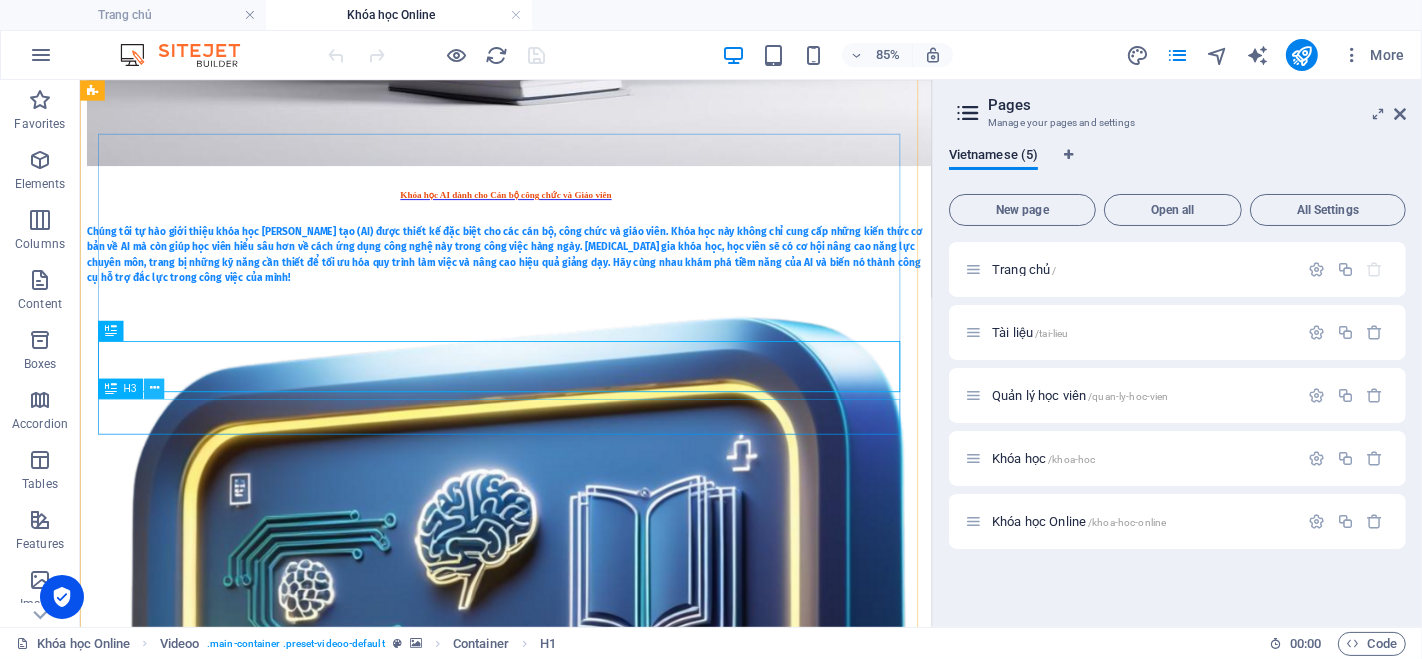 click at bounding box center (154, 388) 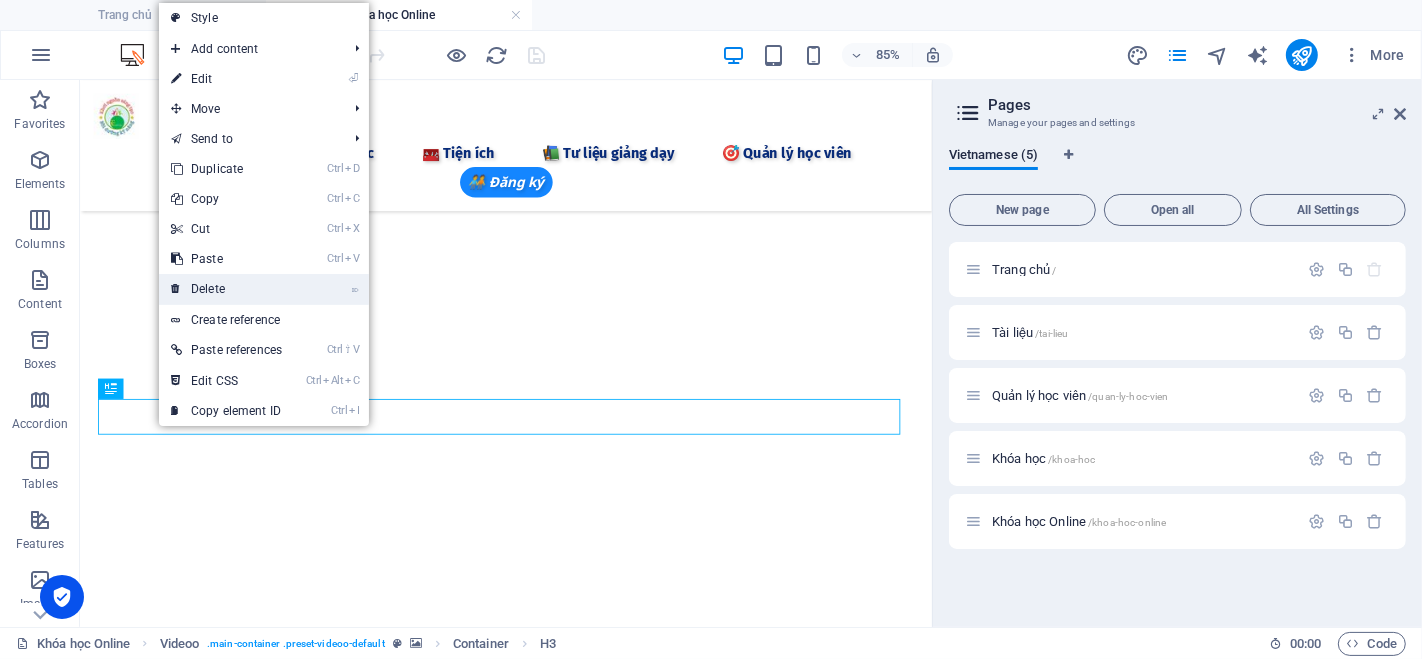 click on "⌦  Delete" at bounding box center [226, 289] 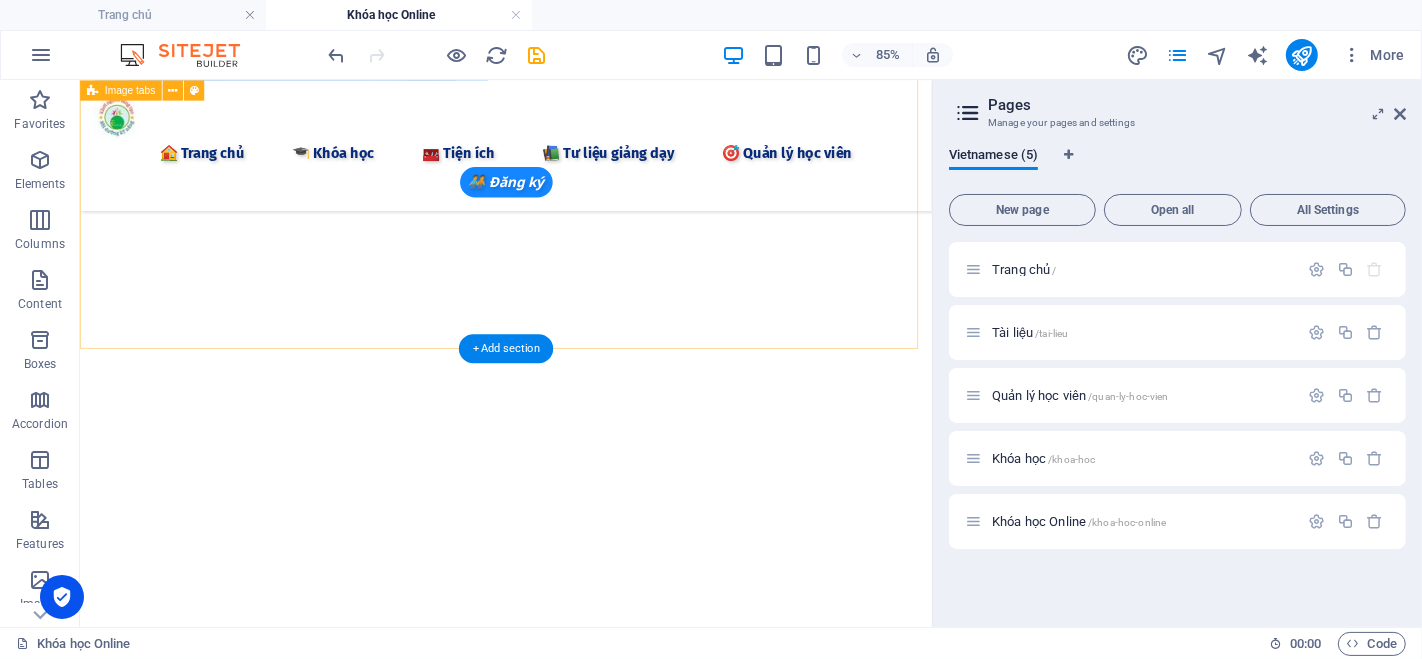 scroll, scrollTop: 1497, scrollLeft: 0, axis: vertical 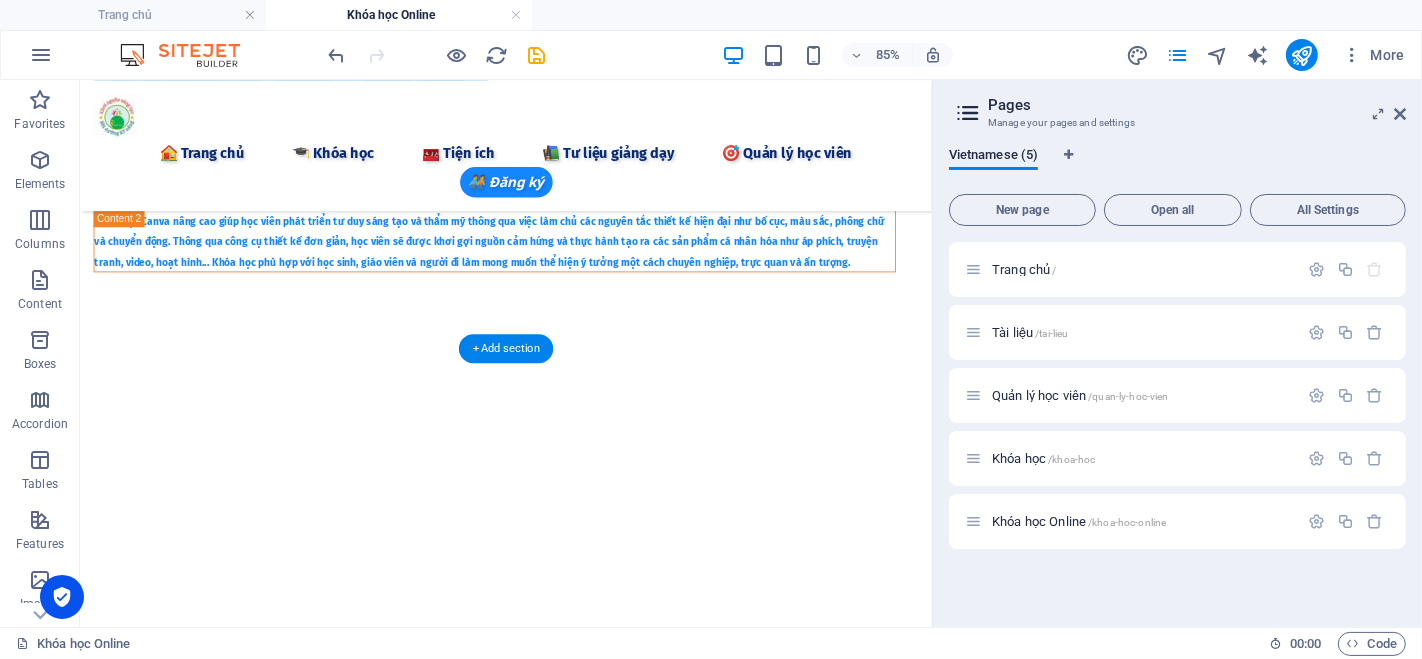 click at bounding box center [580, 935] 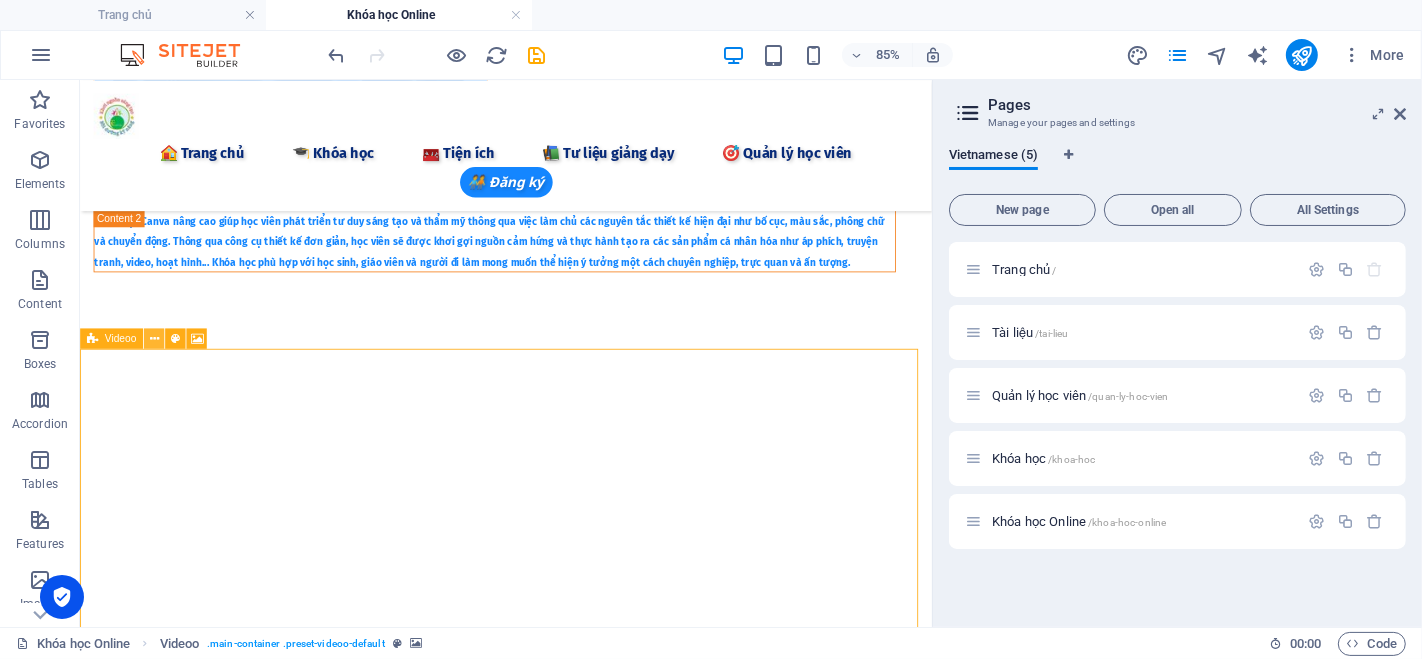 click at bounding box center [153, 339] 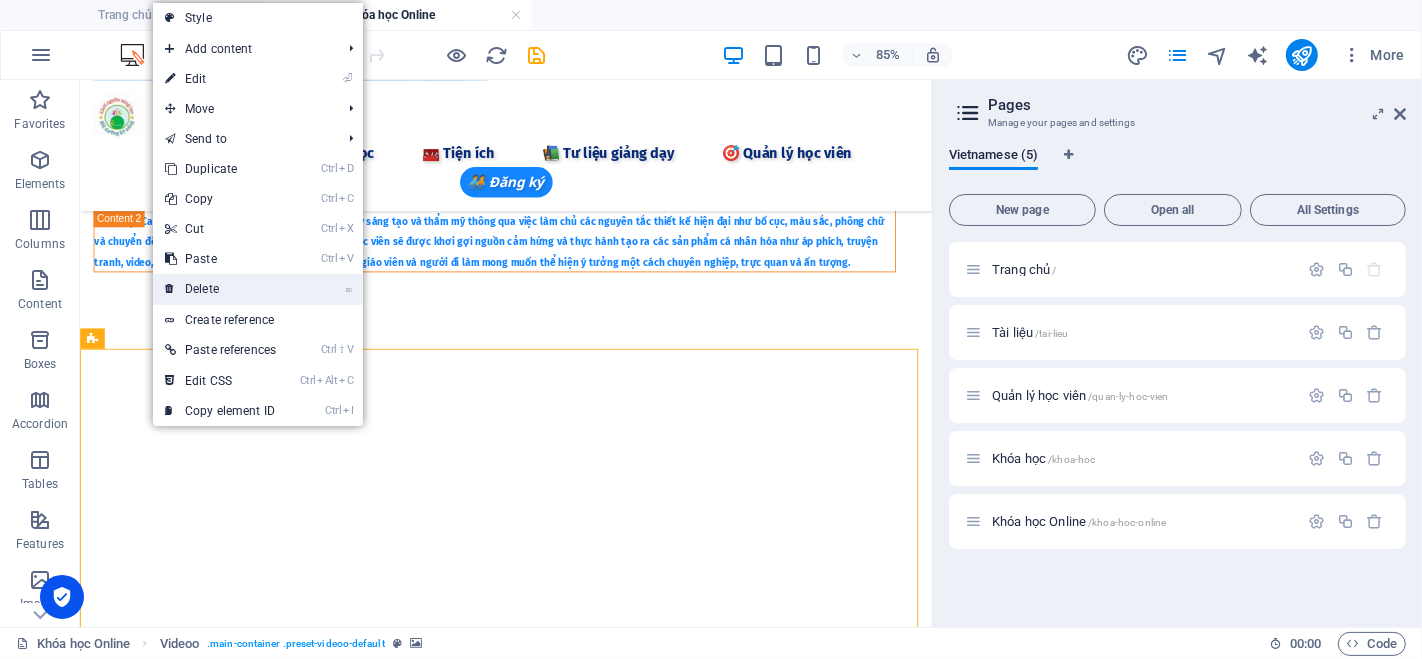 click on "⌦  Delete" at bounding box center (220, 289) 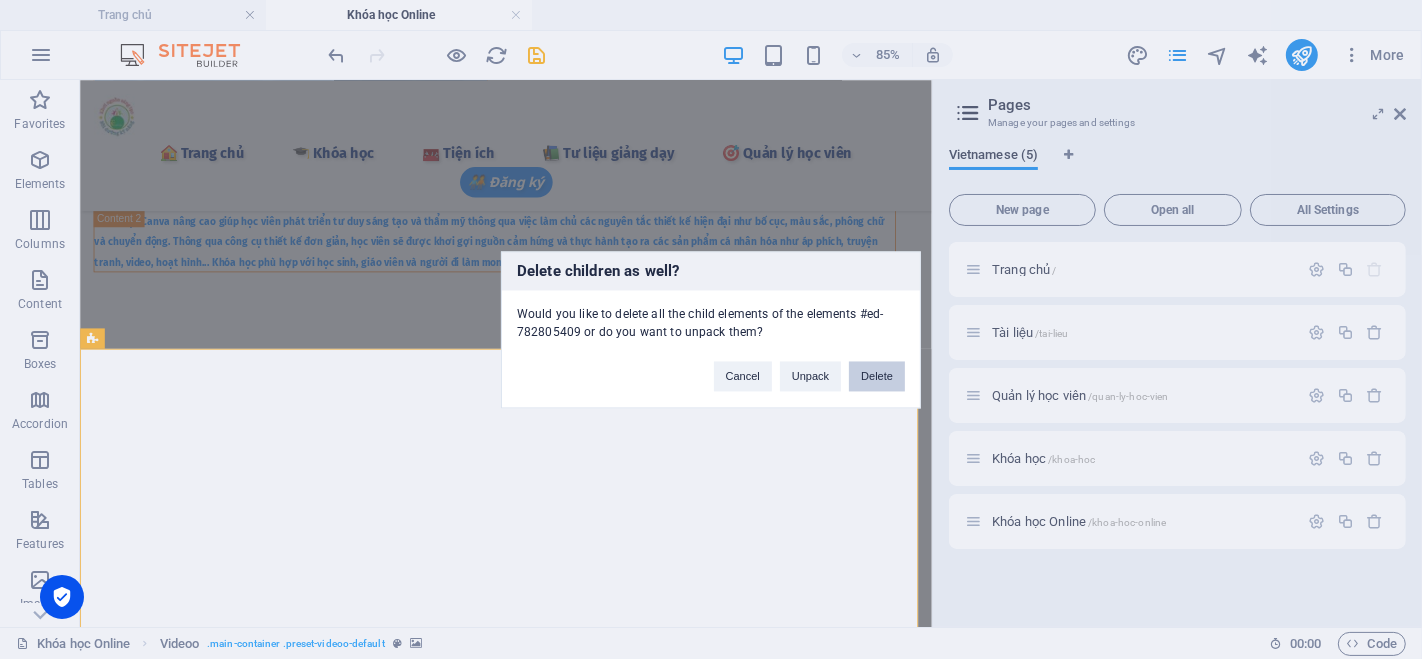 click on "Delete" at bounding box center (877, 376) 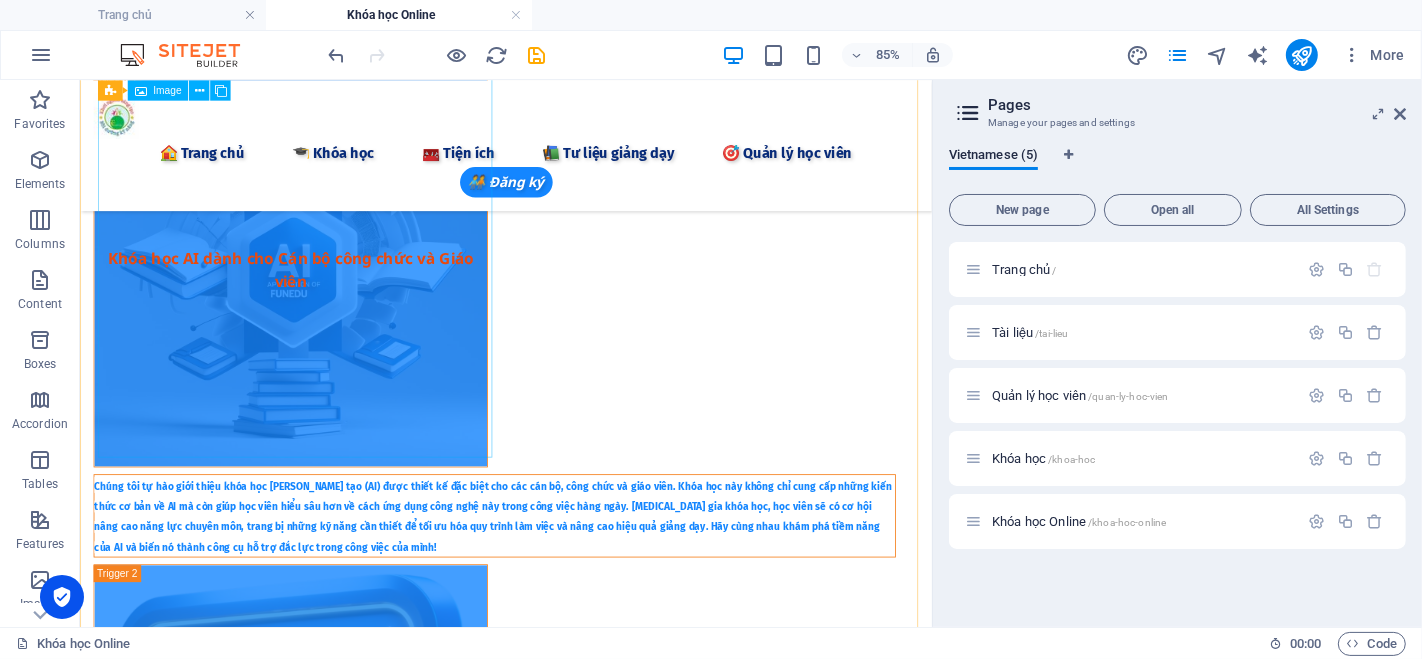 scroll, scrollTop: 718, scrollLeft: 0, axis: vertical 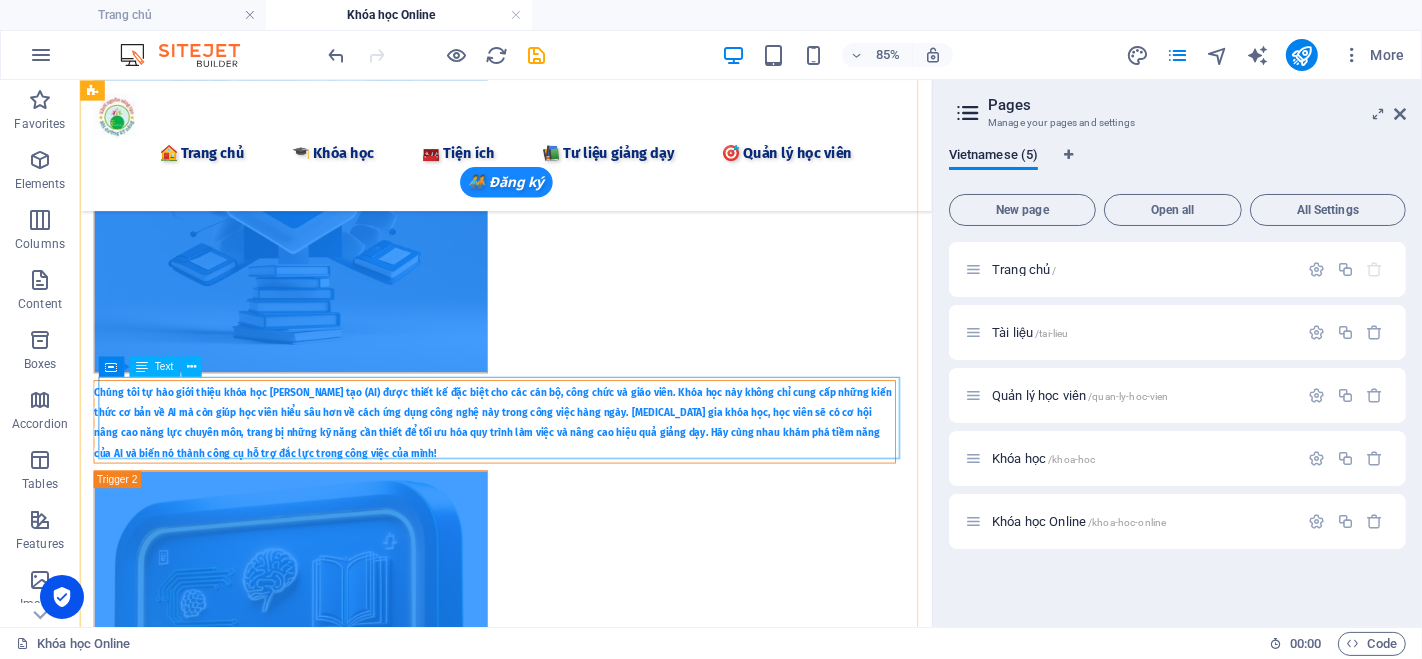 click on "C húng tôi tự hào giới thiệu khóa học Trí tuệ Nhân tạo (AI) được thiết kế đặc biệt cho các cán bộ, công chức và giáo viên. Khóa học này không chỉ cung cấp những kiến thức cơ bản về AI mà còn giúp học viên hiểu sâu hơn về cách ứng dụng công nghệ này trong công việc hàng ngày. Tham gia khóa học, học viên sẽ có cơ hội nâng cao năng lực chuyên môn, trang bị những kỹ năng cần thiết để tối ưu hóa quy trình làm việc và nâng cao hiệu quả giảng dạy. Hãy cùng nhau khám phá tiềm năng của AI và biến nó thành công cụ hỗ trợ đắc lực trong công việc của mình!" at bounding box center (567, 482) 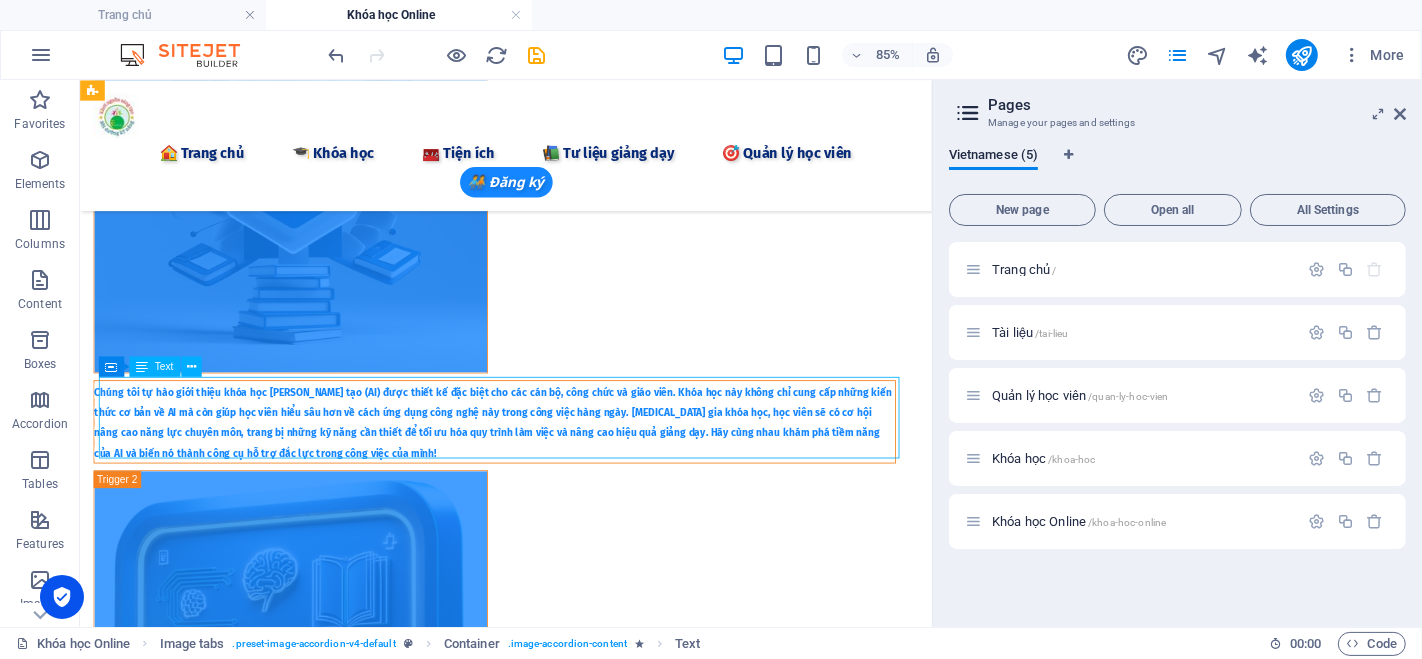 click on "C húng tôi tự hào giới thiệu khóa học Trí tuệ Nhân tạo (AI) được thiết kế đặc biệt cho các cán bộ, công chức và giáo viên. Khóa học này không chỉ cung cấp những kiến thức cơ bản về AI mà còn giúp học viên hiểu sâu hơn về cách ứng dụng công nghệ này trong công việc hàng ngày. Tham gia khóa học, học viên sẽ có cơ hội nâng cao năng lực chuyên môn, trang bị những kỹ năng cần thiết để tối ưu hóa quy trình làm việc và nâng cao hiệu quả giảng dạy. Hãy cùng nhau khám phá tiềm năng của AI và biến nó thành công cụ hỗ trợ đắc lực trong công việc của mình!" at bounding box center (567, 482) 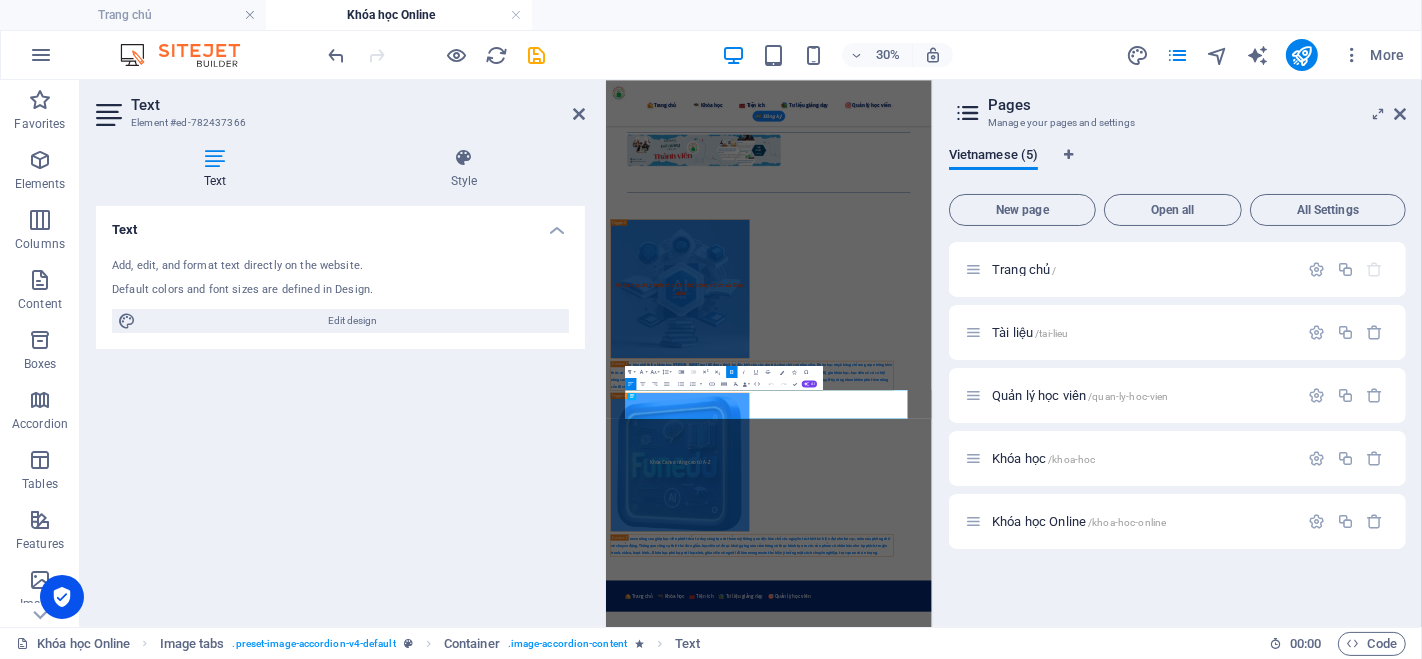 scroll, scrollTop: 0, scrollLeft: 0, axis: both 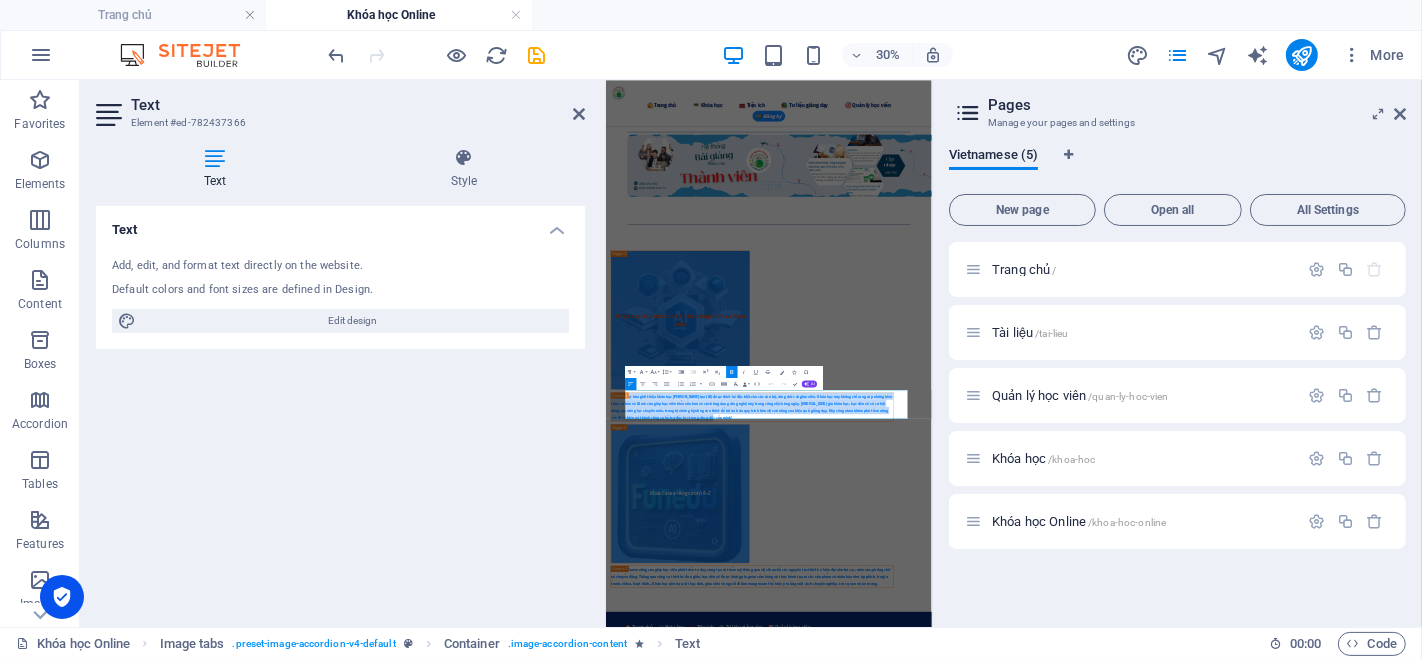 drag, startPoint x: 908, startPoint y: 1192, endPoint x: 1211, endPoint y: 473, distance: 780.2371 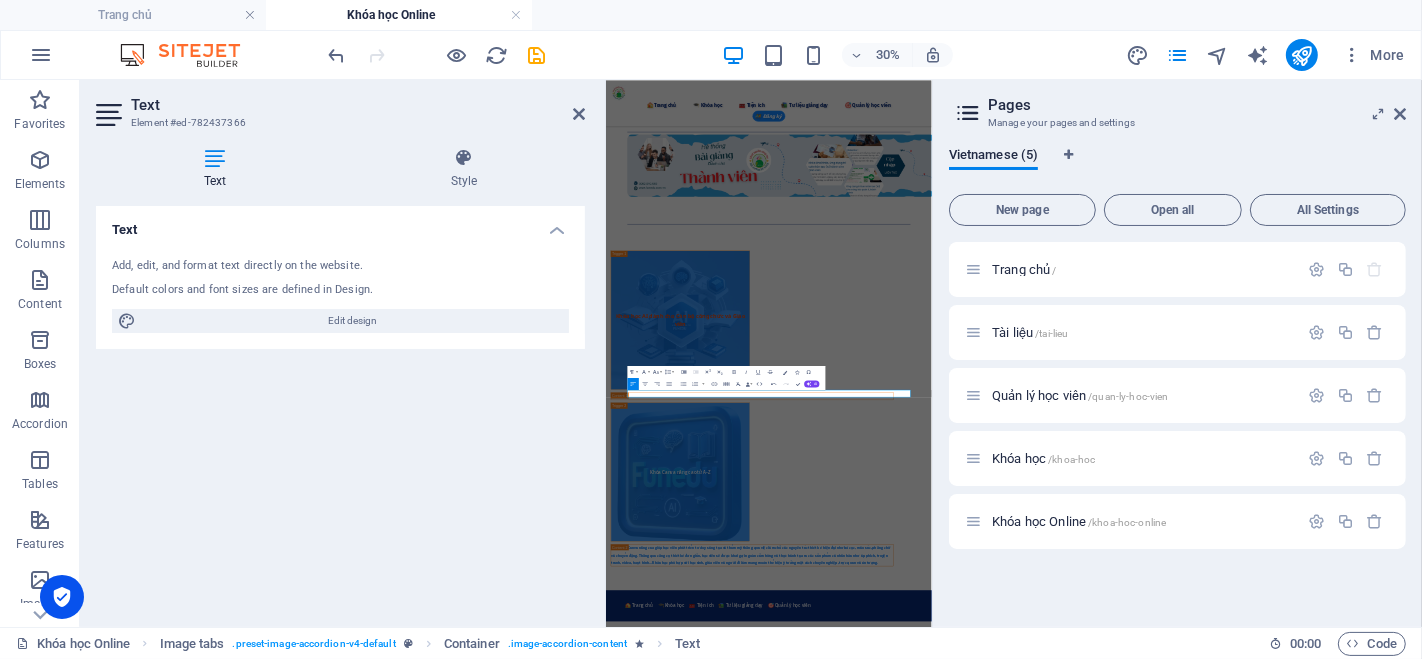click on "Pages" at bounding box center (1197, 105) 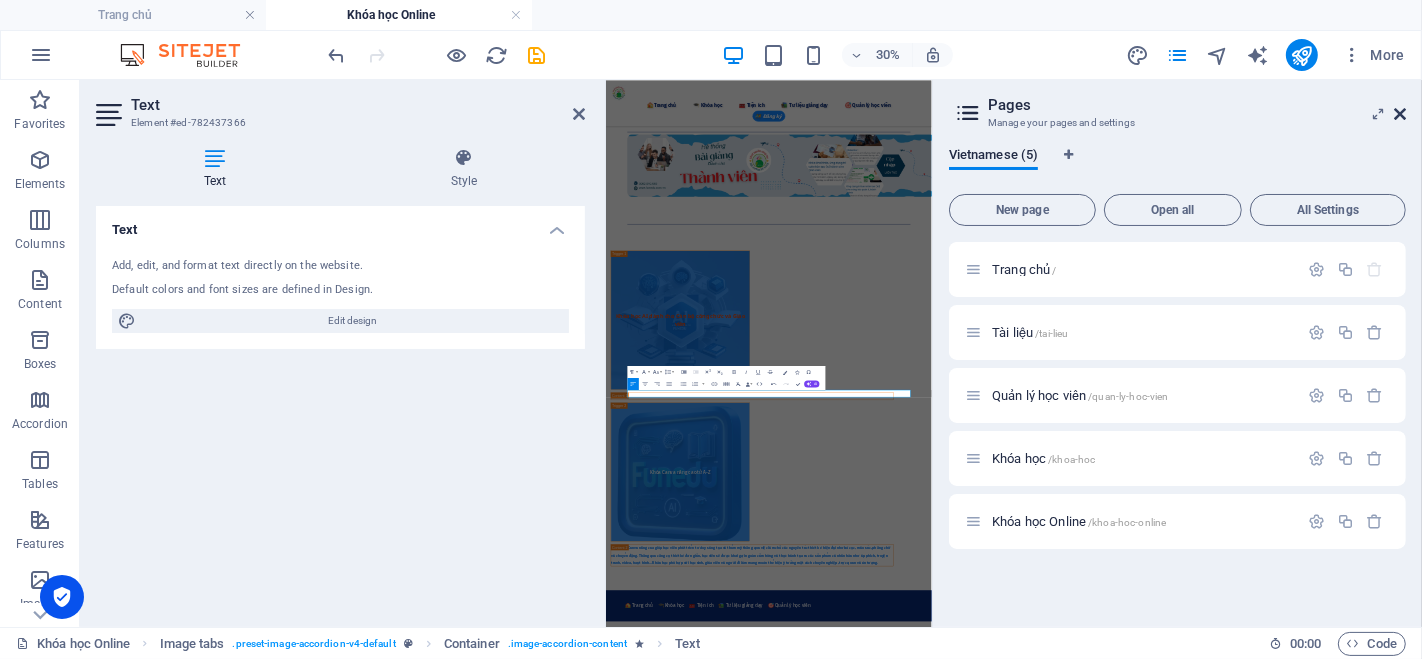 click at bounding box center (1400, 114) 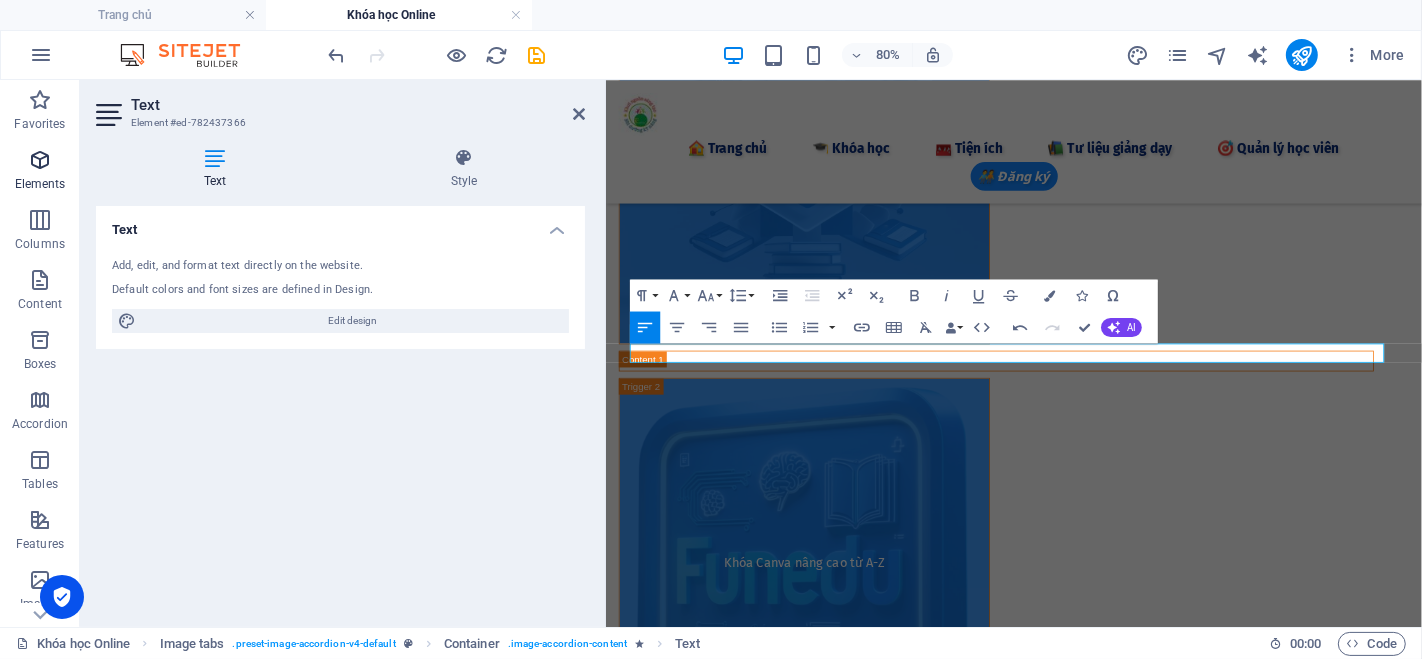 click at bounding box center (40, 160) 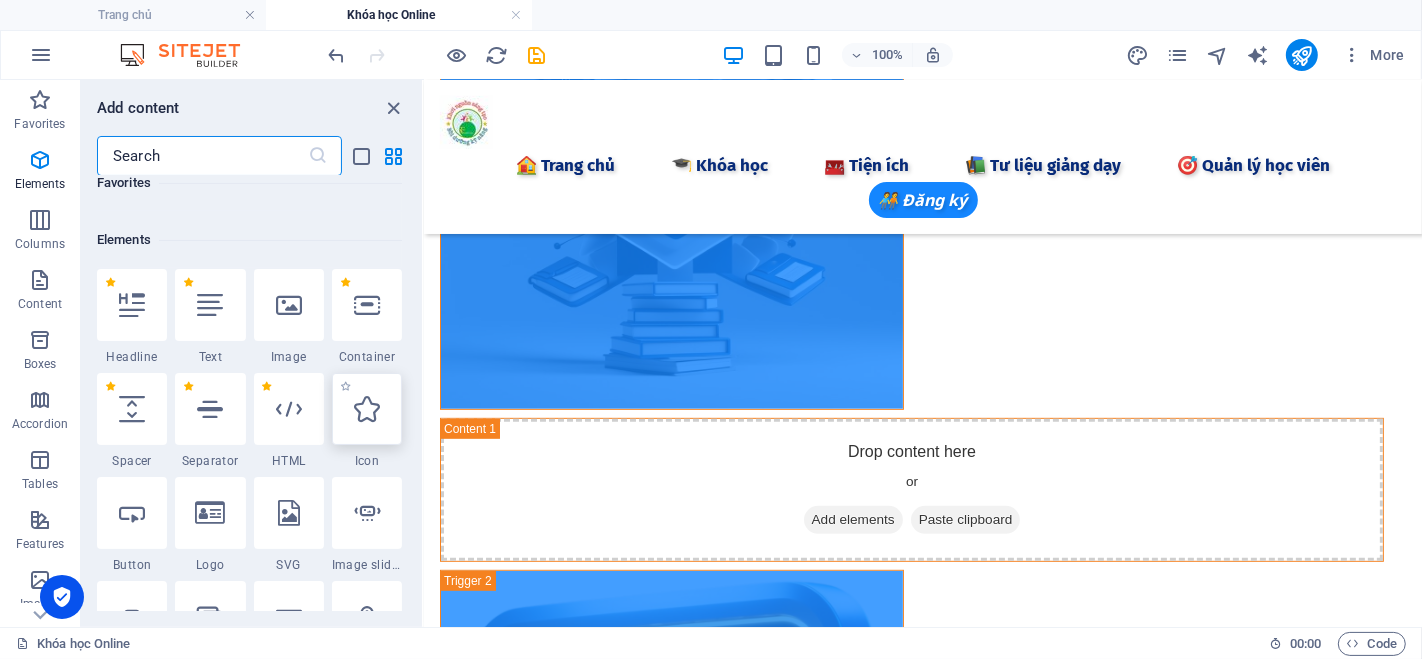 scroll, scrollTop: 540, scrollLeft: 0, axis: vertical 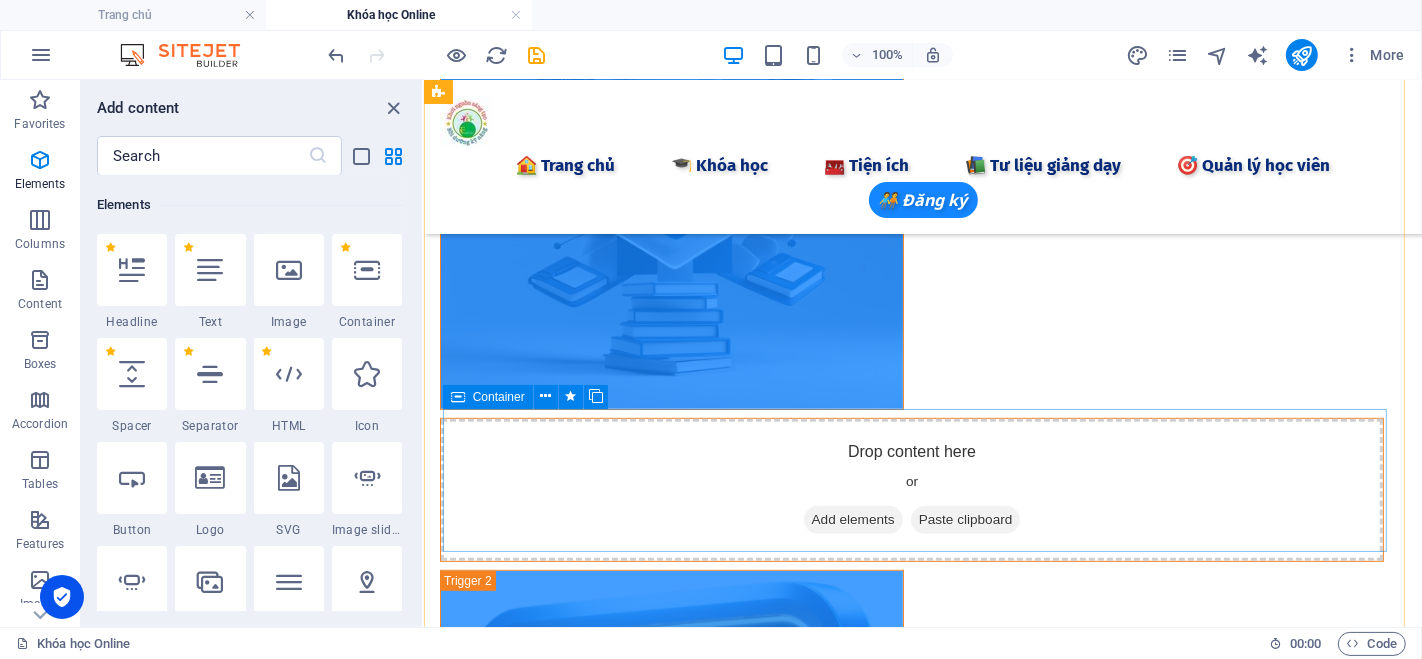 click on "Add elements" at bounding box center [852, 519] 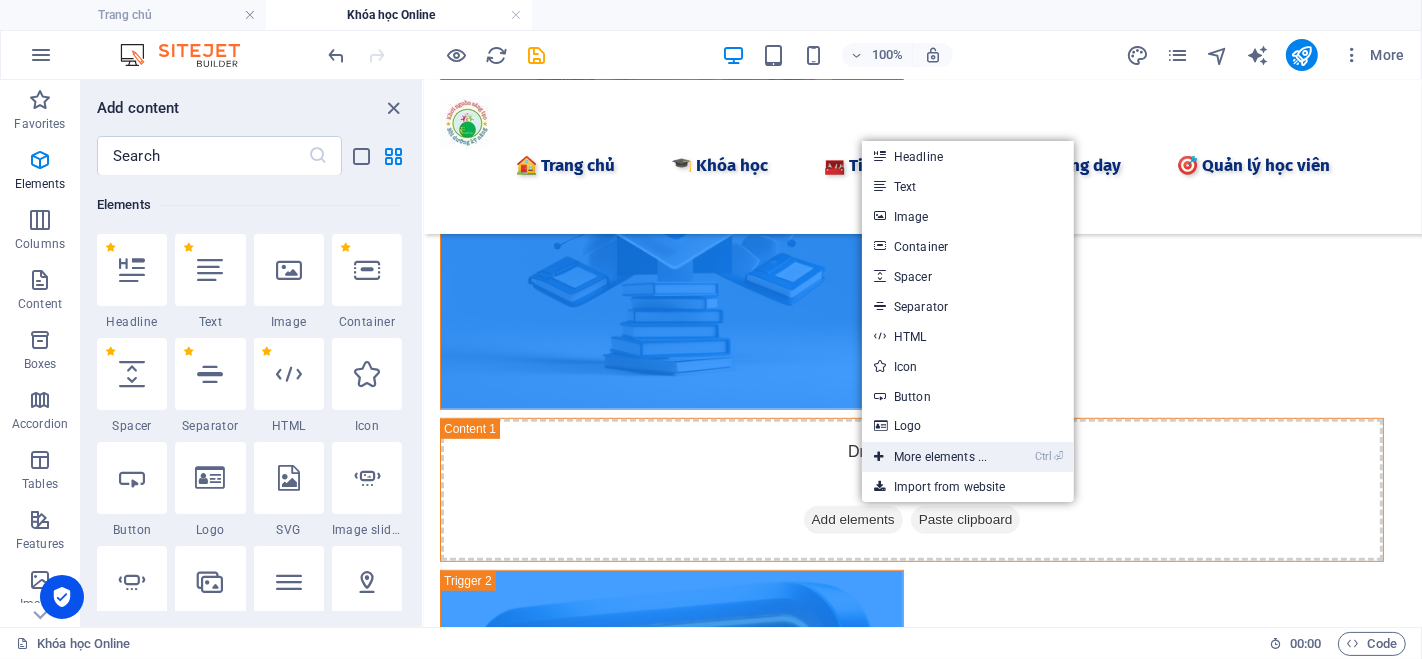 click on "Ctrl ⏎  More elements ..." at bounding box center [930, 457] 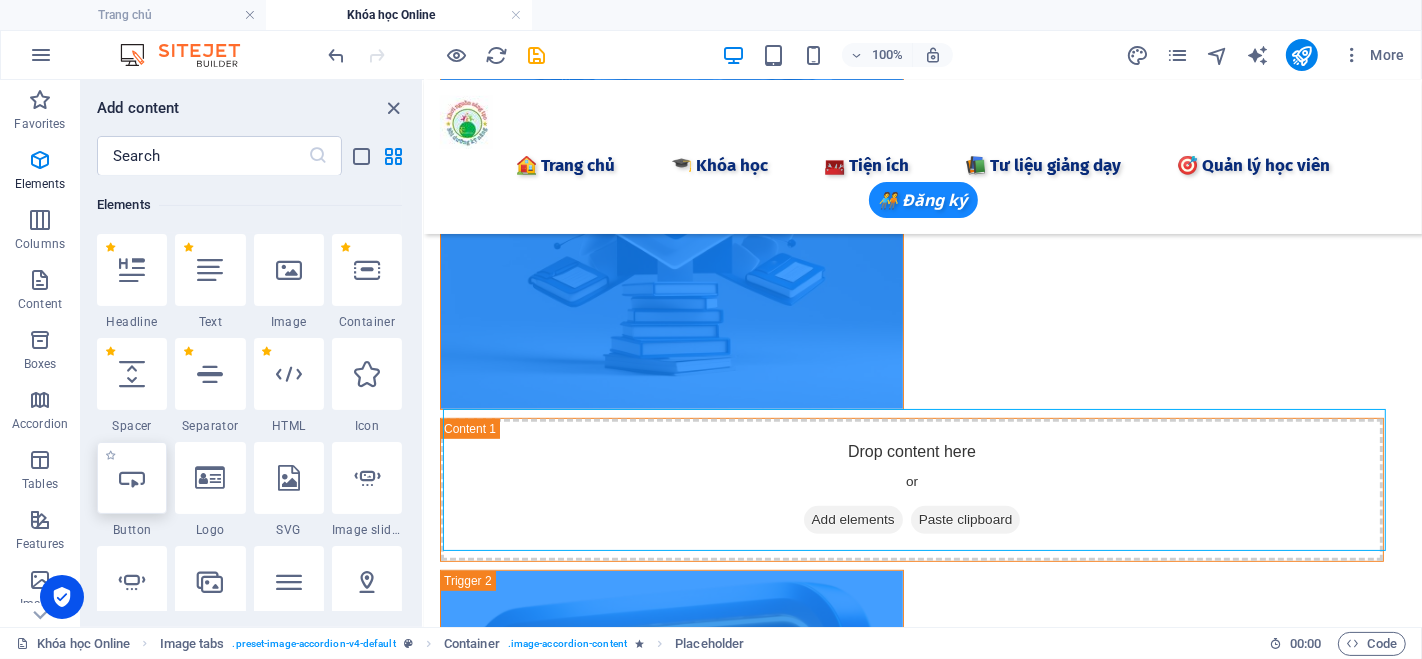 click at bounding box center (132, 478) 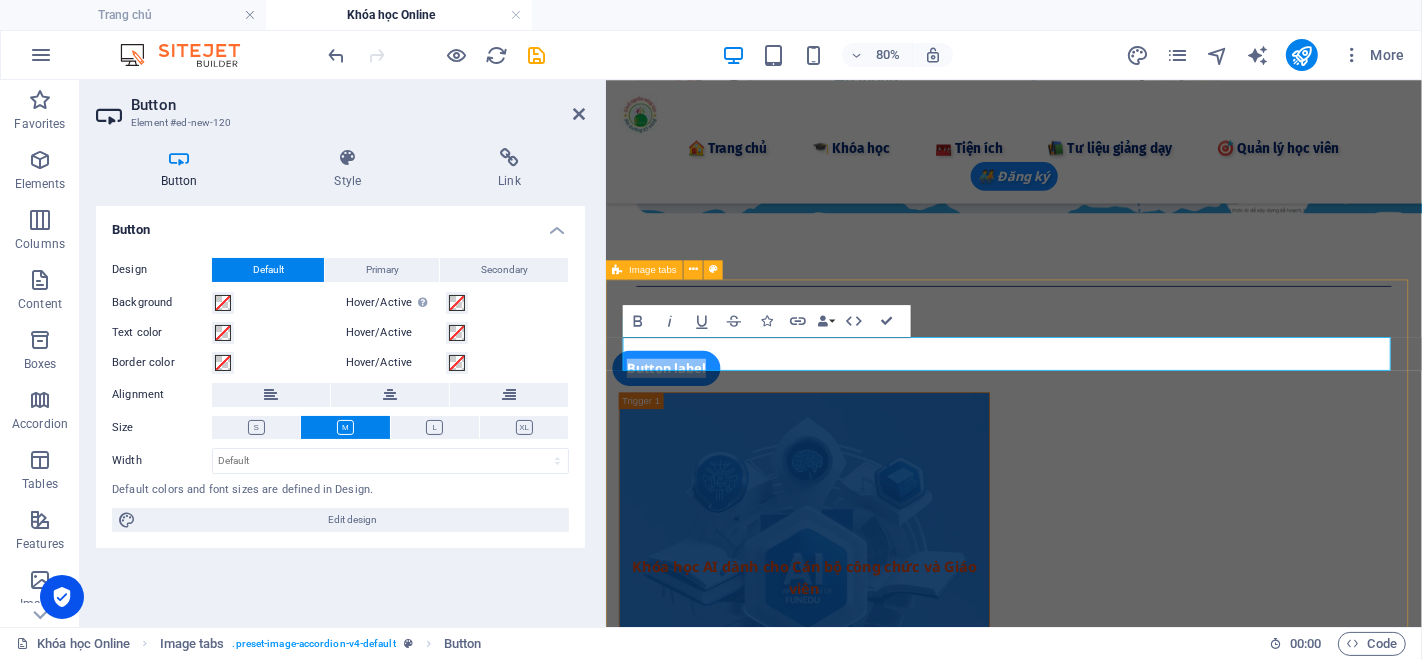 scroll, scrollTop: 480, scrollLeft: 0, axis: vertical 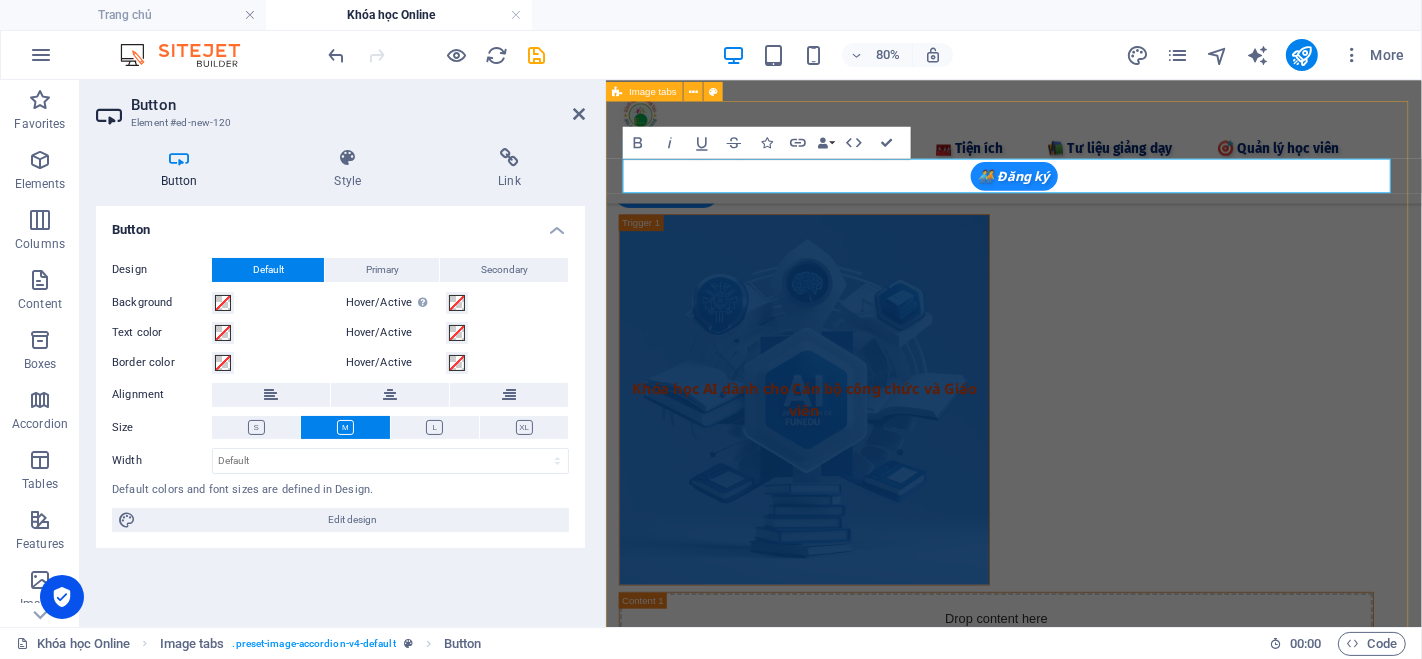 click on "Button label Khóa học AI dành cho Cán bộ công chức và Giáo viên Drop content here or  Add elements  Paste clipboard Khóa Canva nâng cao từ A-Z Khóa học Canva nâng cao giúp học viên phát triển tư duy sáng tạo và thẩm mỹ thông qua việc làm chủ các nguyên tắc thiết kế hiện đại như bố cục, màu sắc, phông chữ và chuyển động. Thông qua công cụ thiết kế đơn giản, học viên sẽ được khơi gợi nguồn cảm hứng và thực hành tạo ra các sản phẩm cá nhân hóa như áp phích, truyện tranh, video, hoạt hình... Khóa học phù hợp với học sinh, giáo viên và người đi làm mong muốn thể hiện ý tưởng một cách chuyên nghiệp, trực quan và ấn tượng." at bounding box center [1116, 810] 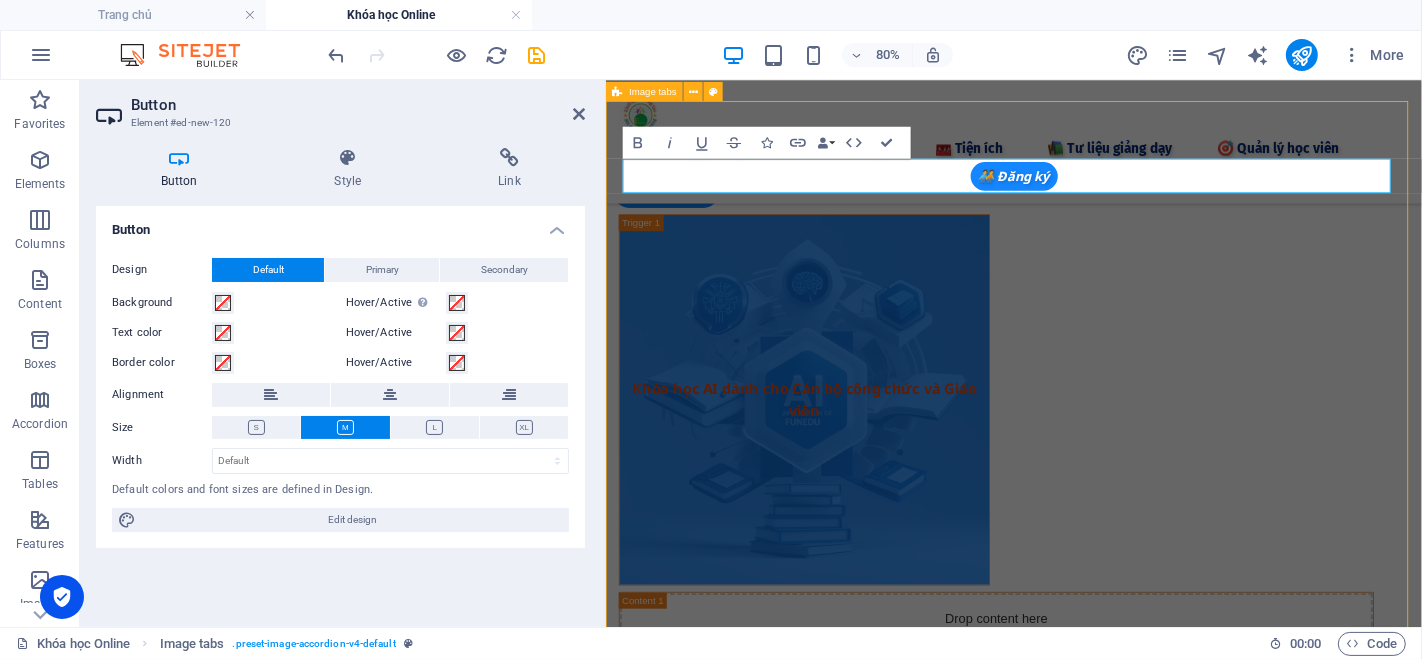 scroll, scrollTop: 445, scrollLeft: 0, axis: vertical 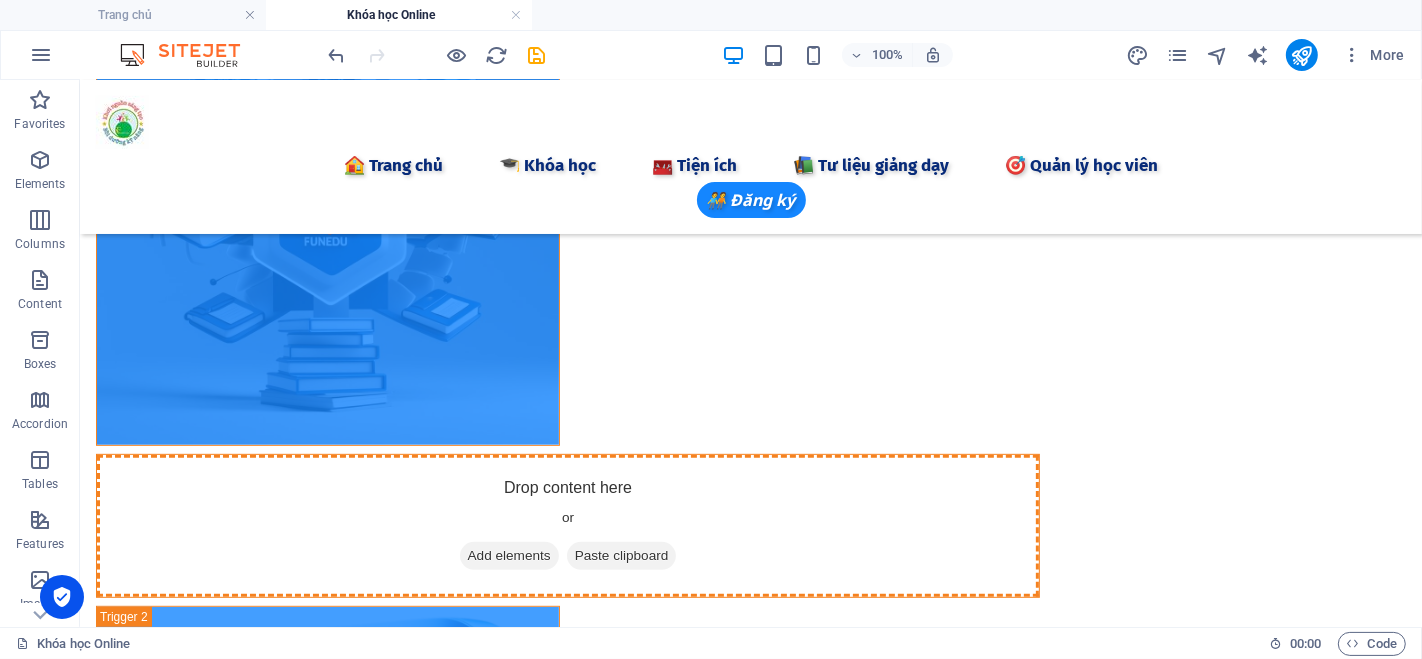 drag, startPoint x: 323, startPoint y: 198, endPoint x: 570, endPoint y: 480, distance: 374.87732 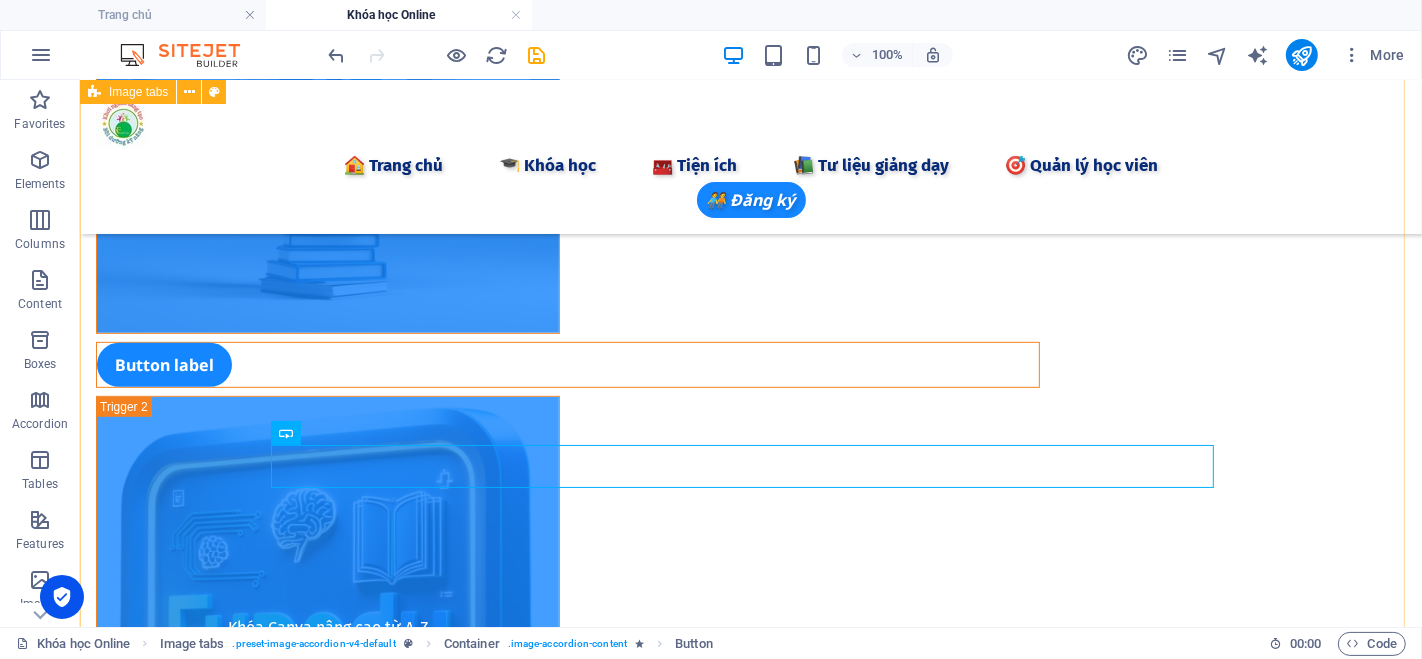scroll, scrollTop: 668, scrollLeft: 0, axis: vertical 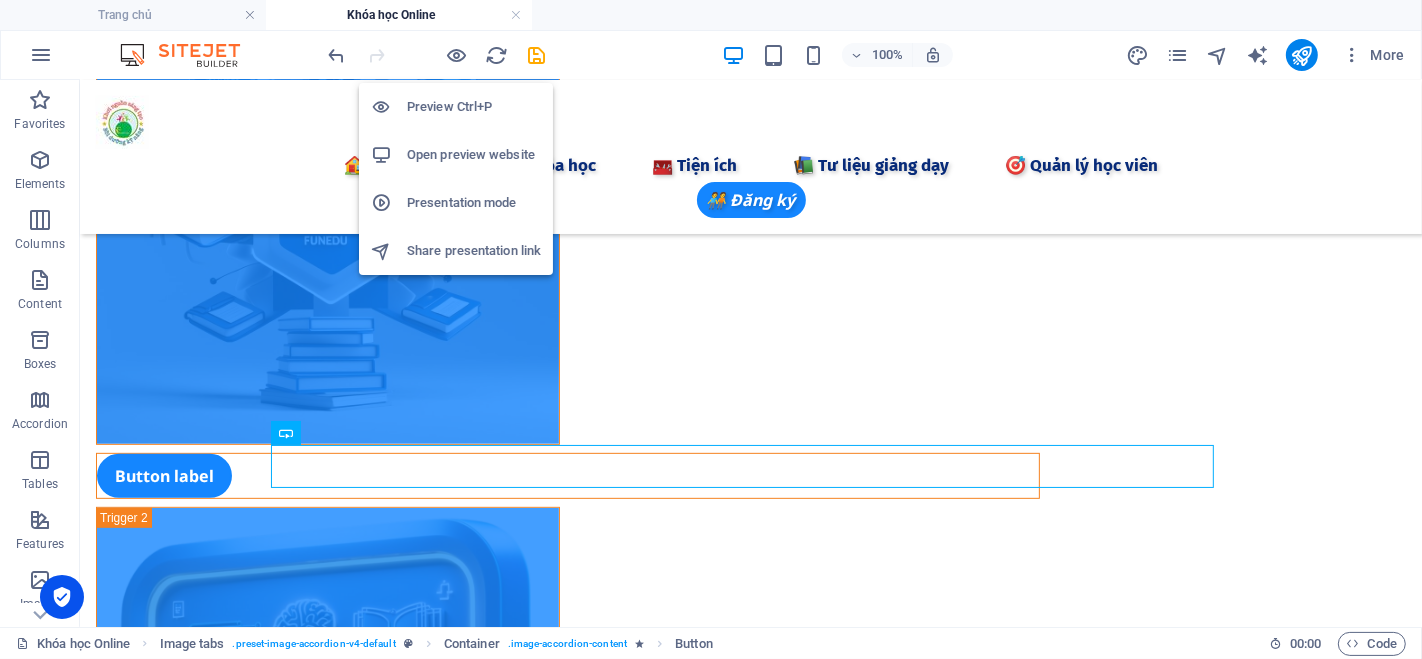 click on "Open preview website" at bounding box center (474, 155) 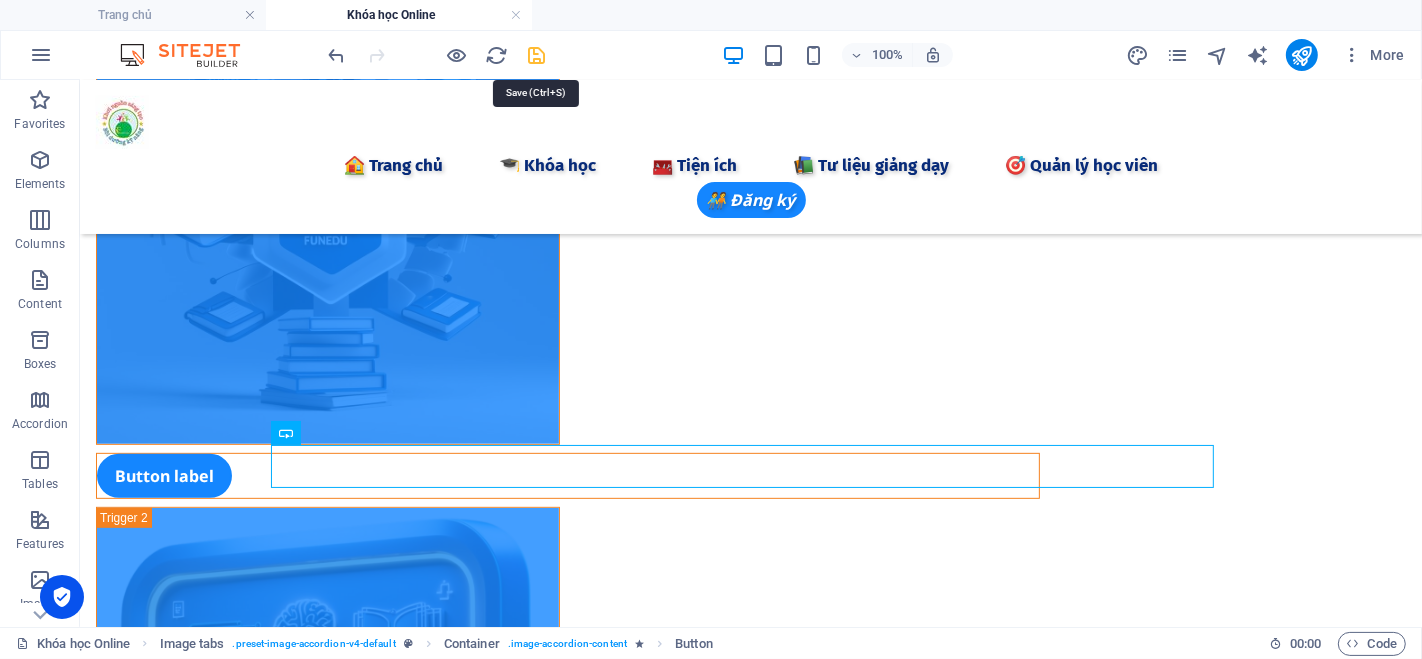 click at bounding box center (537, 55) 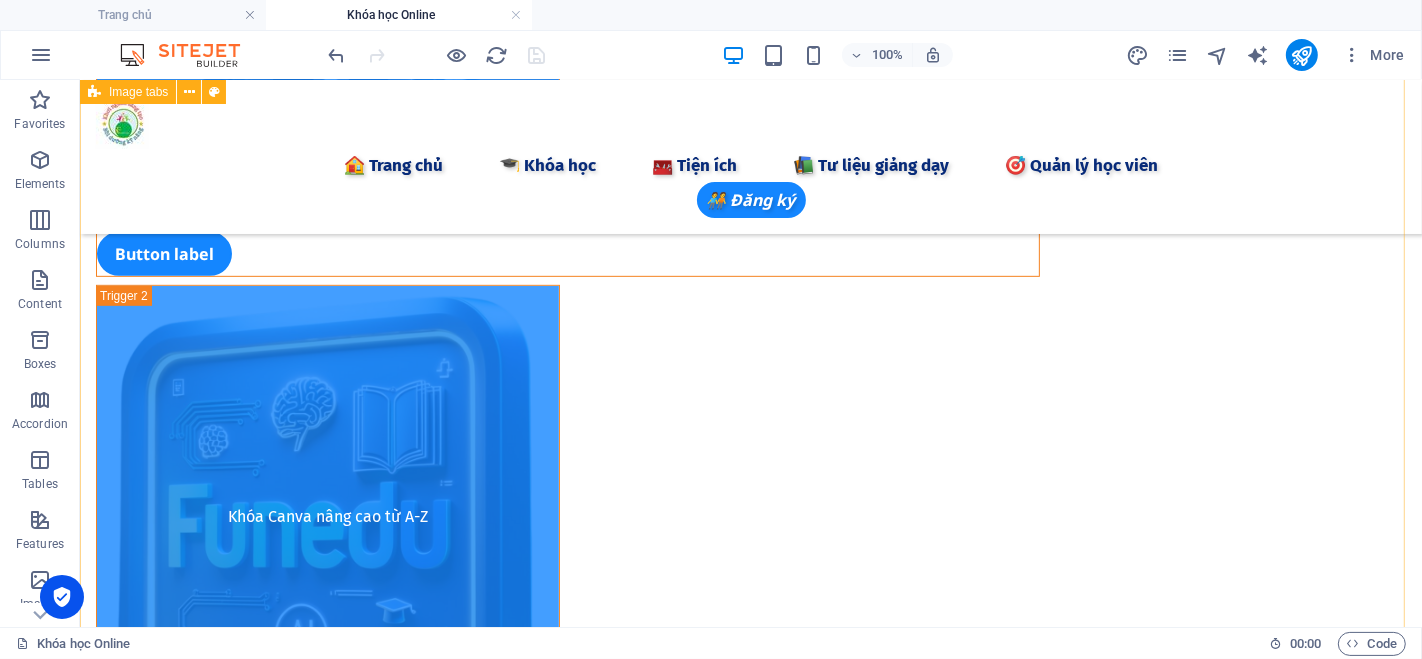 scroll, scrollTop: 779, scrollLeft: 0, axis: vertical 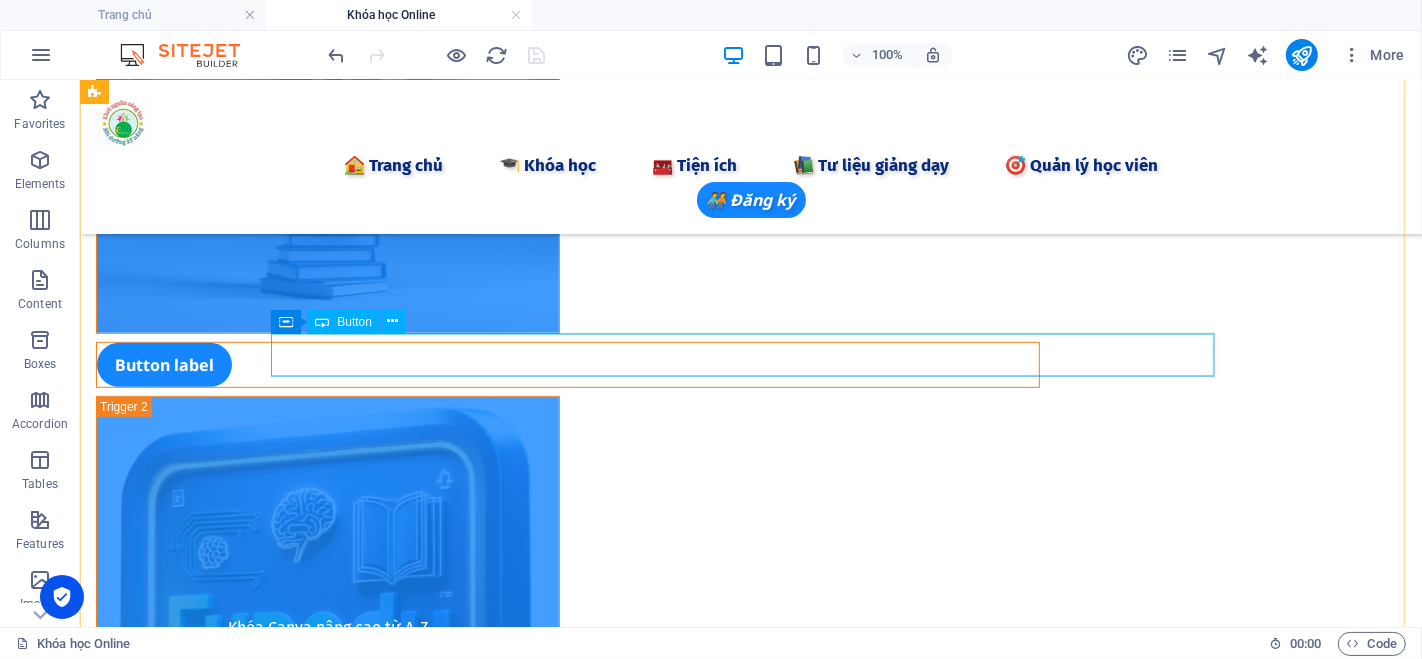 click on "Button label" at bounding box center [567, 364] 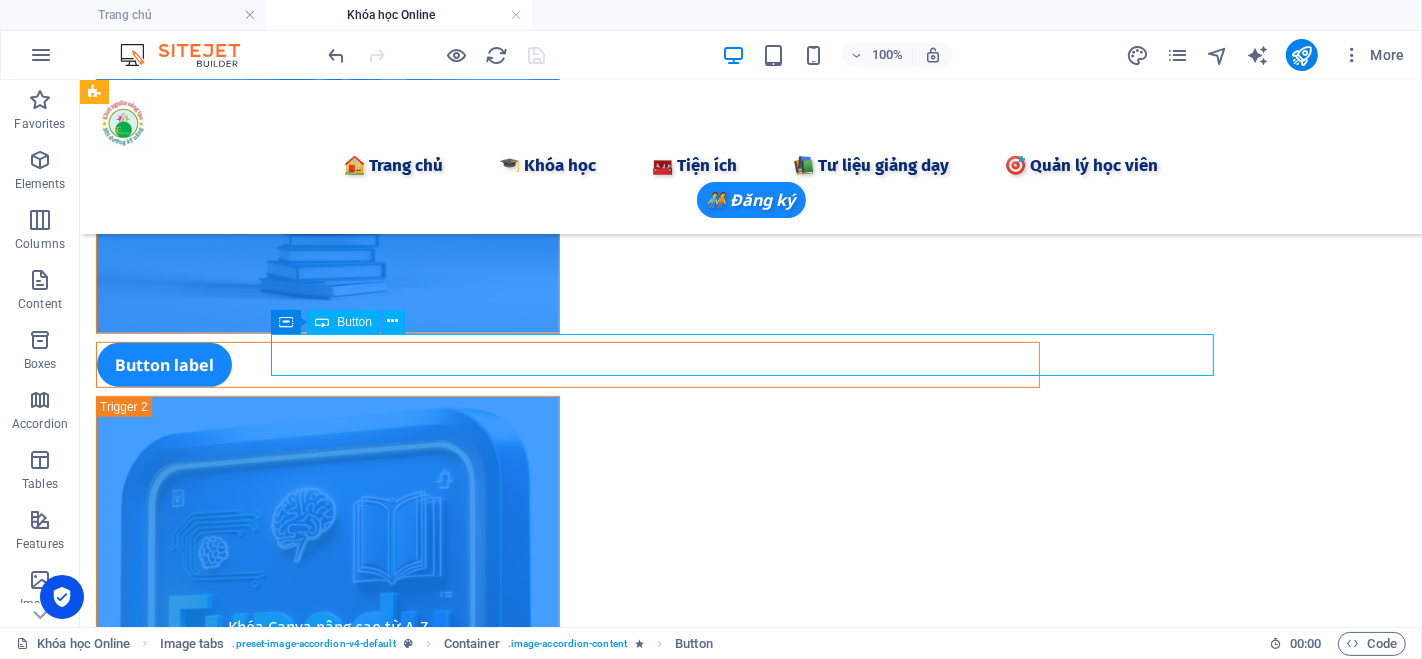 click on "Button label" at bounding box center [567, 364] 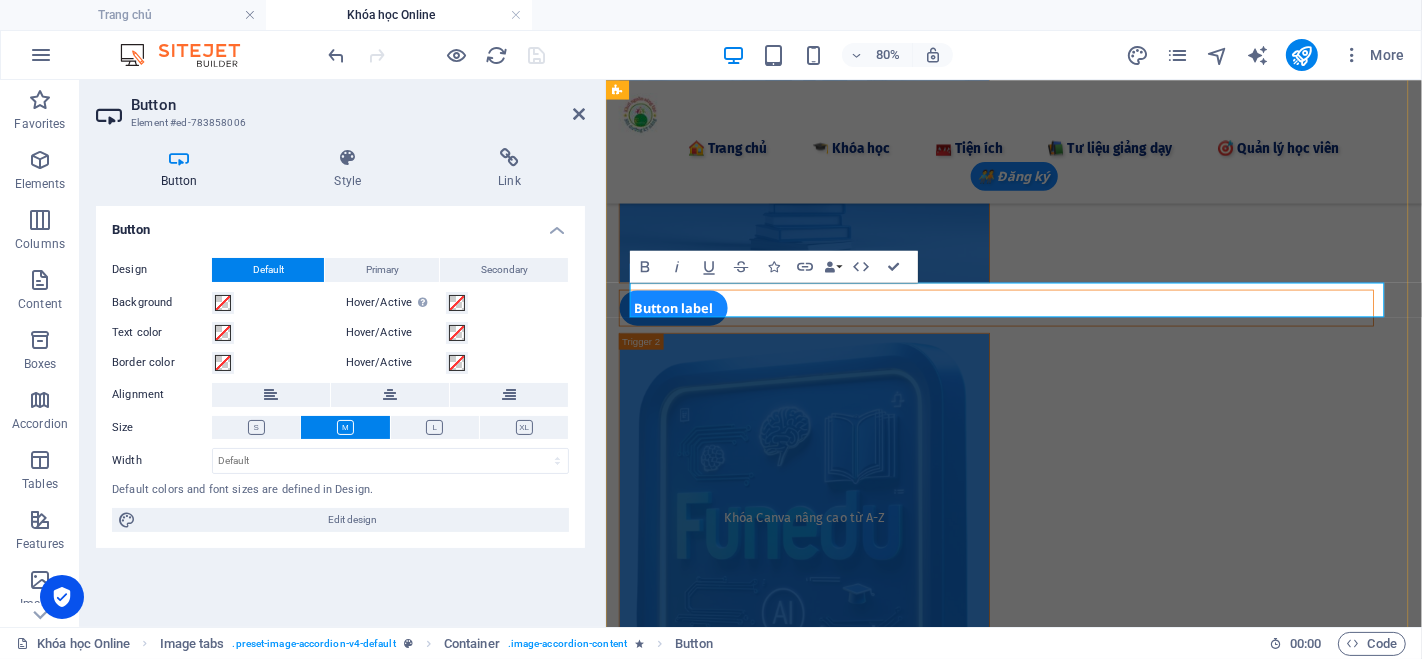 type 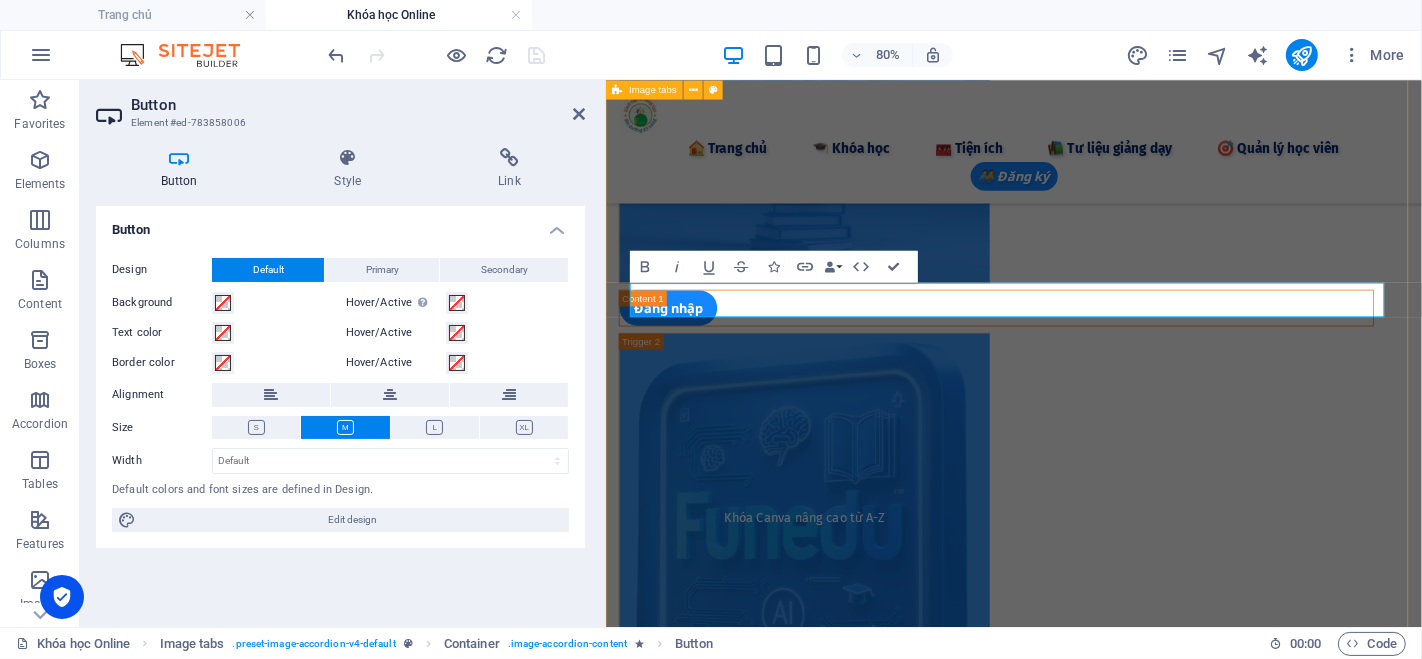 click on "Khóa học AI dành cho Cán bộ công chức và Giáo viên Đăng nhập Khóa Canva nâng cao từ A-Z Khóa học Canva nâng cao giúp học viên phát triển tư duy sáng tạo và thẩm mỹ thông qua việc làm chủ các nguyên tắc thiết kế hiện đại như bố cục, màu sắc, phông chữ và chuyển động. Thông qua công cụ thiết kế đơn giản, học viên sẽ được khơi gợi nguồn cảm hứng và thực hành tạo ra các sản phẩm cá nhân hóa như áp phích, truyện tranh, video, hoạt hình... Khóa học phù hợp với học sinh, giáo viên và người đi làm mong muốn thể hiện ý tưởng một cách chuyên nghiệp, trực quan và ấn tượng." at bounding box center [1116, 405] 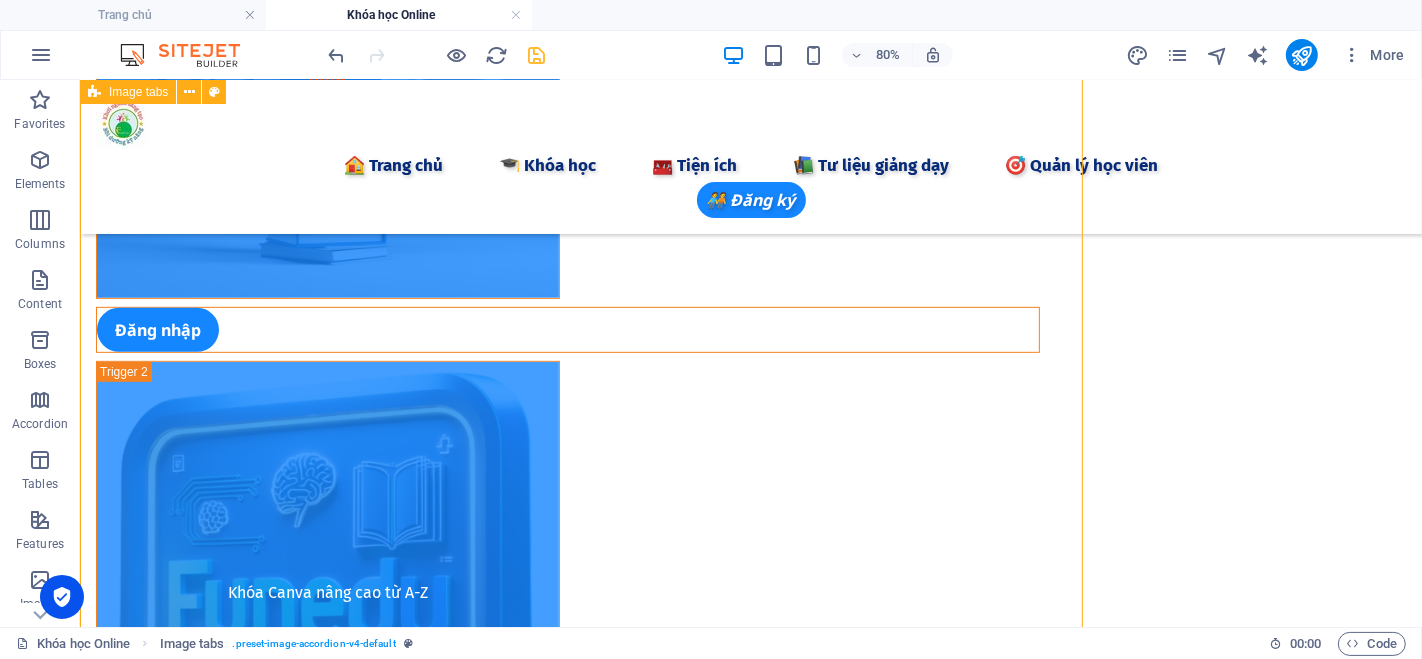 scroll, scrollTop: 779, scrollLeft: 0, axis: vertical 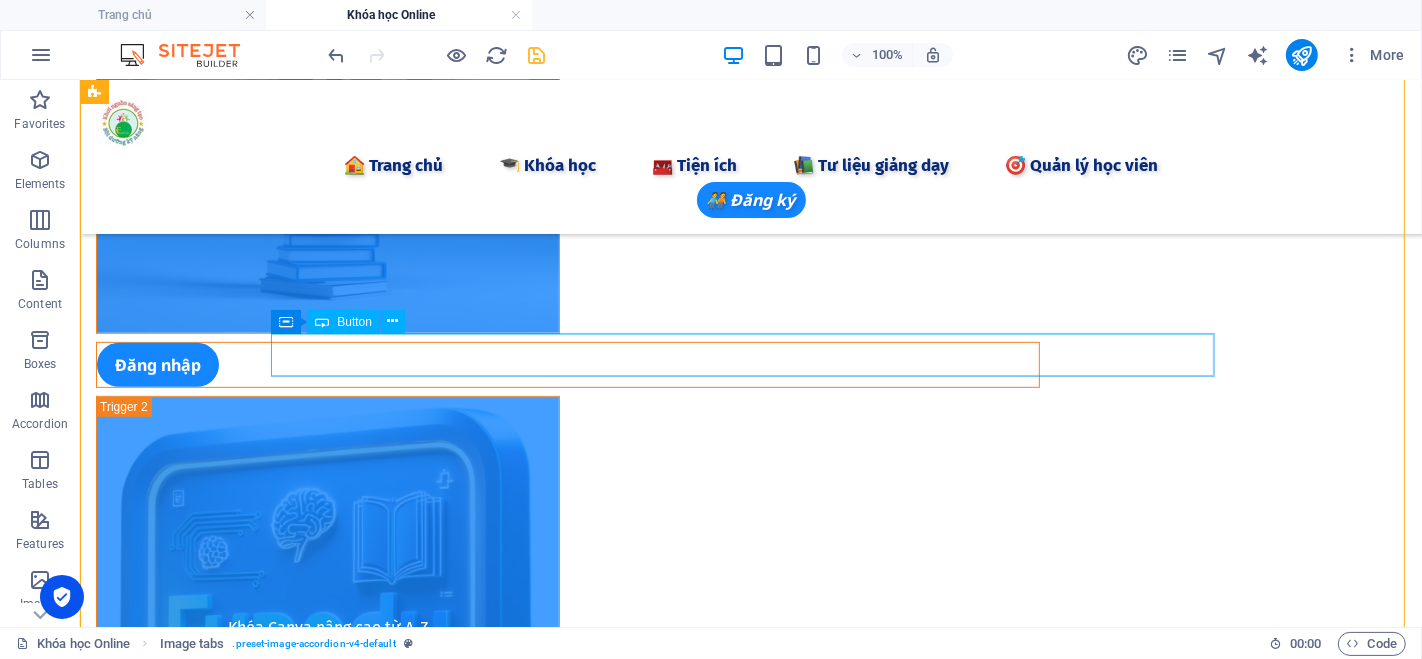 click on "Đăng nhập" at bounding box center (567, 364) 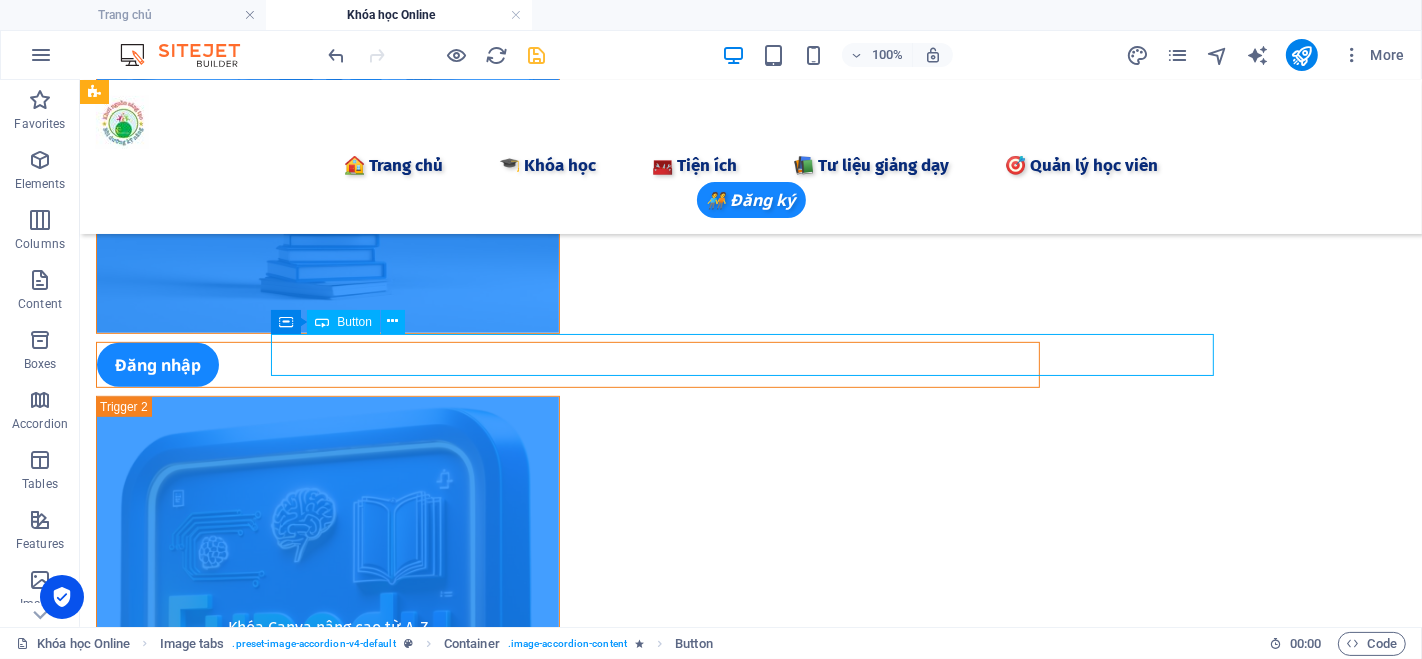click on "Đăng nhập" at bounding box center [567, 364] 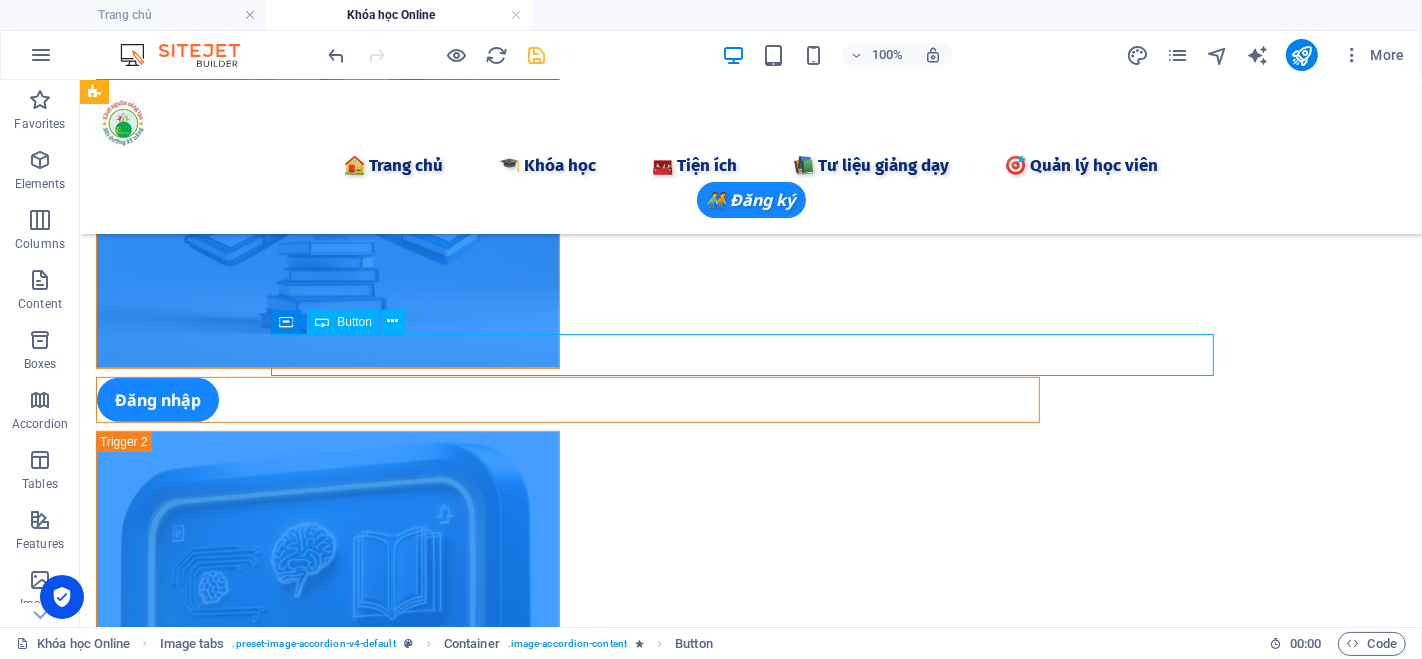scroll, scrollTop: 814, scrollLeft: 0, axis: vertical 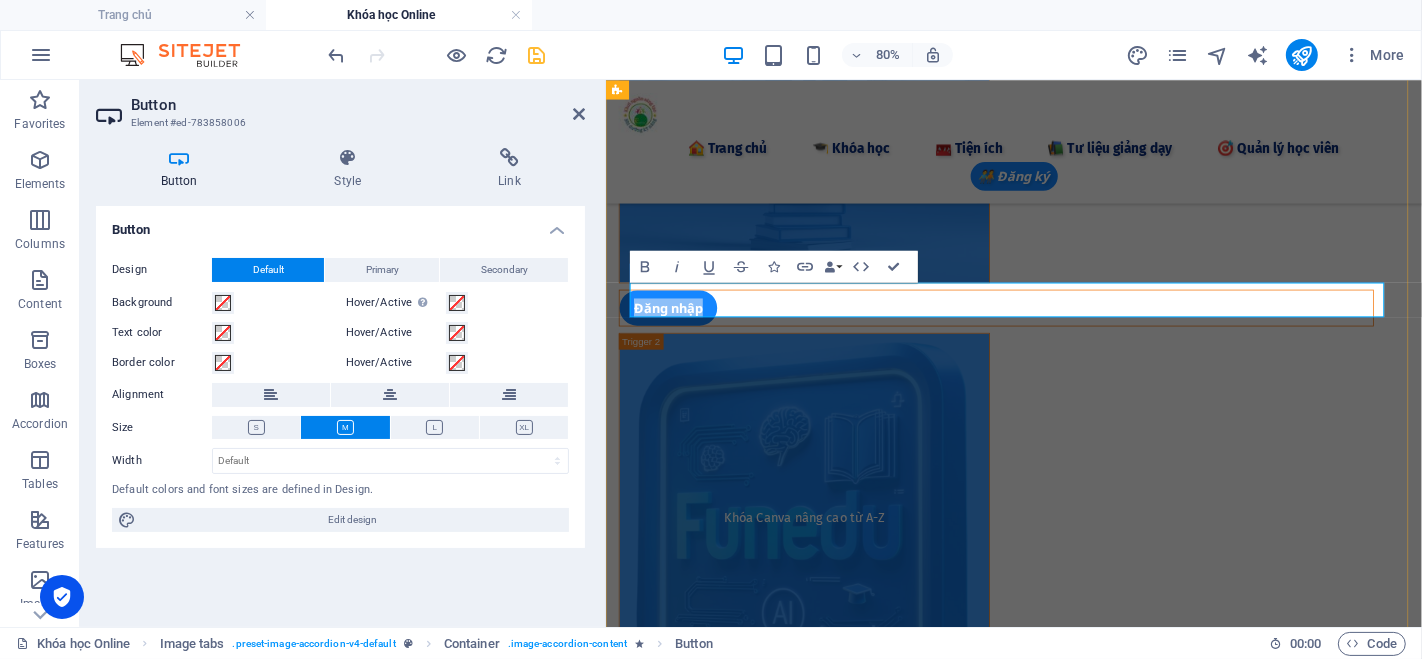 click on "Đăng nhập" at bounding box center (684, 364) 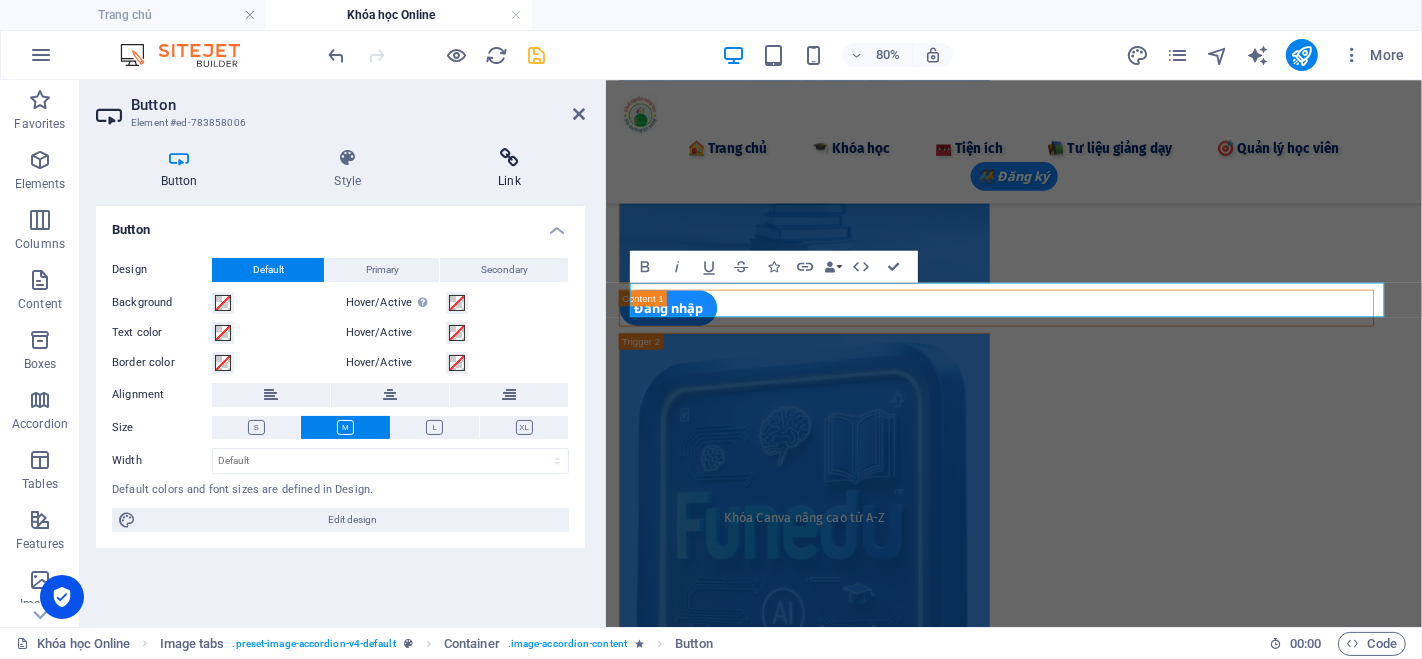 click at bounding box center (510, 158) 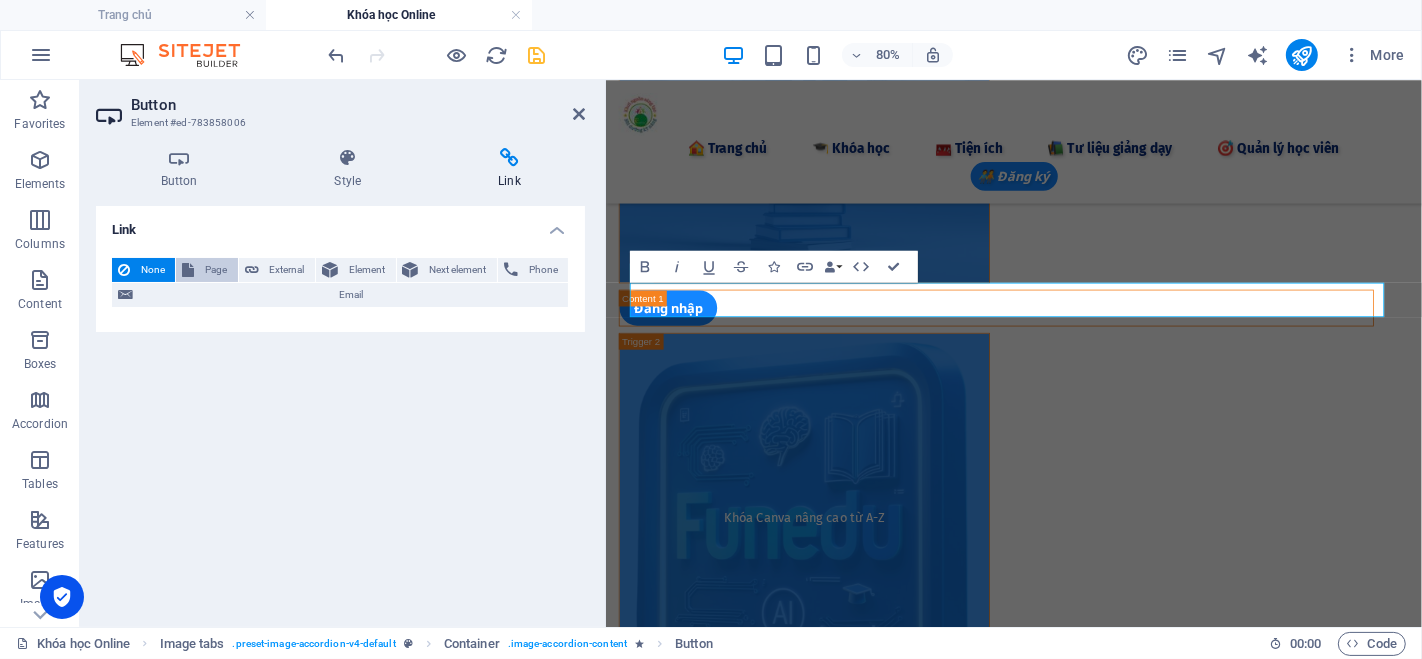 click on "Page" at bounding box center [215, 270] 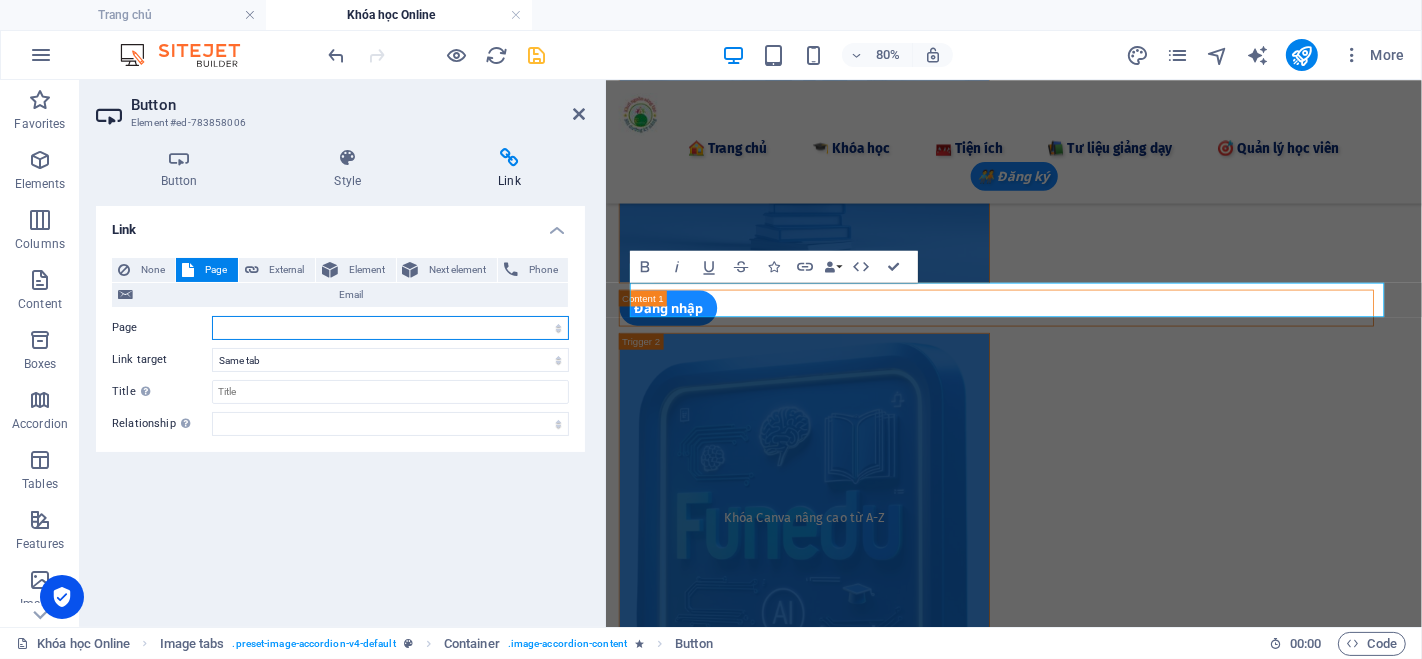 click on "Trang chủ Tài liệu Quản lý học viên Khóa học Khóa học Online" at bounding box center [390, 328] 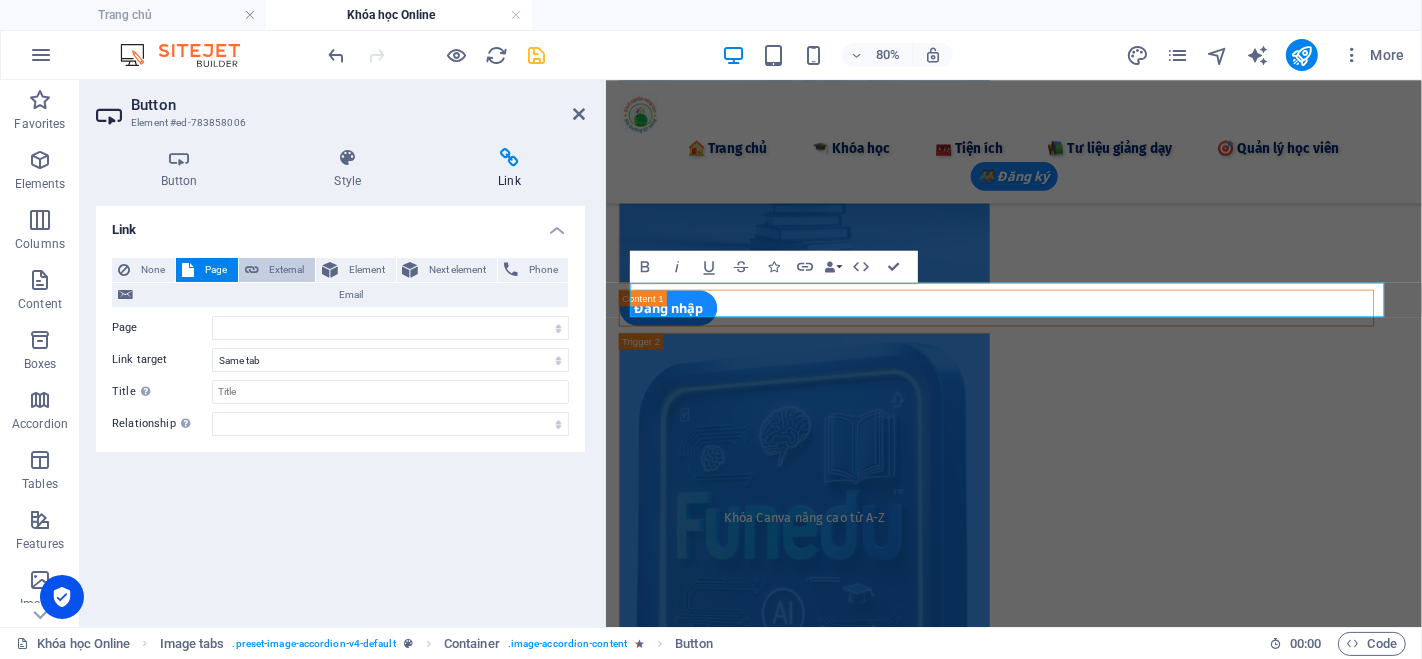 click on "External" at bounding box center [287, 270] 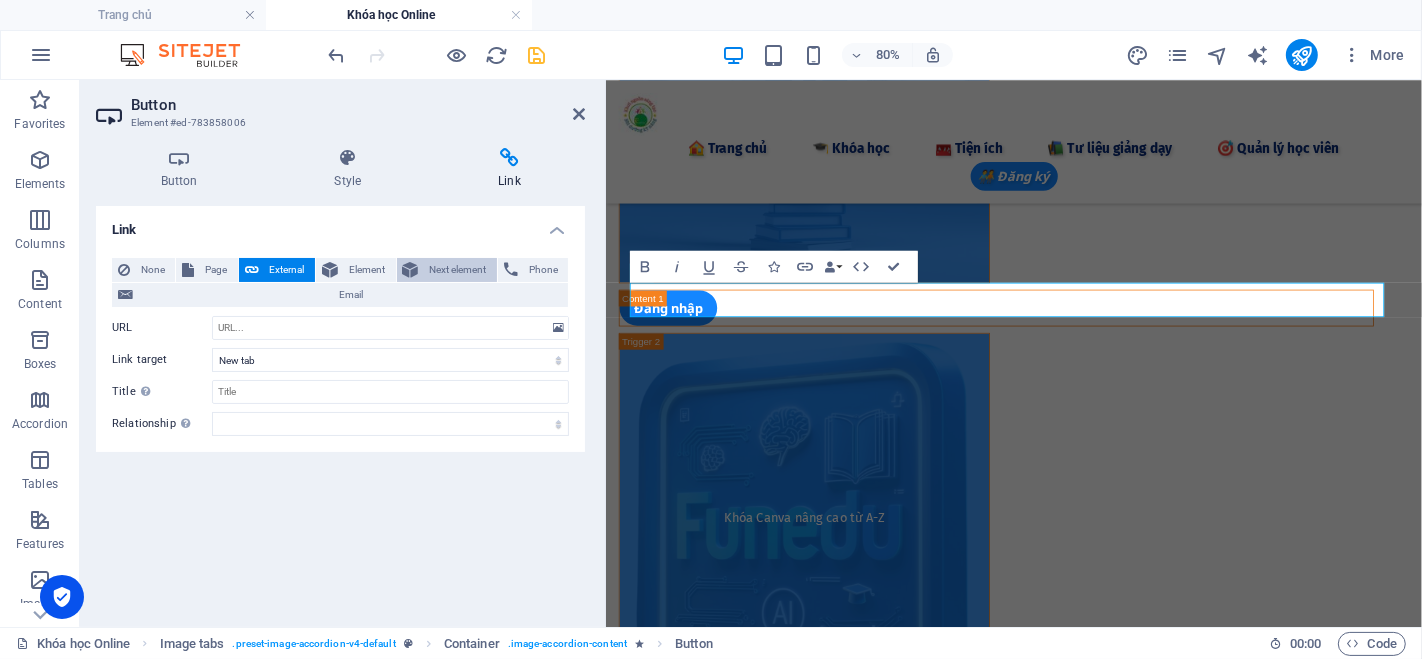 click on "Next element" at bounding box center [458, 270] 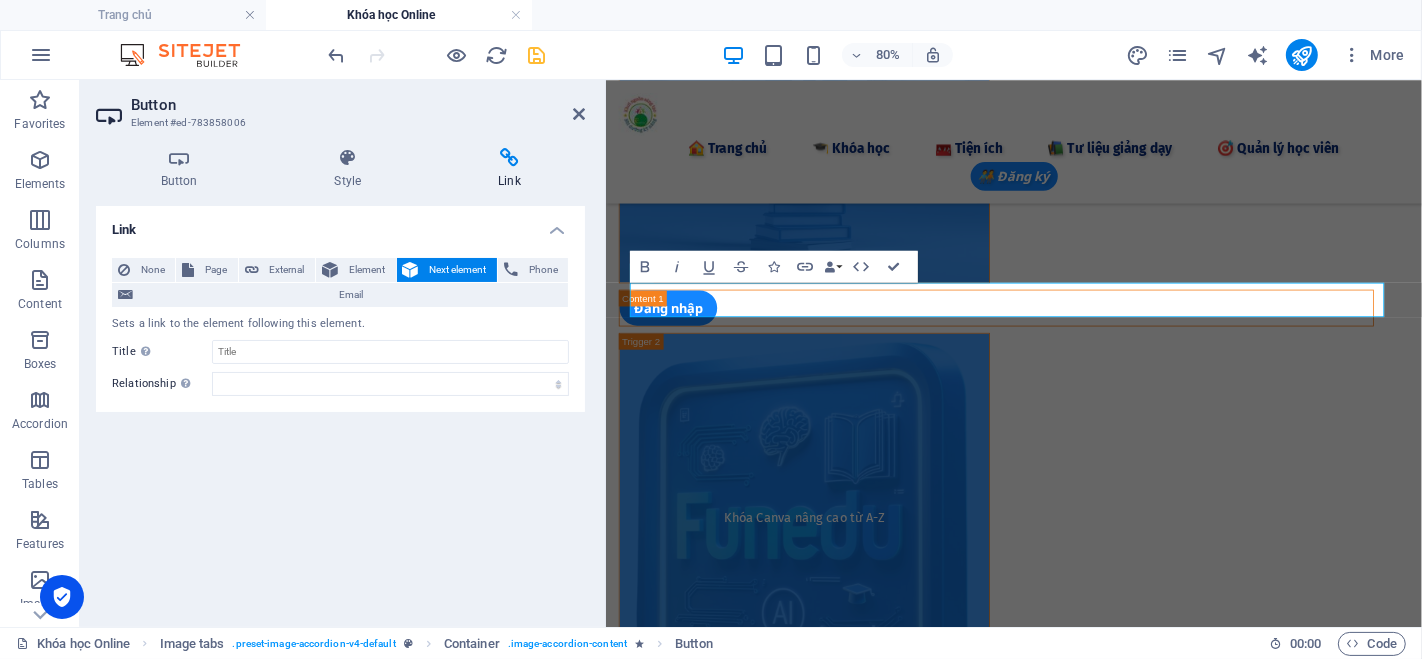 click on "None Page External Element Next element Phone Email Sets a link to the element following this element. Page Trang chủ Tài liệu Quản lý học viên Khóa học Khóa học Online Element
URL Phone Email Link target New tab Same tab Overlay Title Additional link description, should not be the same as the link text. The title is most often shown as a tooltip text when the mouse moves over the element. Leave empty if uncertain. Relationship Sets the  relationship of this link to the link target . For example, the value "nofollow" instructs search engines not to follow the link. Can be left empty. alternate author bookmark external help license next nofollow noreferrer noopener prev search tag" at bounding box center [340, 327] 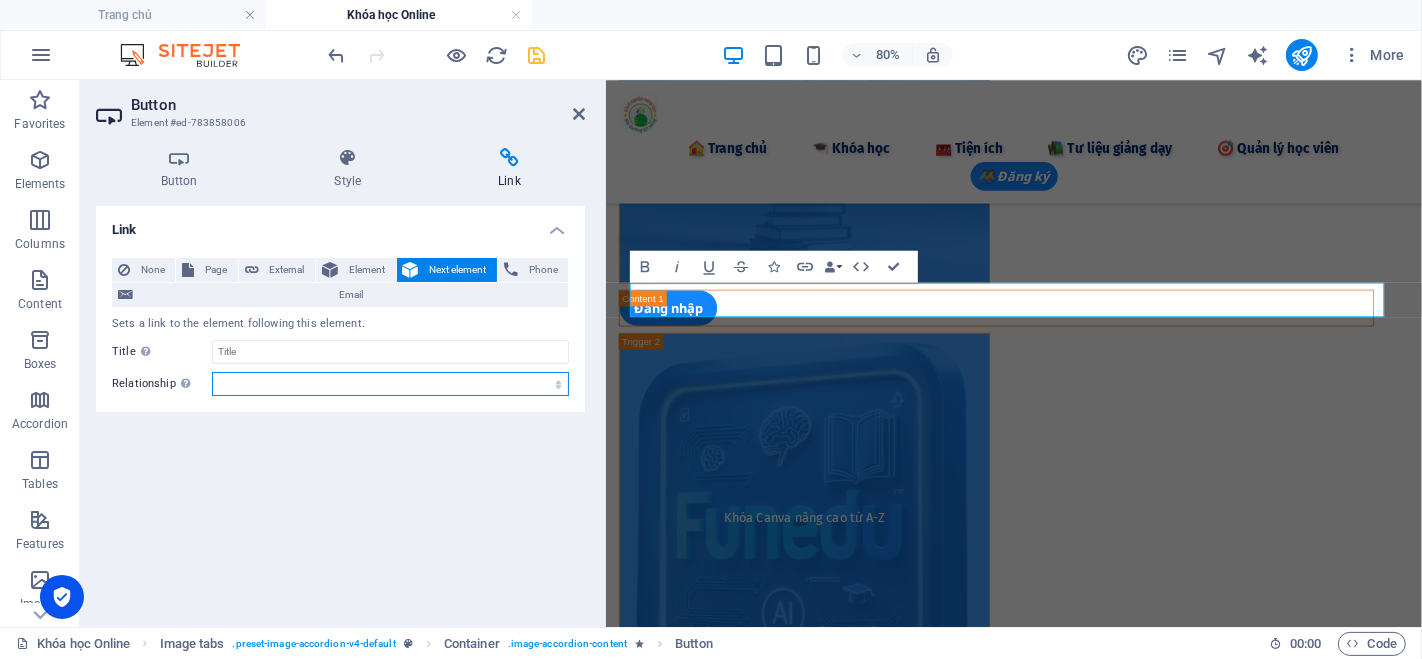 click on "alternate author bookmark external help license next nofollow noreferrer noopener prev search tag" at bounding box center (390, 384) 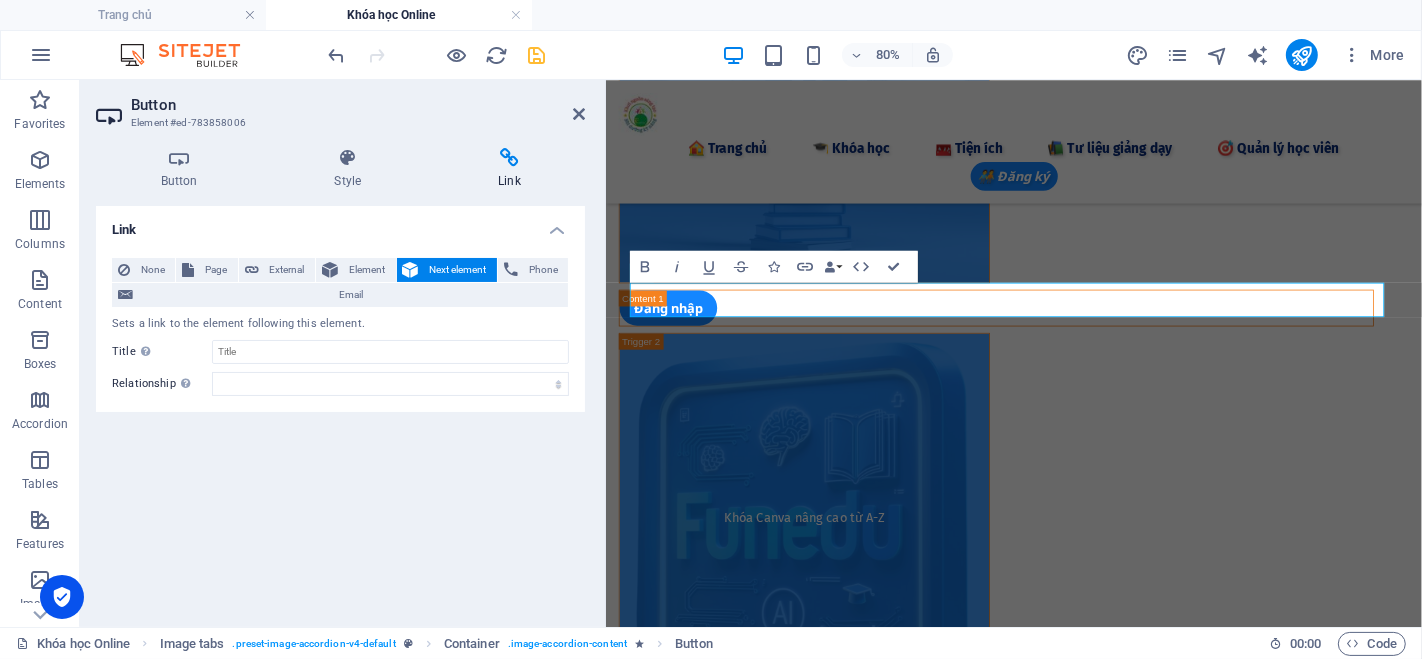 click on "Link None Page External Element Next element Phone Email Sets a link to the element following this element. Page Trang chủ Tài liệu Quản lý học viên Khóa học Khóa học Online Element
URL Phone Email Link target New tab Same tab Overlay Title Additional link description, should not be the same as the link text. The title is most often shown as a tooltip text when the mouse moves over the element. Leave empty if uncertain. Relationship Sets the  relationship of this link to the link target . For example, the value "nofollow" instructs search engines not to follow the link. Can be left empty. alternate author bookmark external help license next nofollow noreferrer noopener prev search tag" at bounding box center (340, 408) 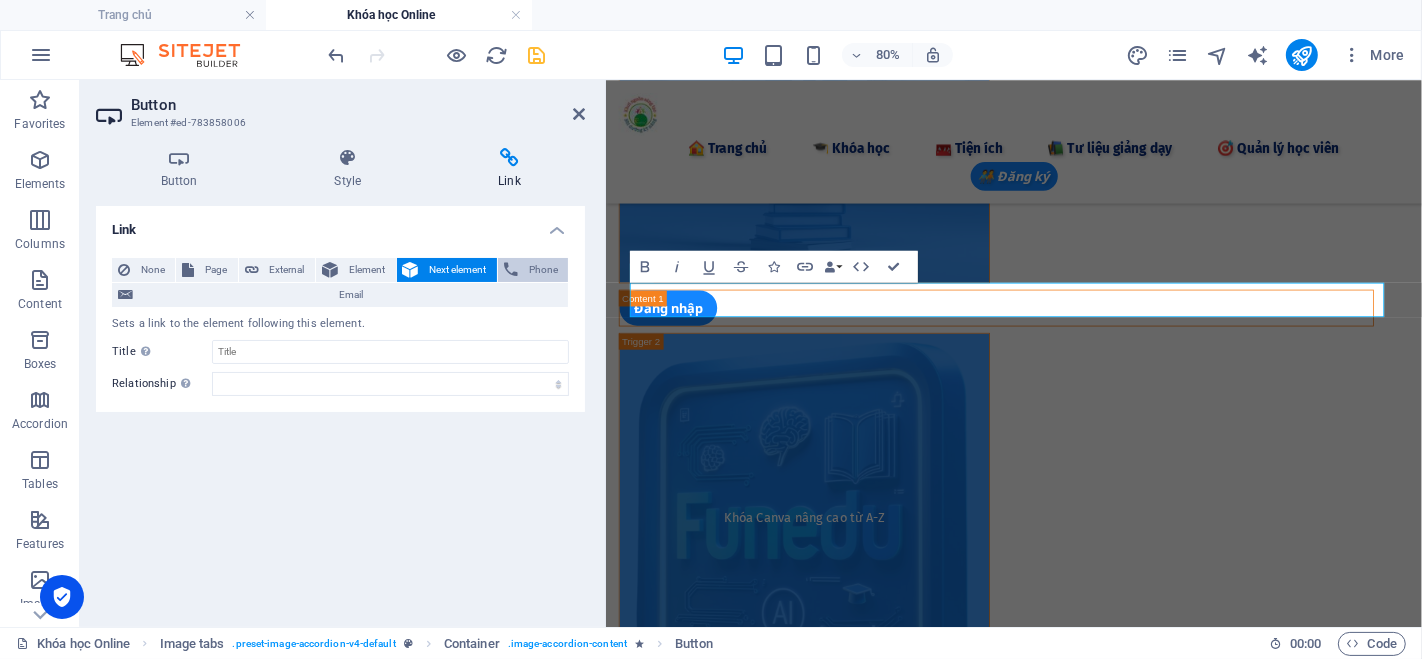 click on "Phone" at bounding box center [543, 270] 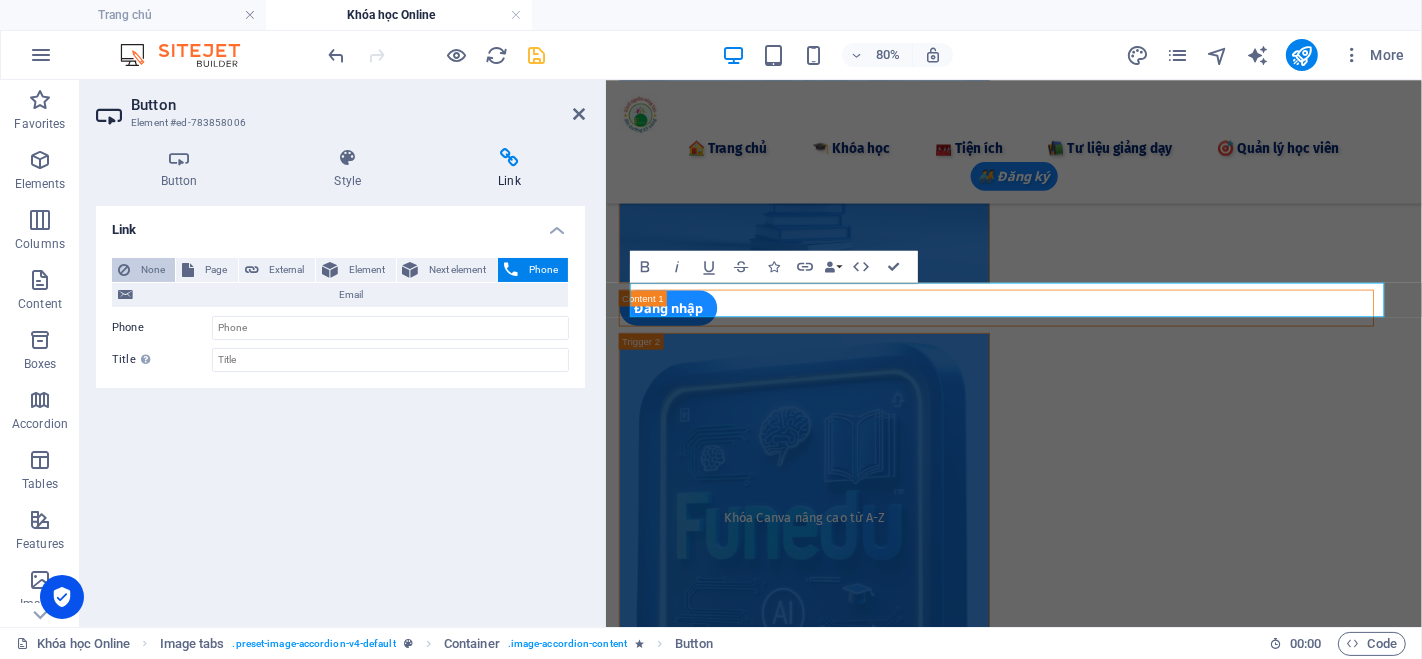 click on "None" at bounding box center [152, 270] 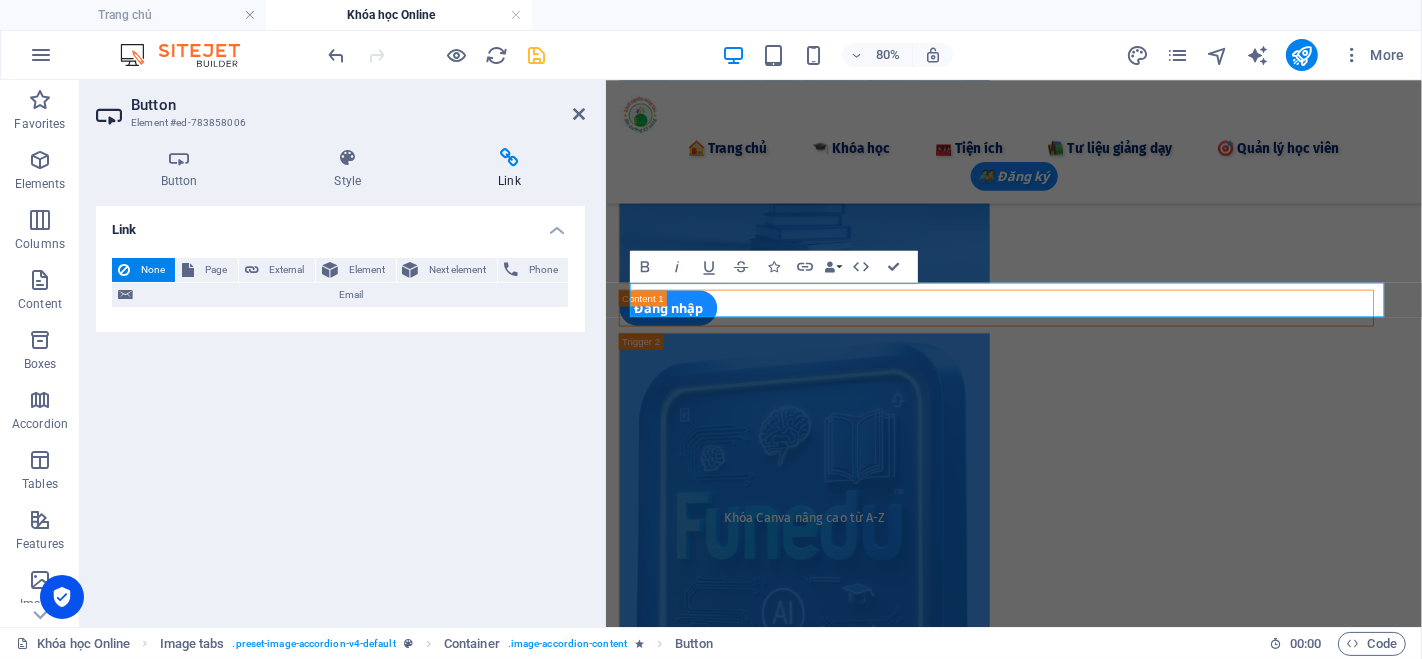 click on "Link None Page External Element Next element Phone Email Page Trang chủ Tài liệu Quản lý học viên Khóa học Khóa học Online Element
URL Phone Email Link target New tab Same tab Overlay Title Additional link description, should not be the same as the link text. The title is most often shown as a tooltip text when the mouse moves over the element. Leave empty if uncertain. Relationship Sets the  relationship of this link to the link target . For example, the value "nofollow" instructs search engines not to follow the link. Can be left empty. alternate author bookmark external help license next nofollow noreferrer noopener prev search tag" at bounding box center [340, 408] 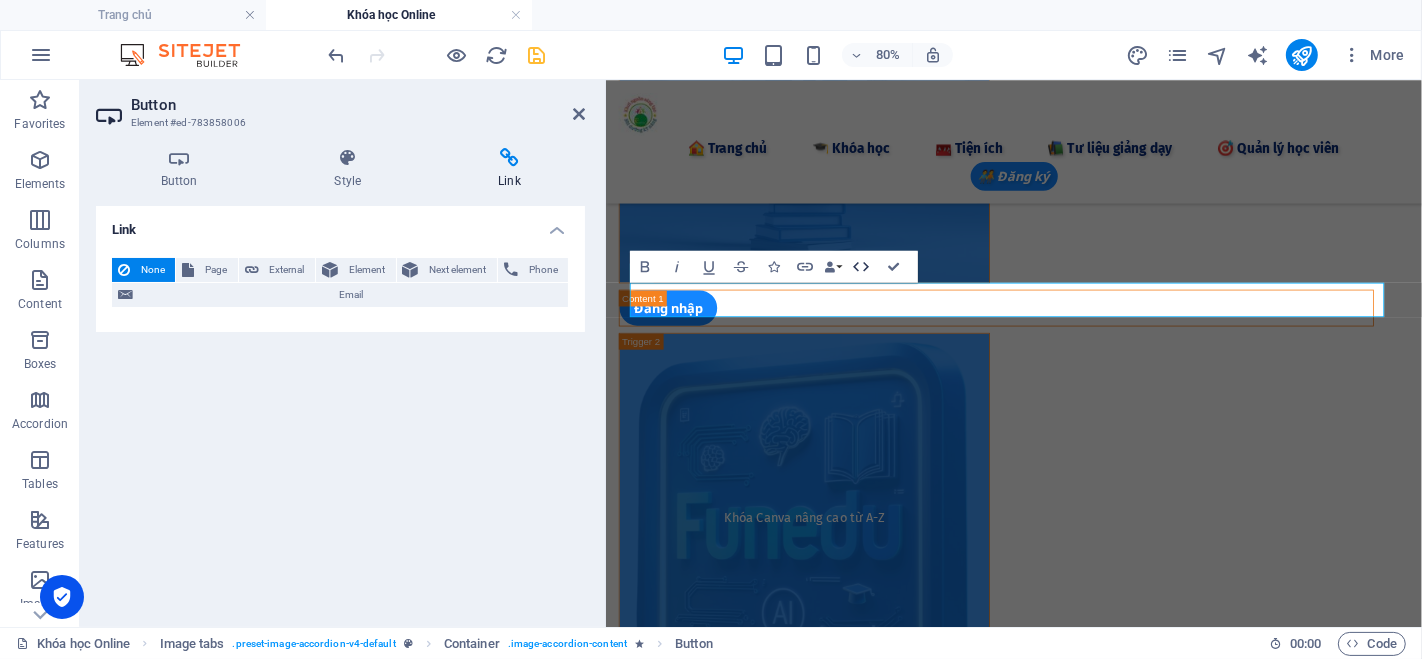 click 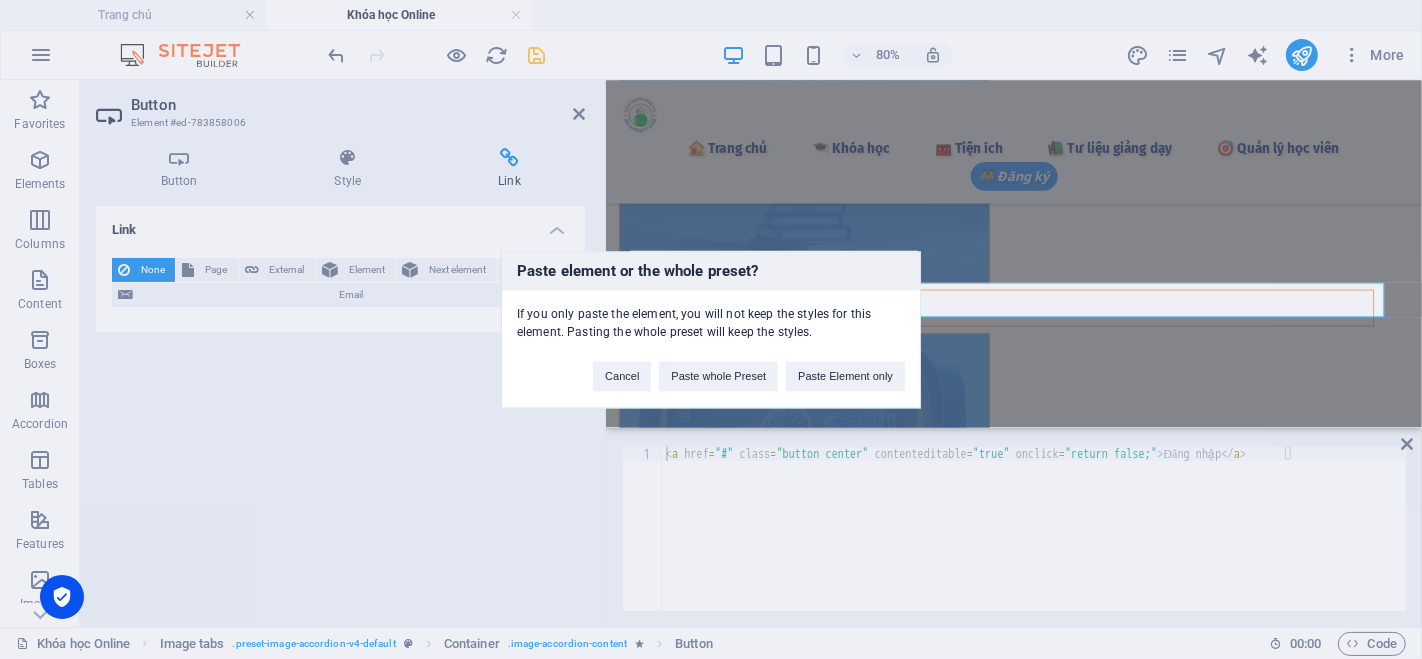 type 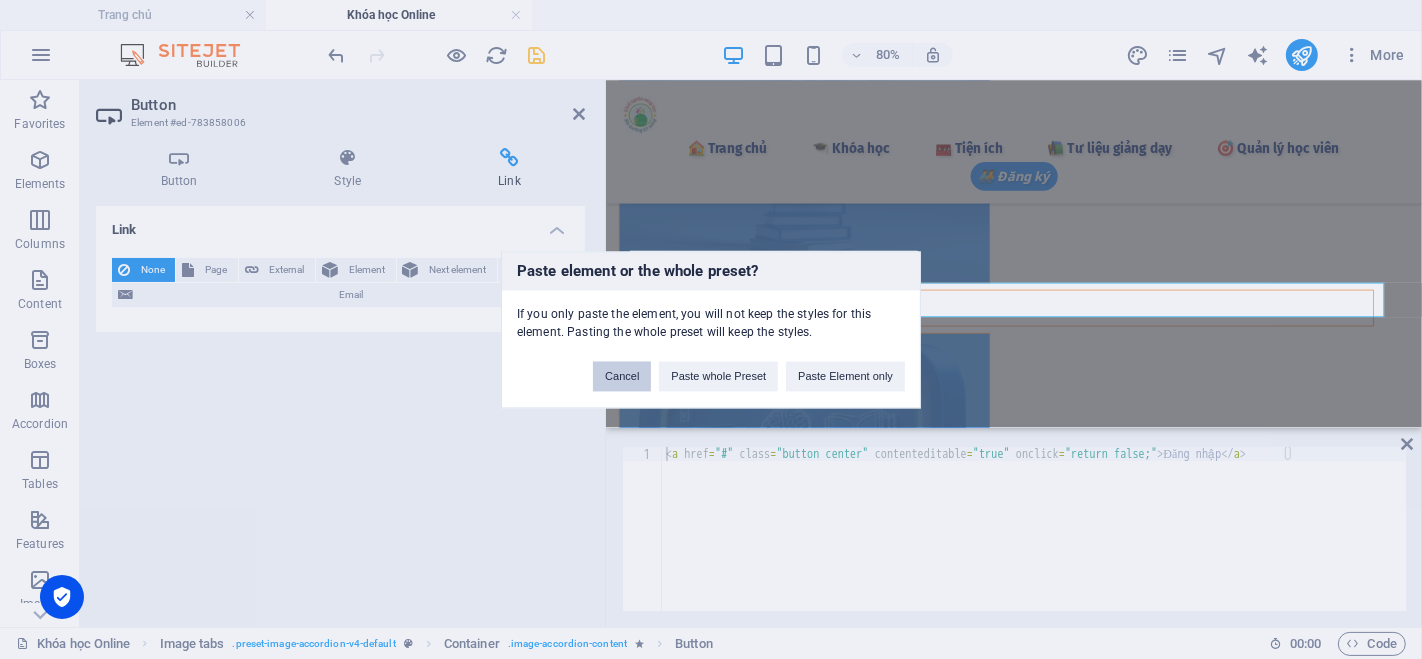 drag, startPoint x: 625, startPoint y: 378, endPoint x: 68, endPoint y: 427, distance: 559.1511 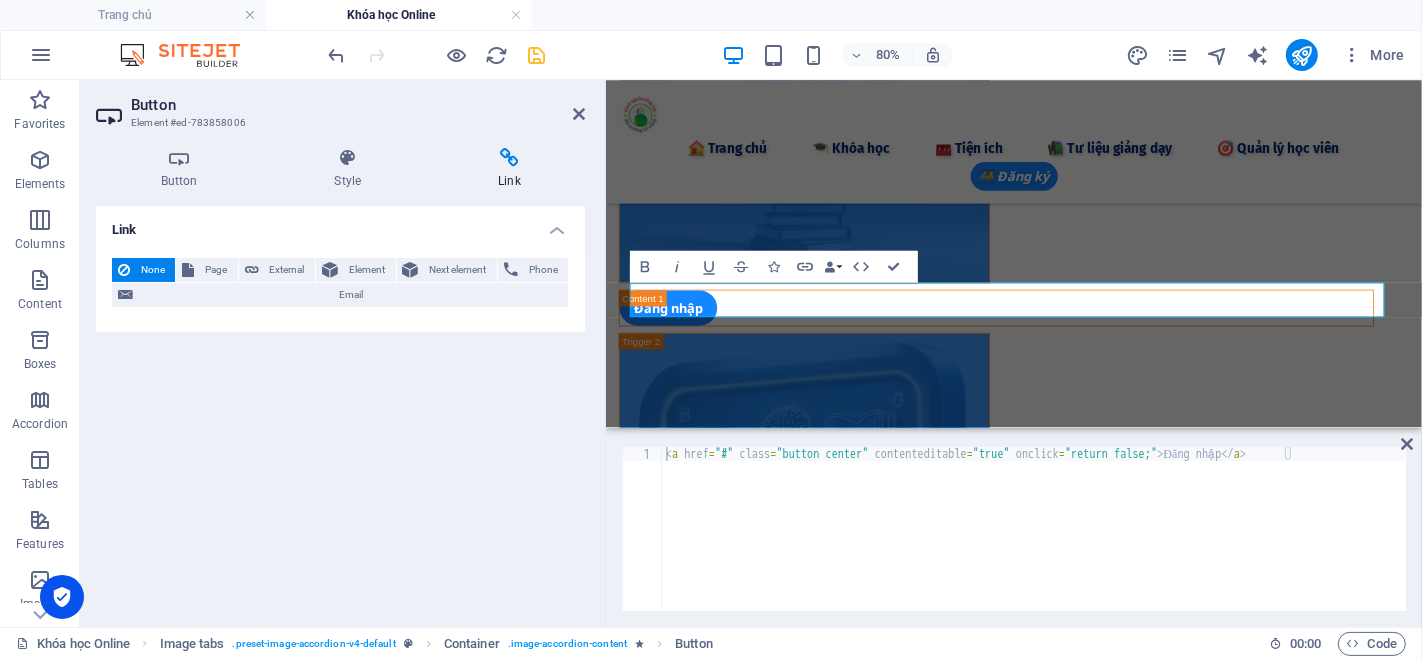 type on "<a href="#" class="button center" contenteditable="true" onclick="return false;">Đăng nhập</a>" 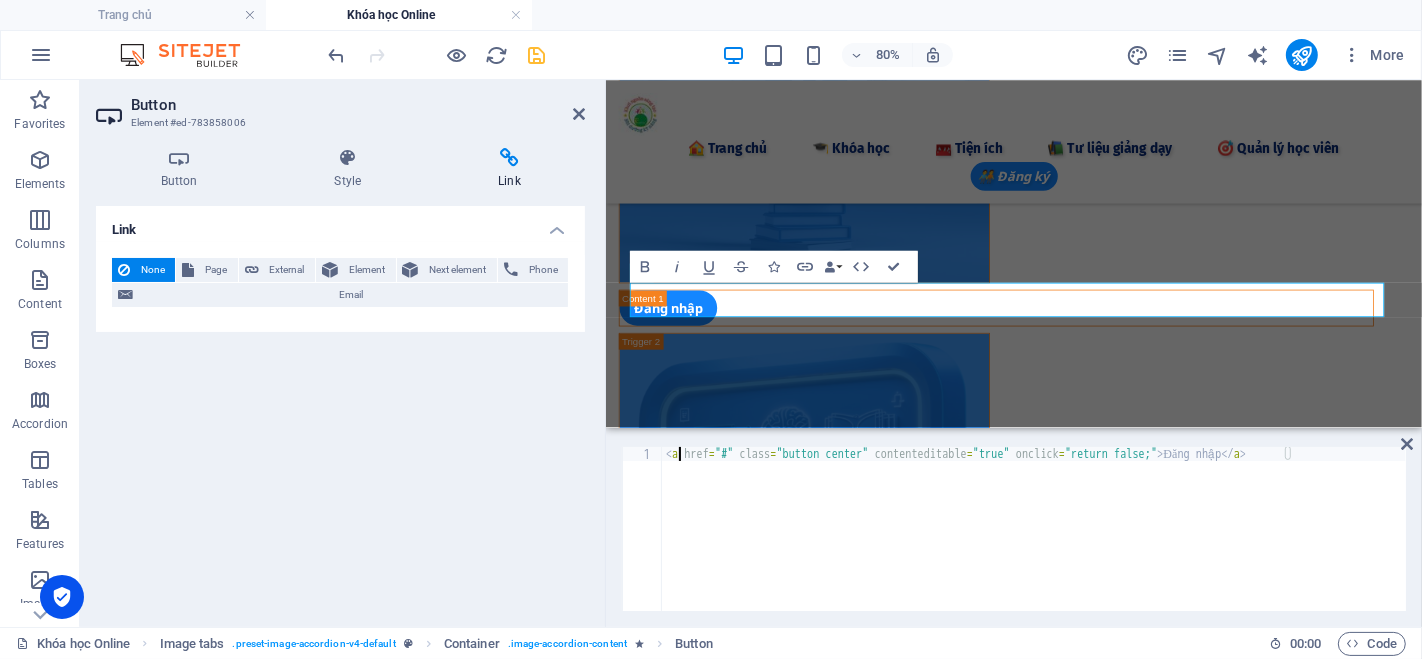 click on "< a   href = "#"   class = "button center"   contenteditable = "true"   onclick = "return false;" > Đăng nhập </ a >" at bounding box center [1034, 543] 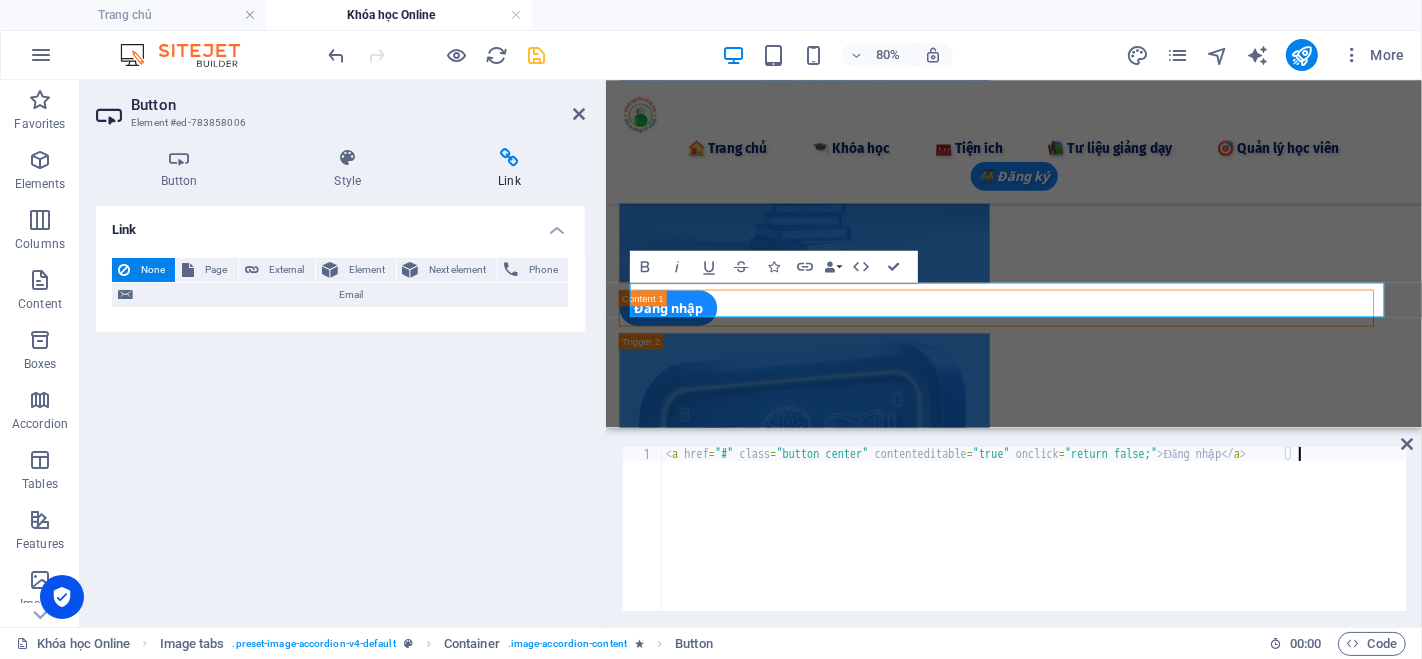 click on "< a   href = "#"   class = "button center"   contenteditable = "true"   onclick = "return false;" > Đăng nhập </ a >" at bounding box center [1034, 543] 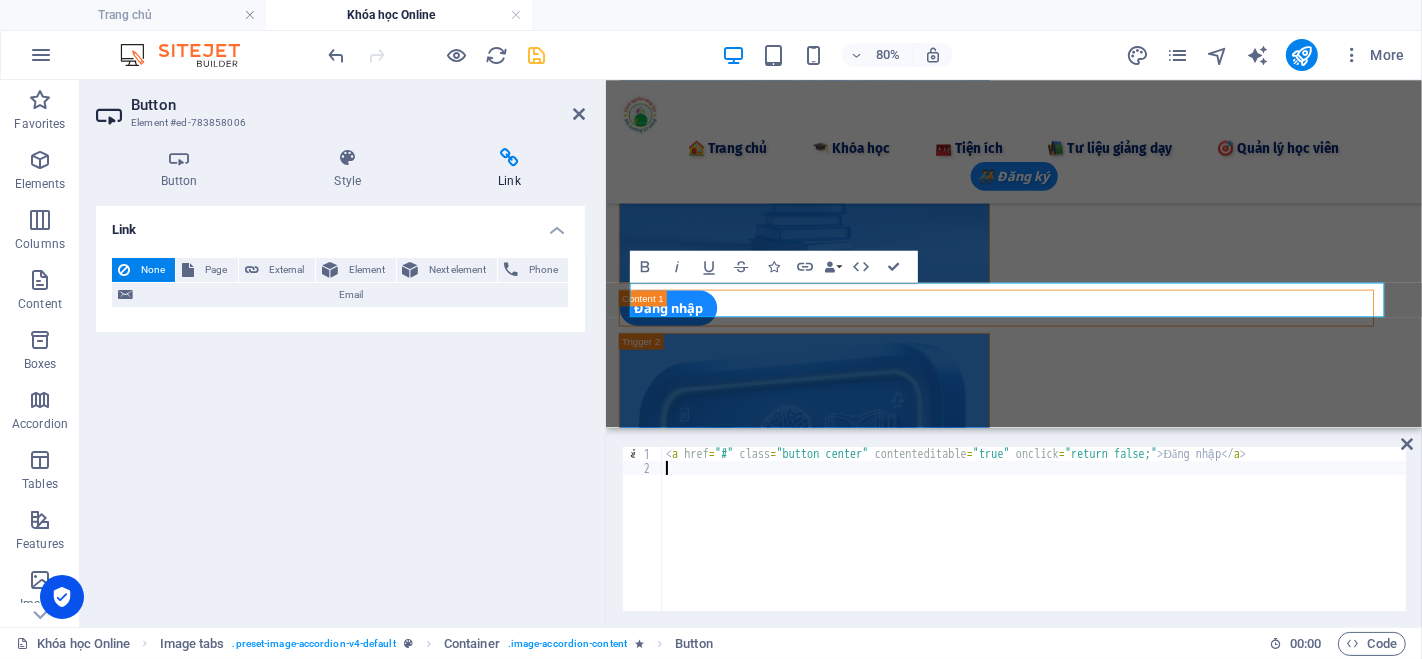 paste on "</html>" 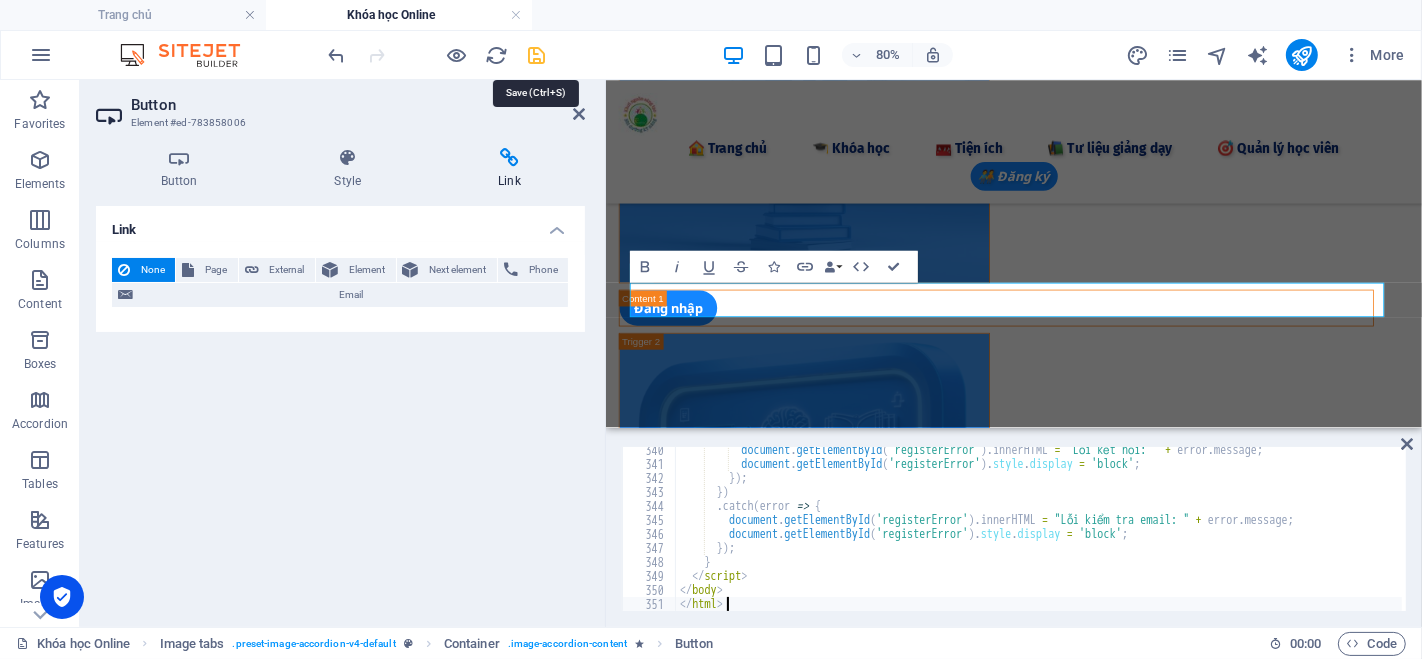 type on "</html>" 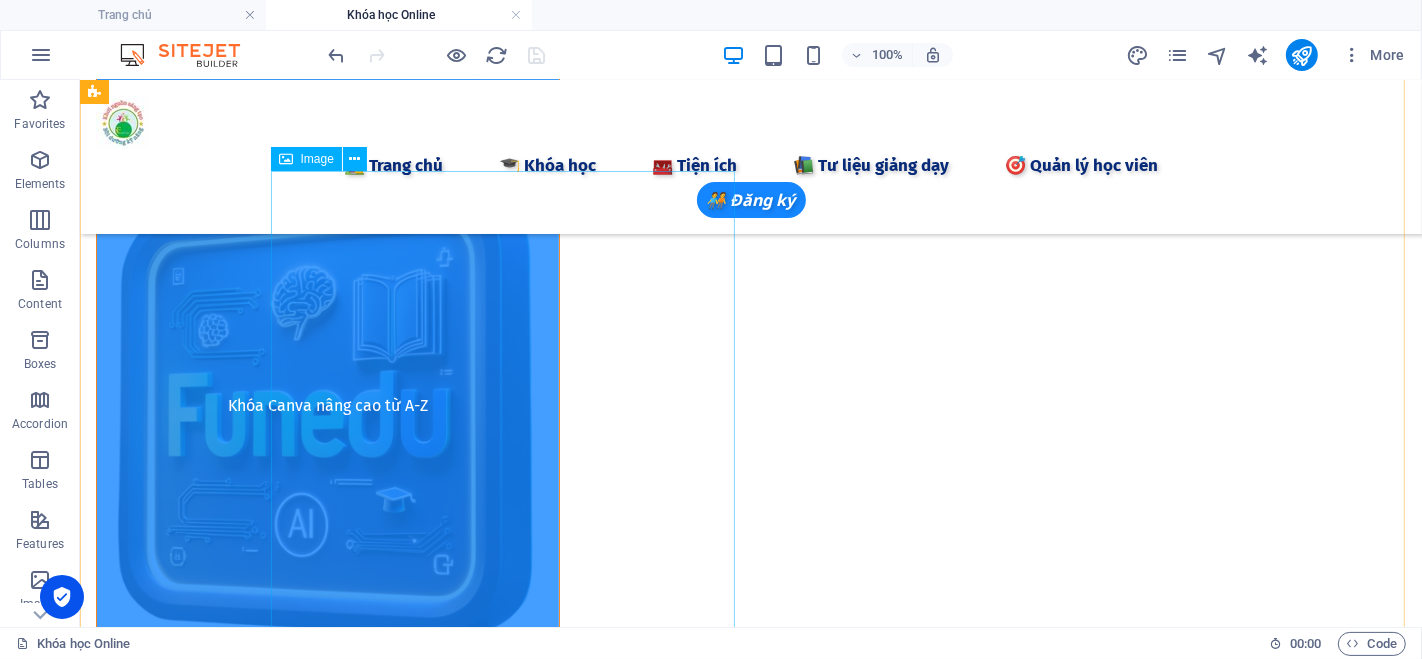 scroll, scrollTop: 779, scrollLeft: 0, axis: vertical 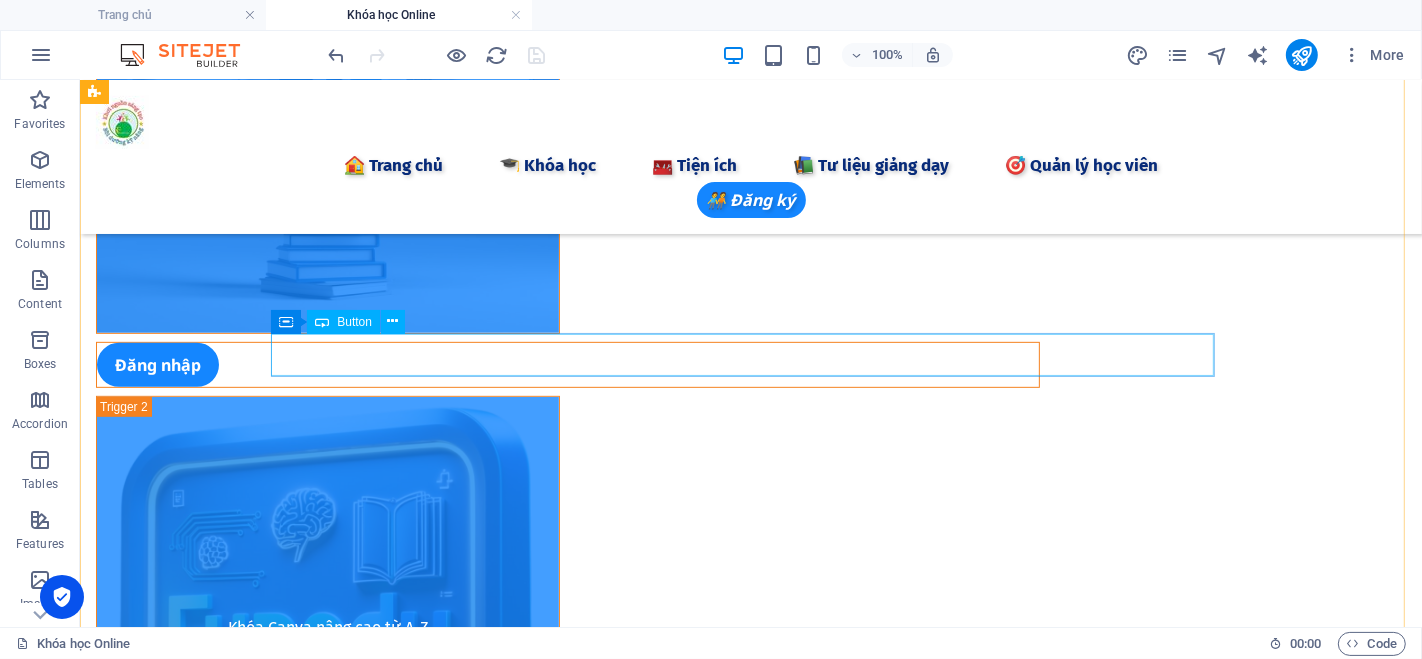click on "Đăng nhập" at bounding box center [567, 364] 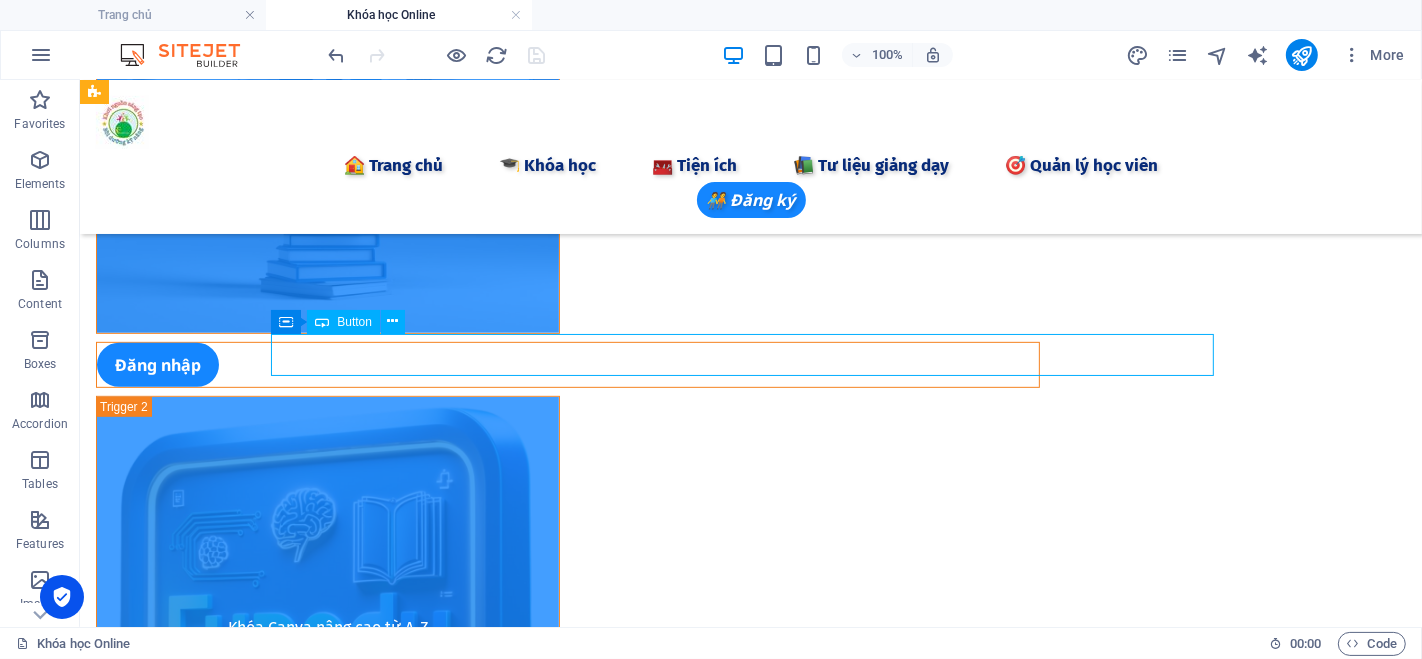 click on "Đăng nhập" at bounding box center [567, 364] 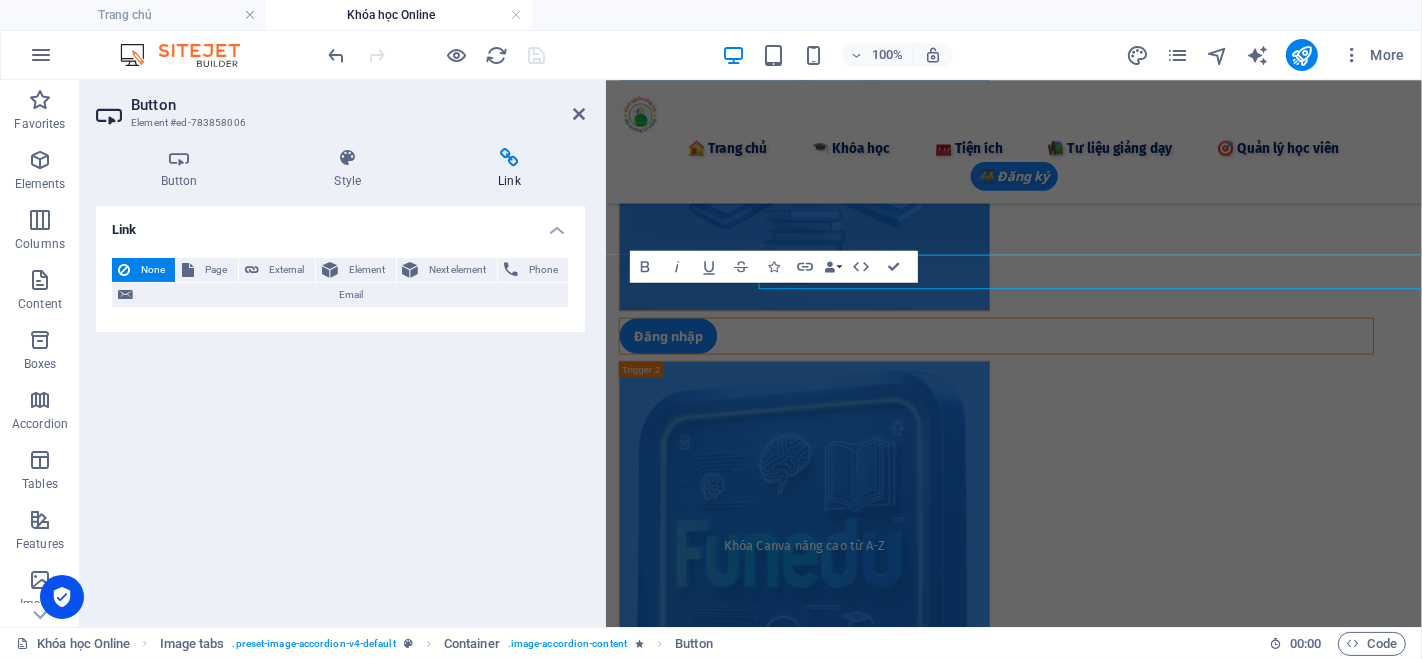 scroll, scrollTop: 814, scrollLeft: 0, axis: vertical 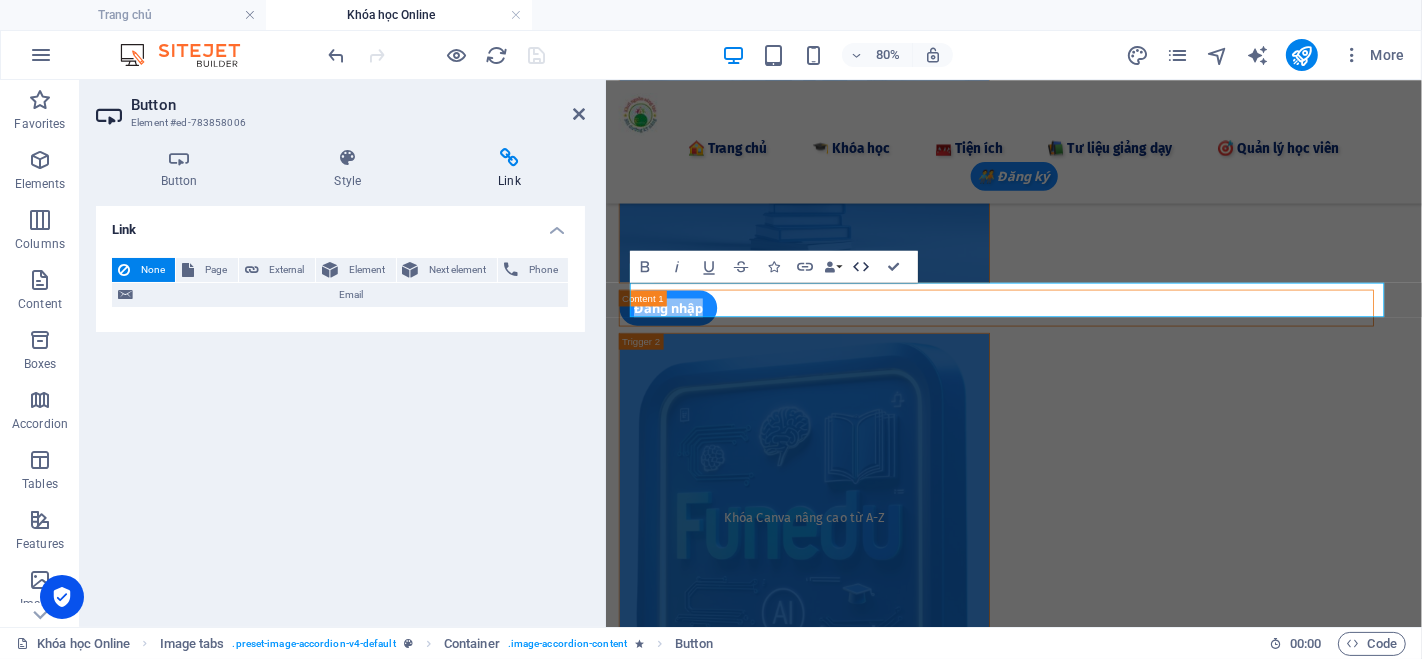 click 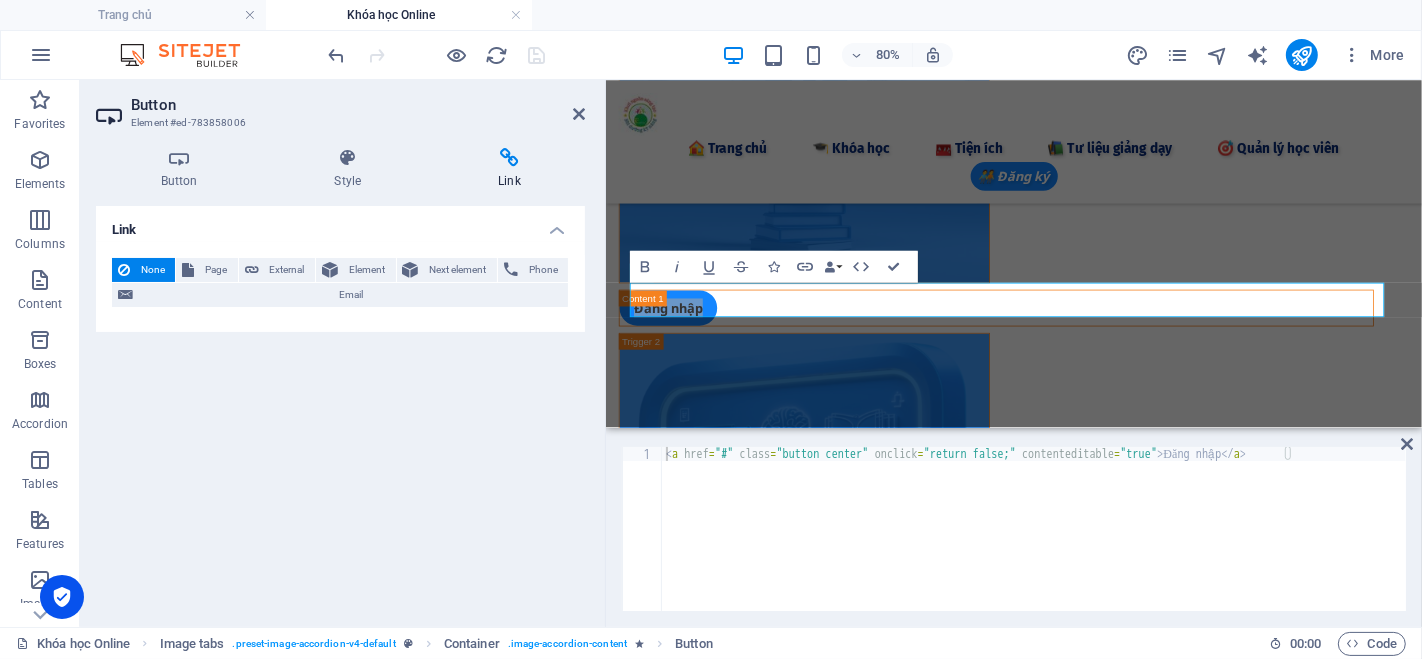 type on "<a href="#" class="button center" onclick="return false;" contenteditable="true">Đăng nhập</a>" 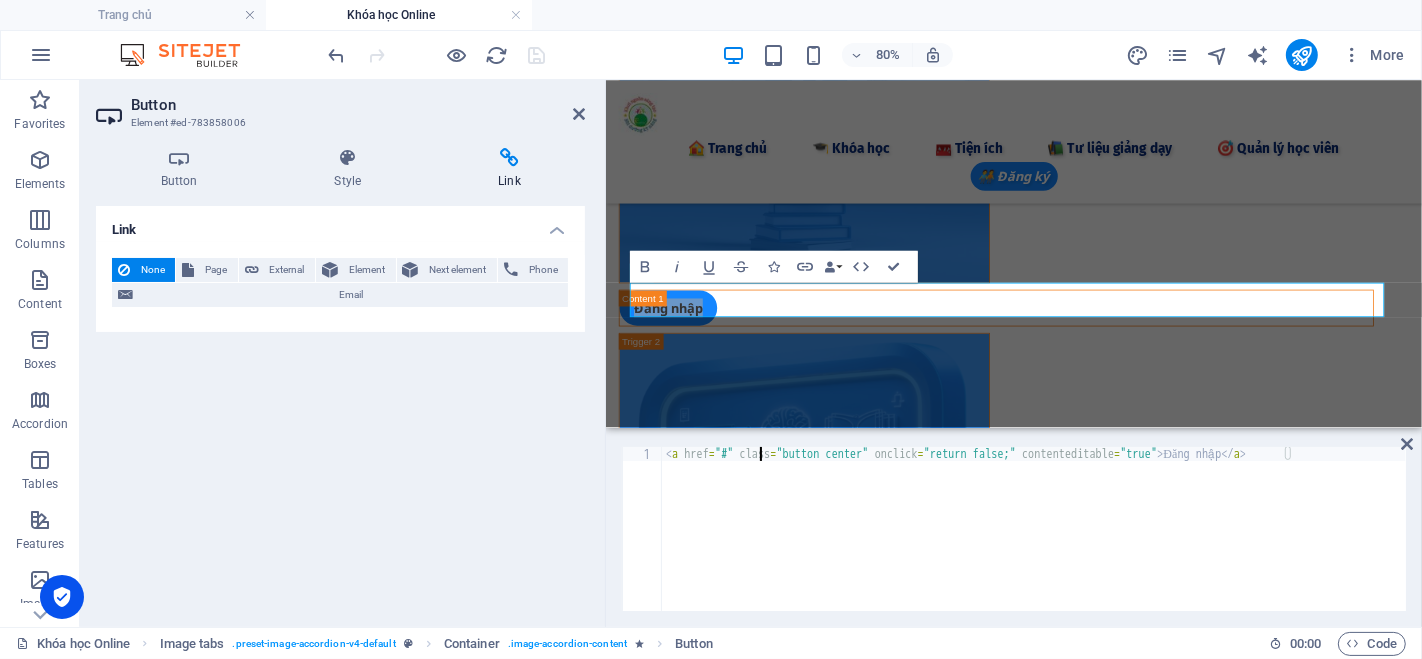 click on "< a   href = "#"   class = "button center"   onclick = "return false;"   contenteditable = "true" > Đăng nhập </ a >" at bounding box center (1034, 543) 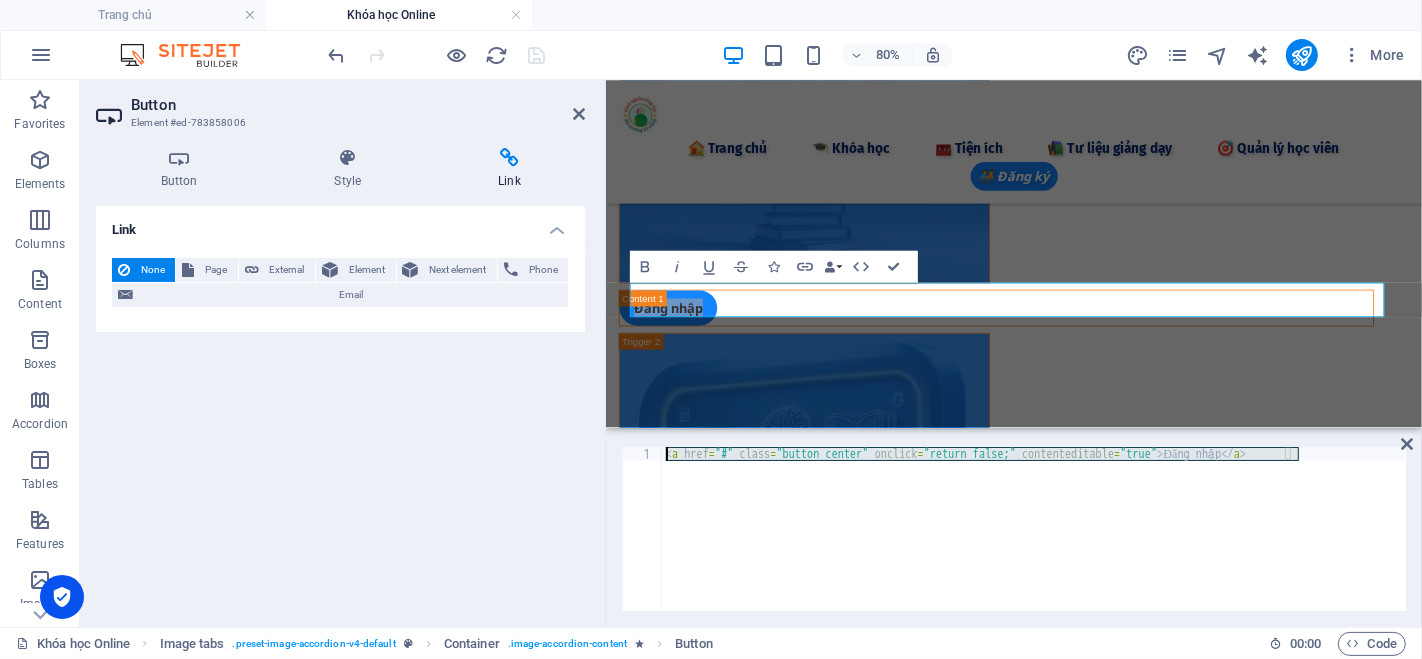 drag, startPoint x: 1355, startPoint y: 470, endPoint x: 662, endPoint y: 437, distance: 693.7853 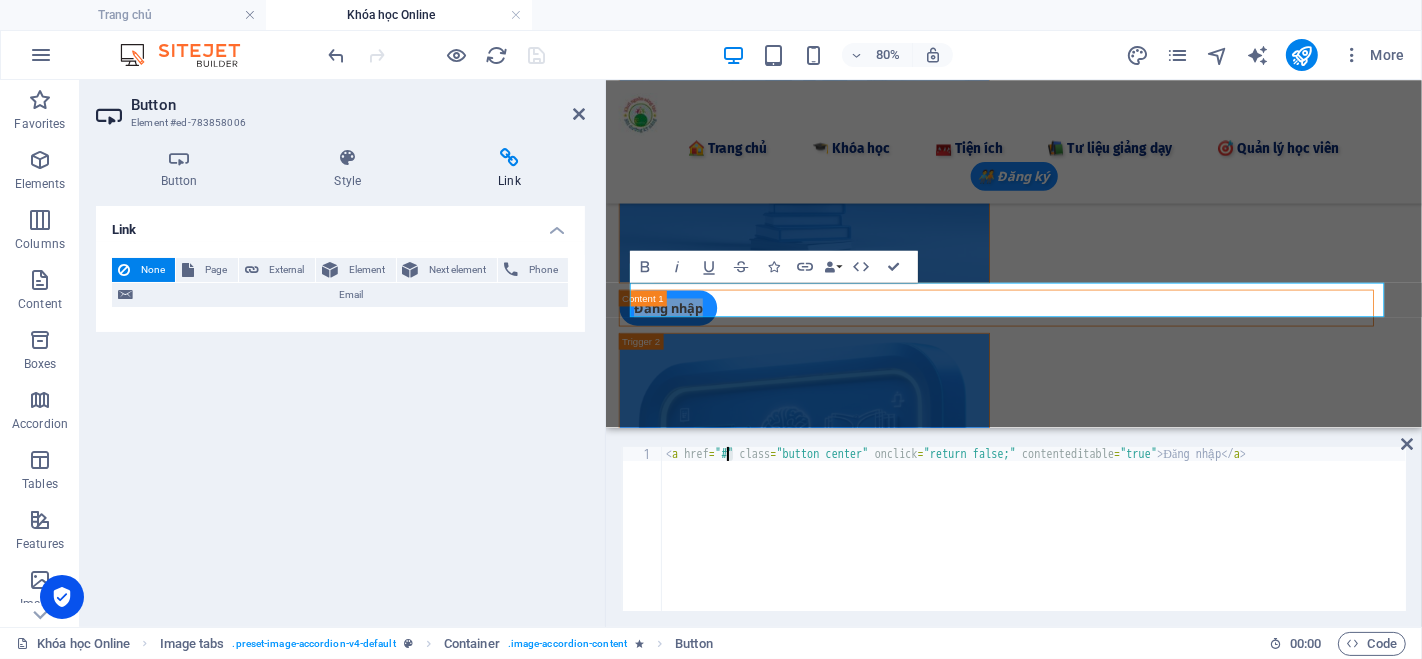 click on "< a   href = "#"   class = "button center"   onclick = "return false;"   contenteditable = "true" > Đăng nhập </ a >" at bounding box center (1034, 543) 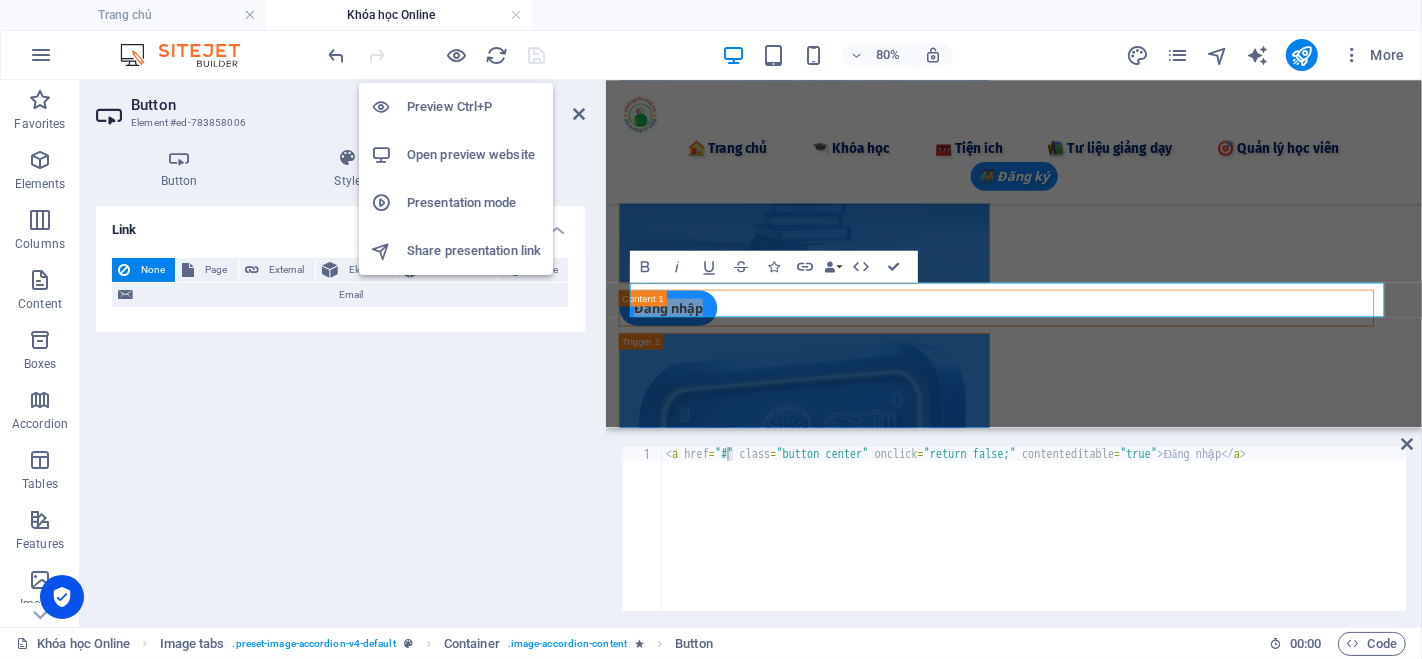 click on "Preview Ctrl+P" at bounding box center [474, 107] 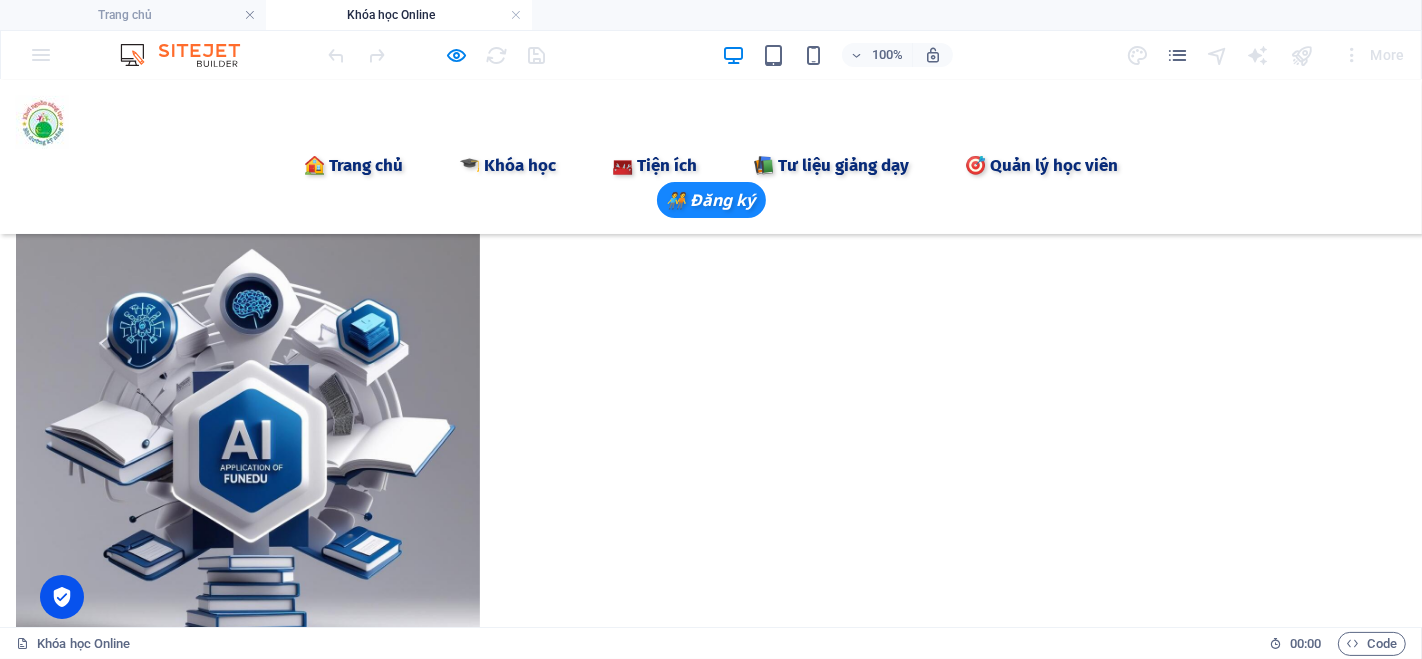 scroll, scrollTop: 208, scrollLeft: 0, axis: vertical 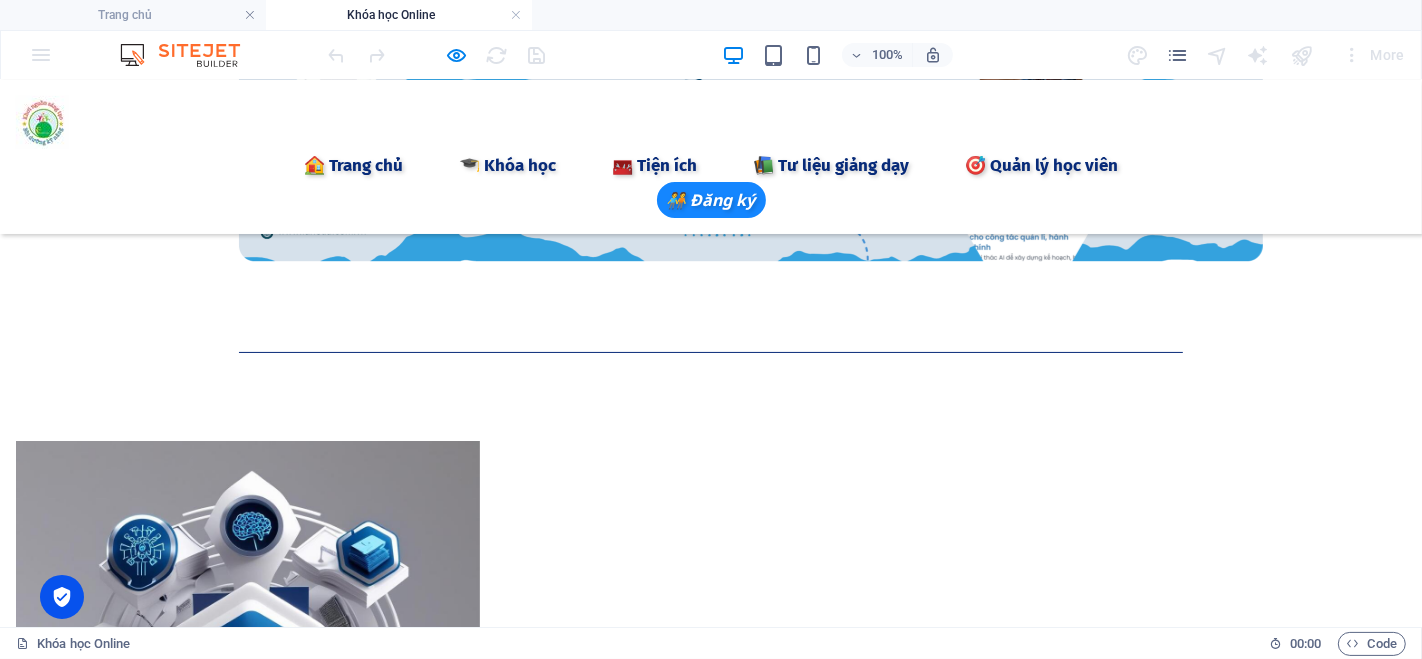 click on "Khóa học AI dành cho Cán bộ công chức và Giáo viên Đăng nhập Khóa Canva nâng cao từ A-Z Khóa học Canva nâng cao giúp học viên phát triển tư duy sáng tạo và thẩm mỹ thông qua việc làm chủ các nguyên tắc thiết kế hiện đại như bố cục, màu sắc, phông chữ và chuyển động. Thông qua công cụ thiết kế đơn giản, học viên sẽ được khơi gợi nguồn cảm hứng và thực hành tạo ra các sản phẩm cá nhân hóa như áp phích, truyện tranh, video, hoạt hình... Khóa học phù hợp với học sinh, giáo viên và người đi làm mong muốn thể hiện ý tưởng một cách chuyên nghiệp, trực quan và ấn tượng." at bounding box center [711, 908] 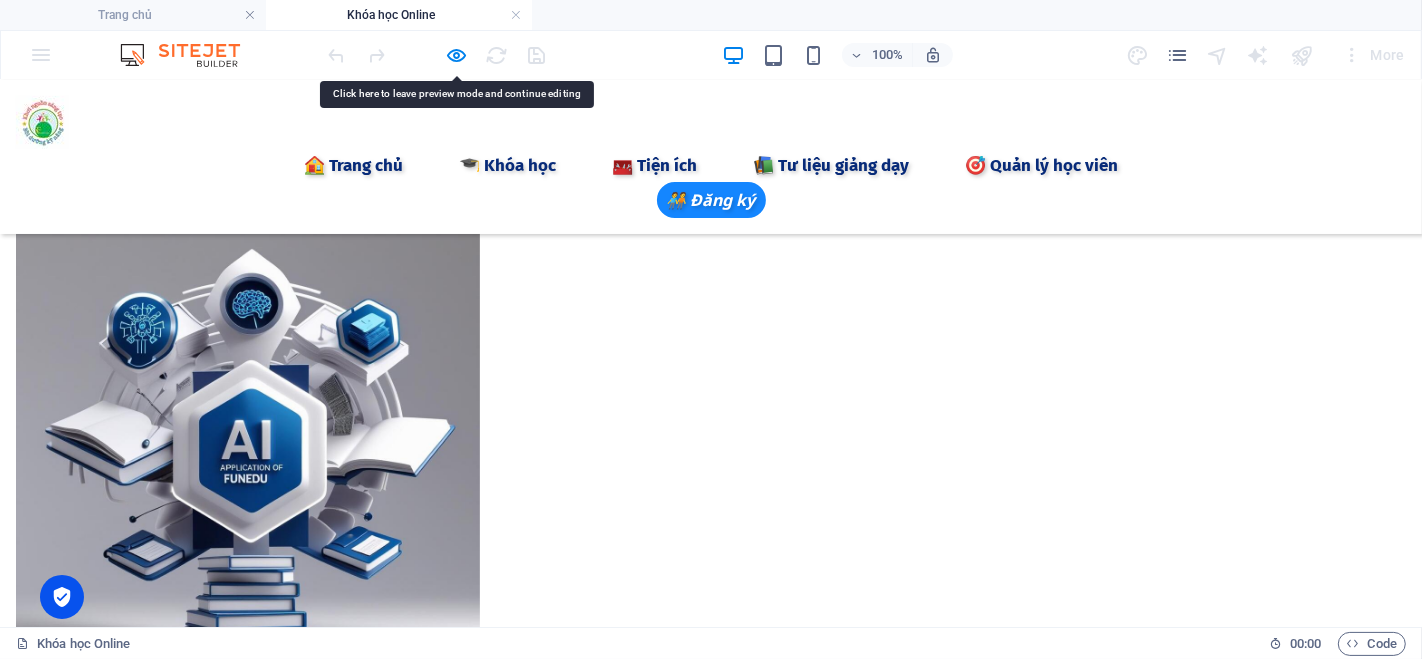 scroll, scrollTop: 652, scrollLeft: 0, axis: vertical 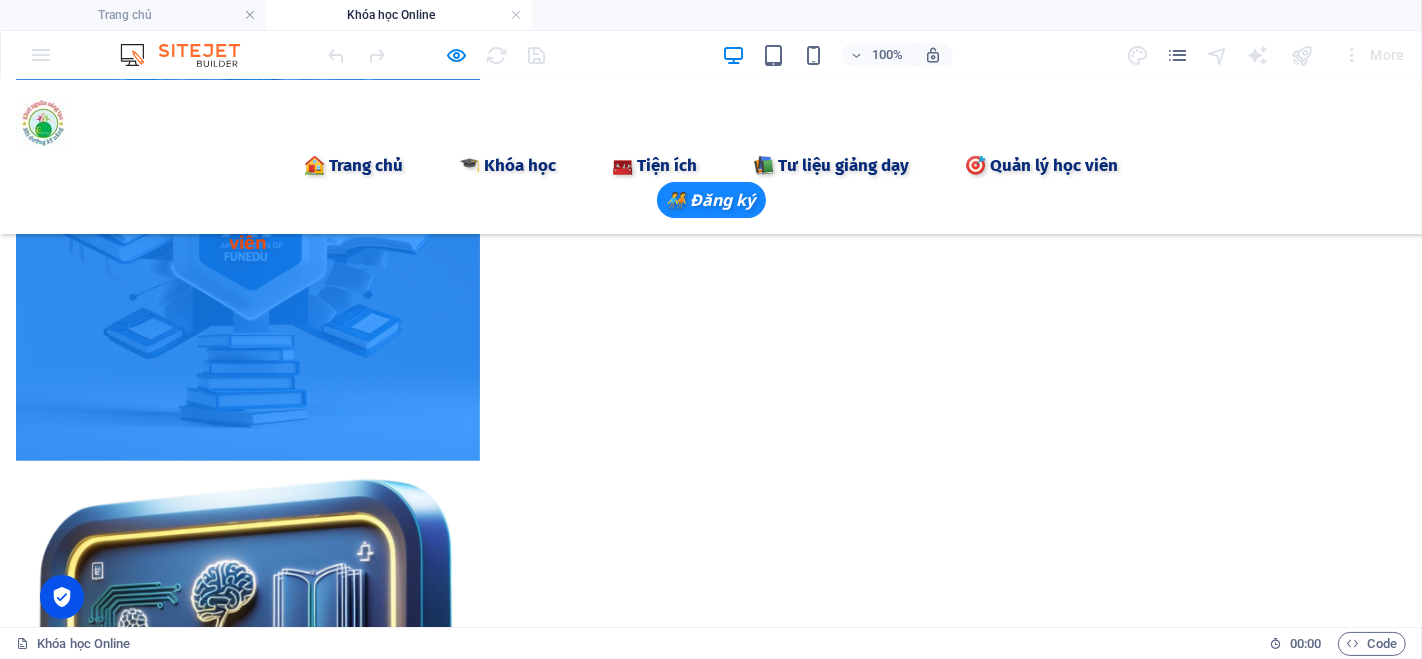 click on "Khóa học AI dành cho Cán bộ công chức và Giáo viên" at bounding box center (248, 228) 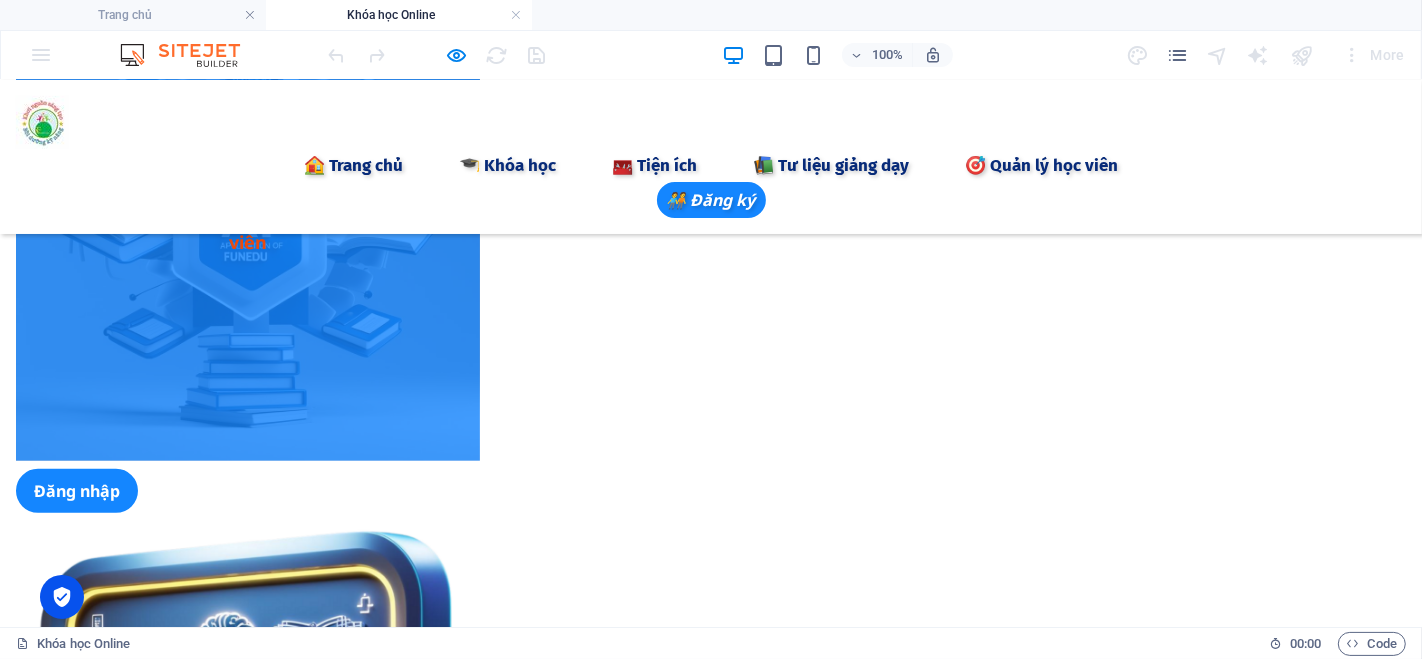 click on "Đăng nhập" at bounding box center (77, 490) 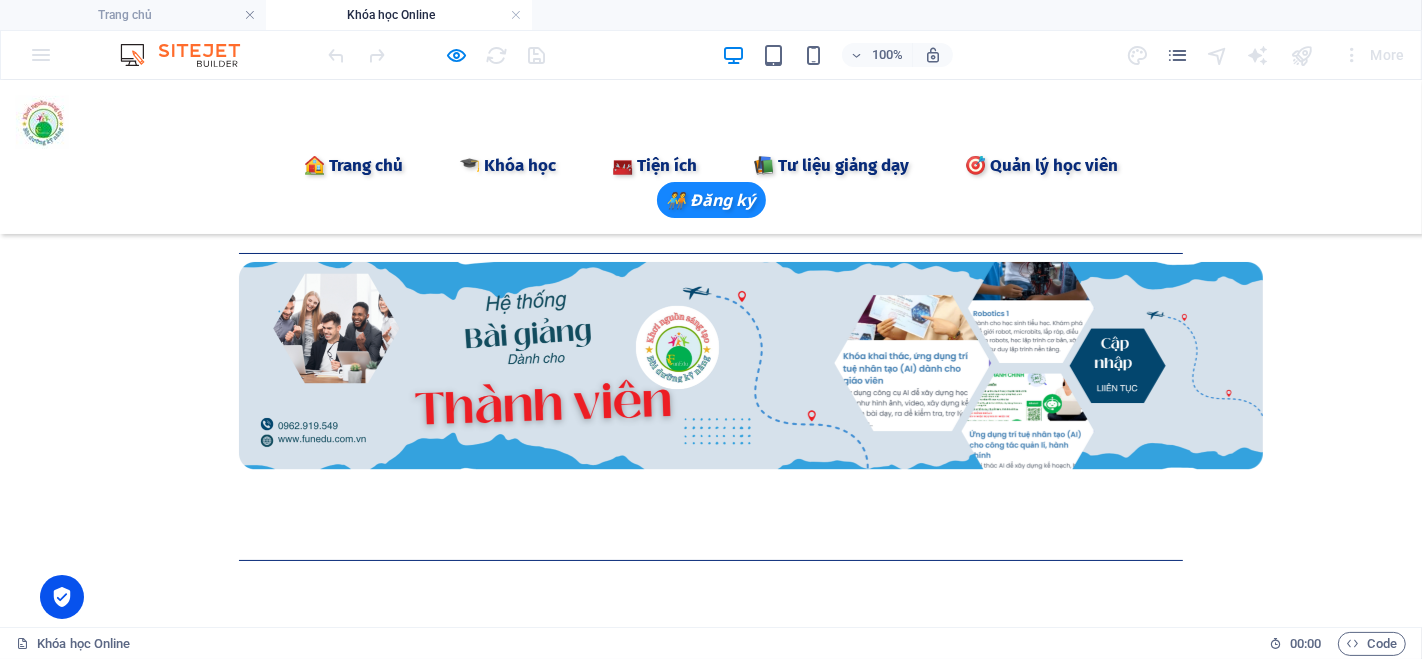 scroll, scrollTop: 333, scrollLeft: 0, axis: vertical 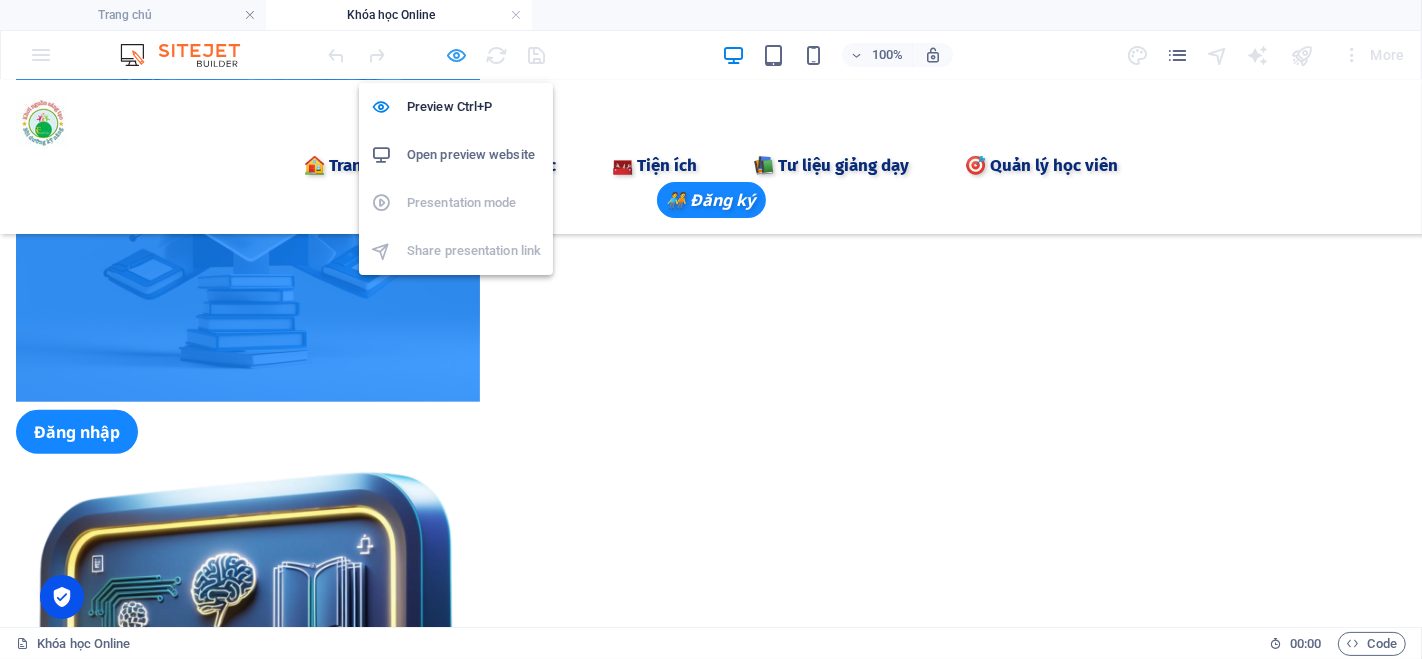 click at bounding box center [457, 55] 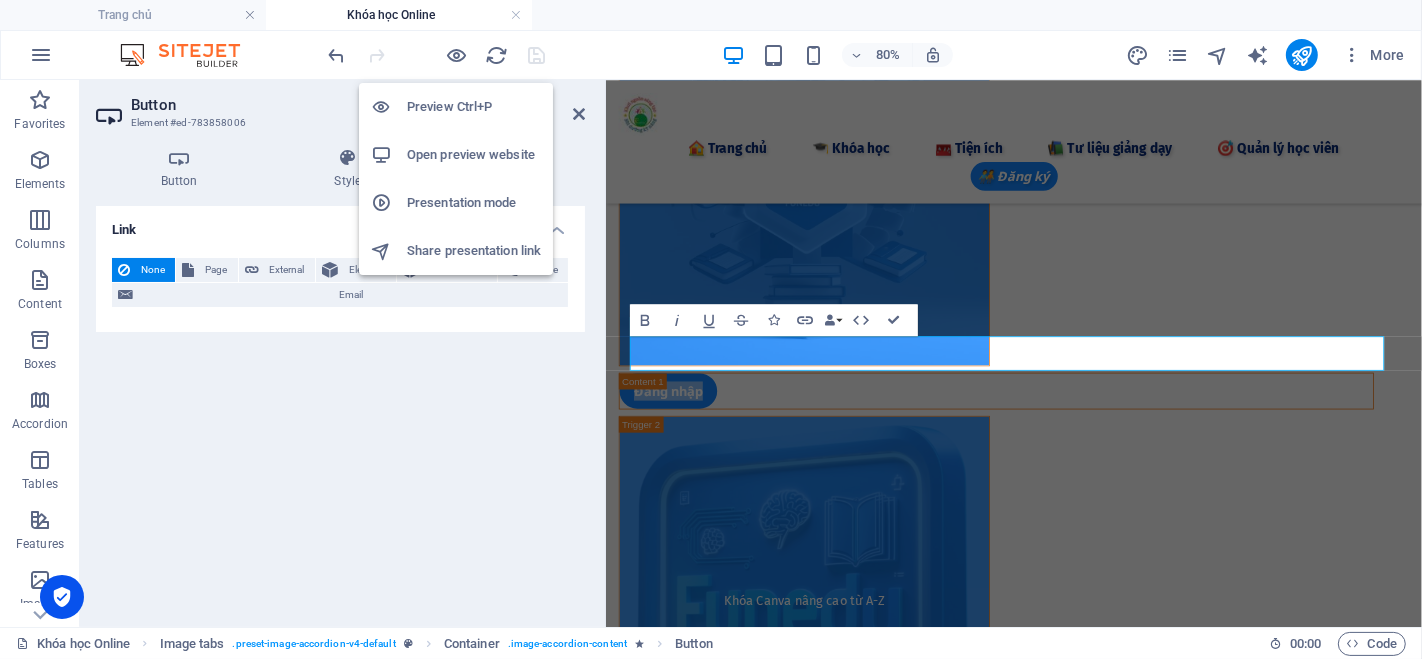 scroll, scrollTop: 748, scrollLeft: 0, axis: vertical 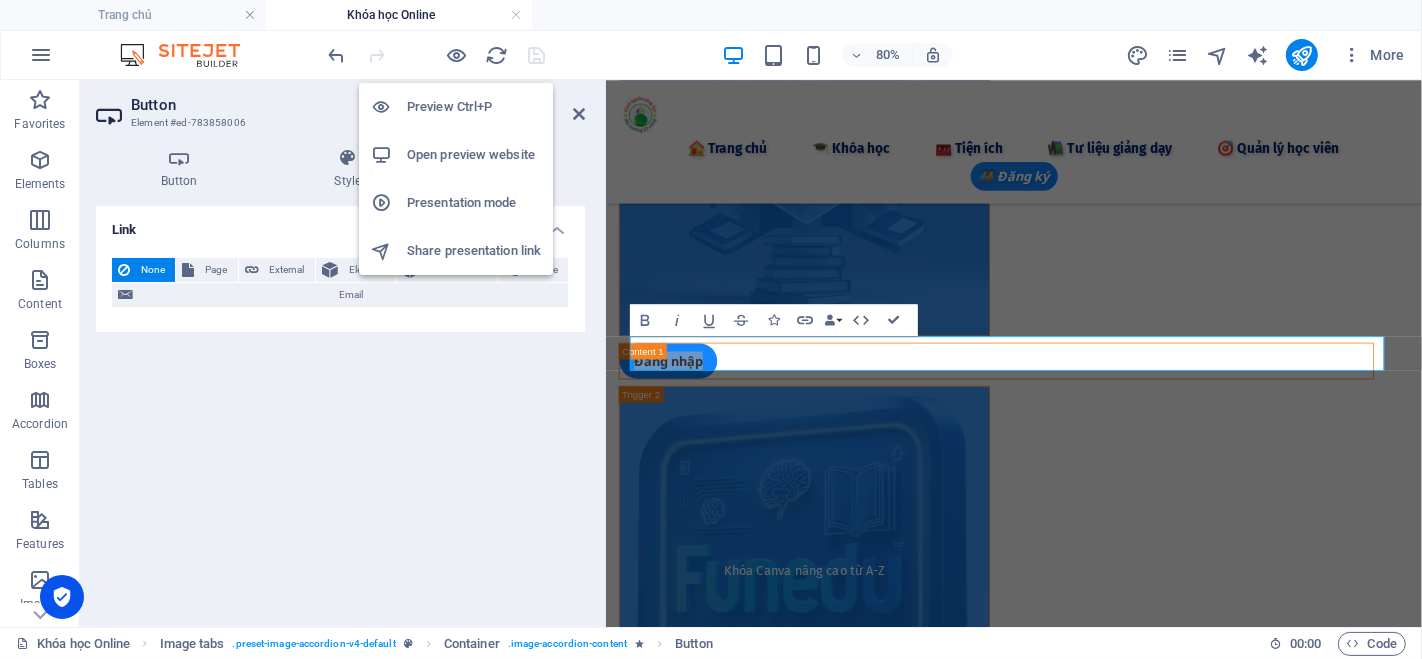 click on "Open preview website" at bounding box center [474, 155] 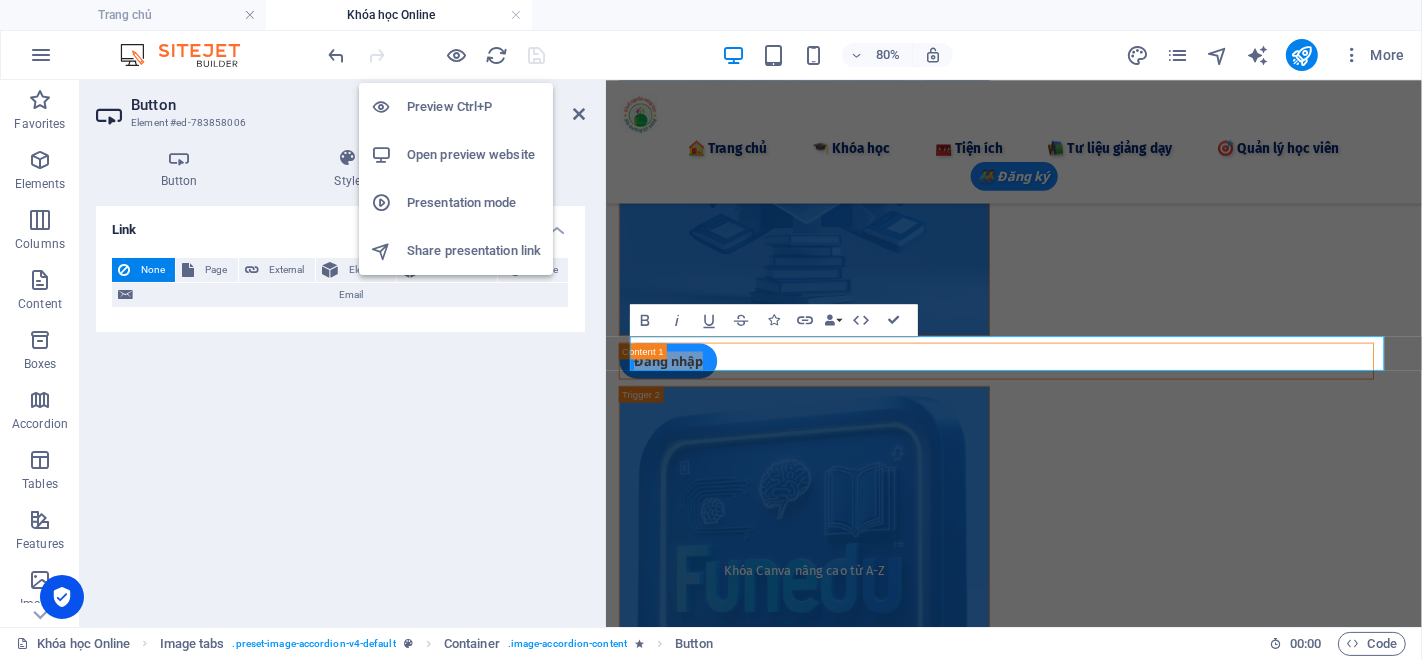 click on "Preview Ctrl+P" at bounding box center [474, 107] 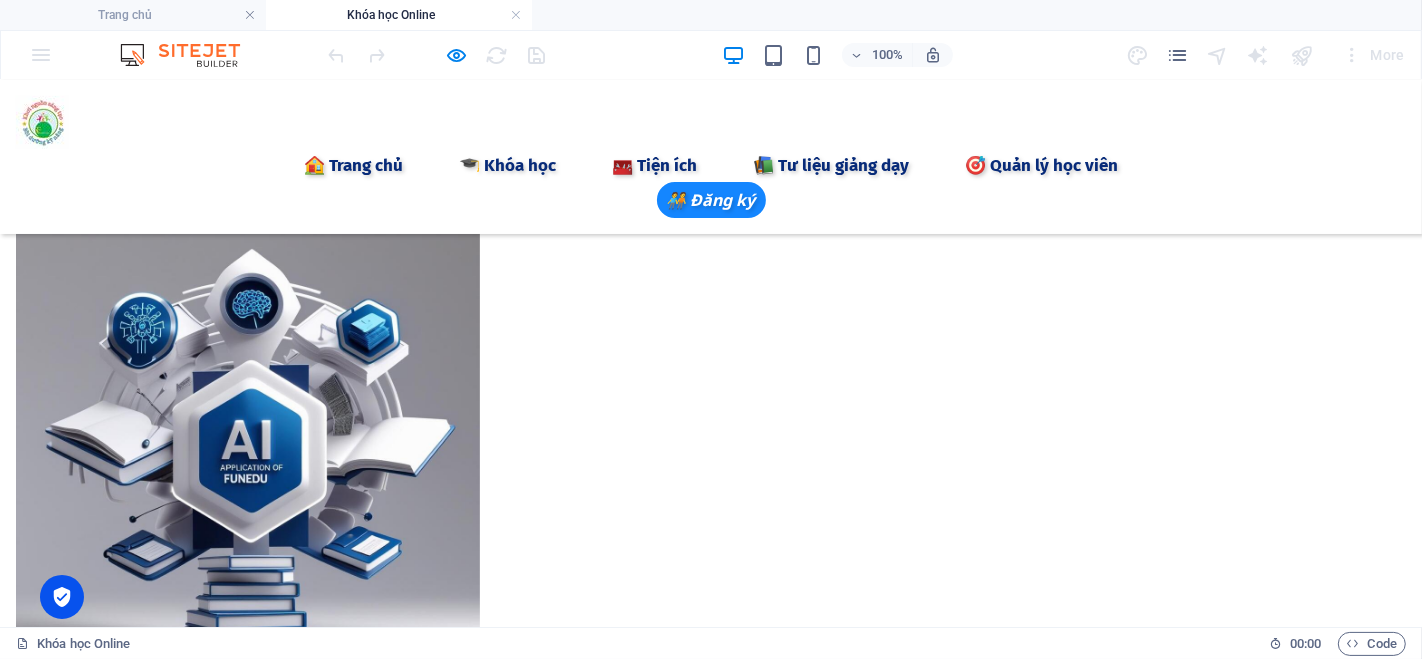 scroll, scrollTop: 652, scrollLeft: 0, axis: vertical 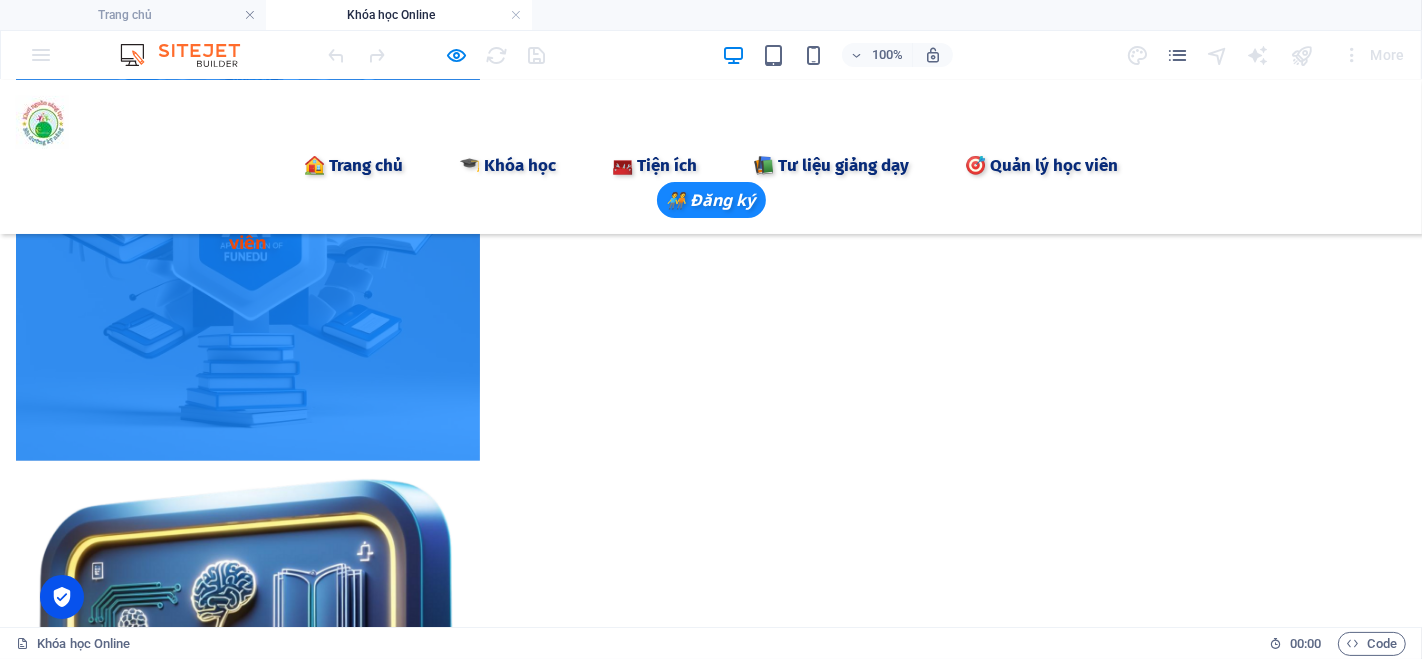 click on "Khóa học AI dành cho Cán bộ công chức và Giáo viên" at bounding box center [248, 228] 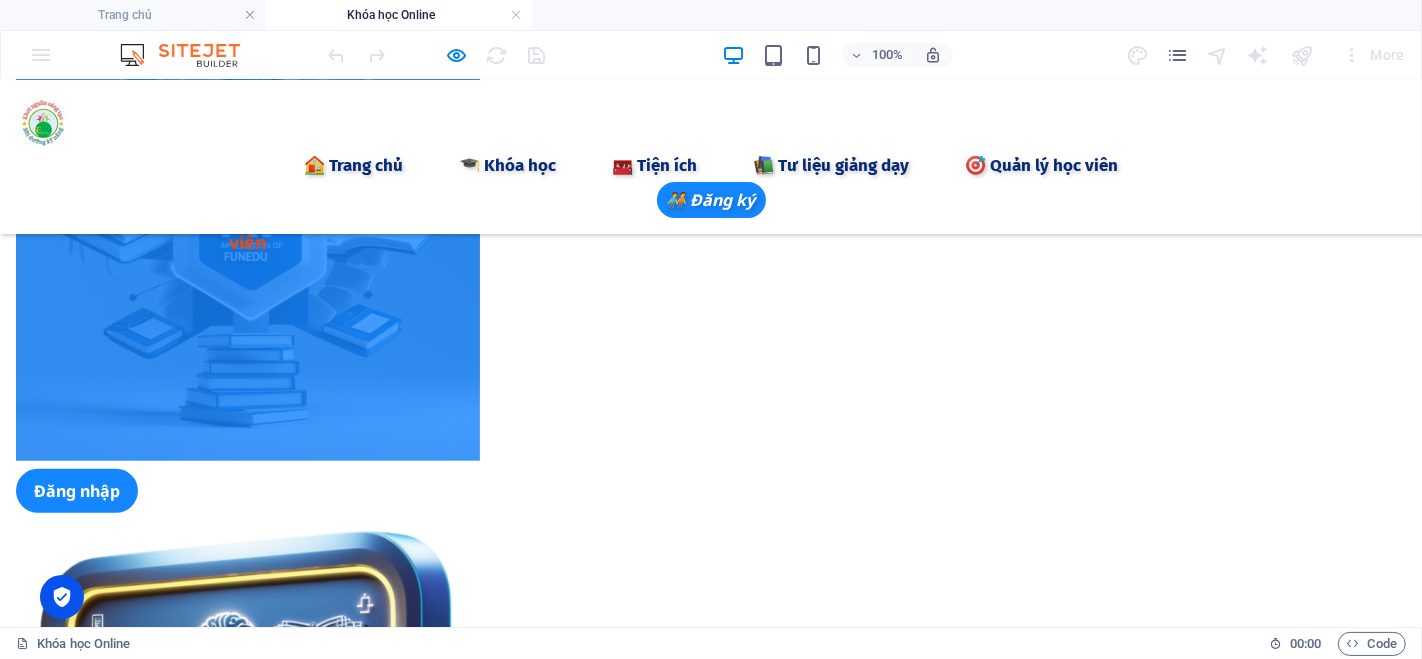 click on "Khóa học AI dành cho Cán bộ công chức và Giáo viên" at bounding box center (248, 228) 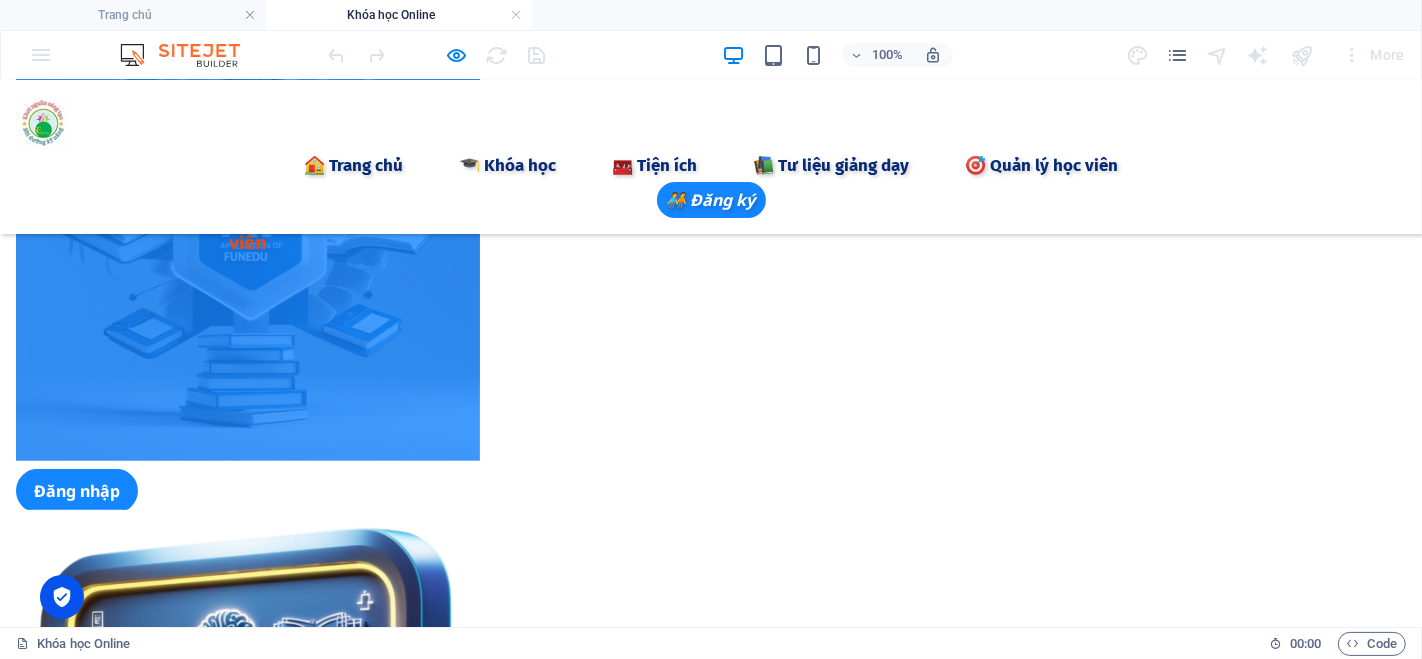 click on "Khóa học AI dành cho Cán bộ công chức và Giáo viên" at bounding box center [248, 228] 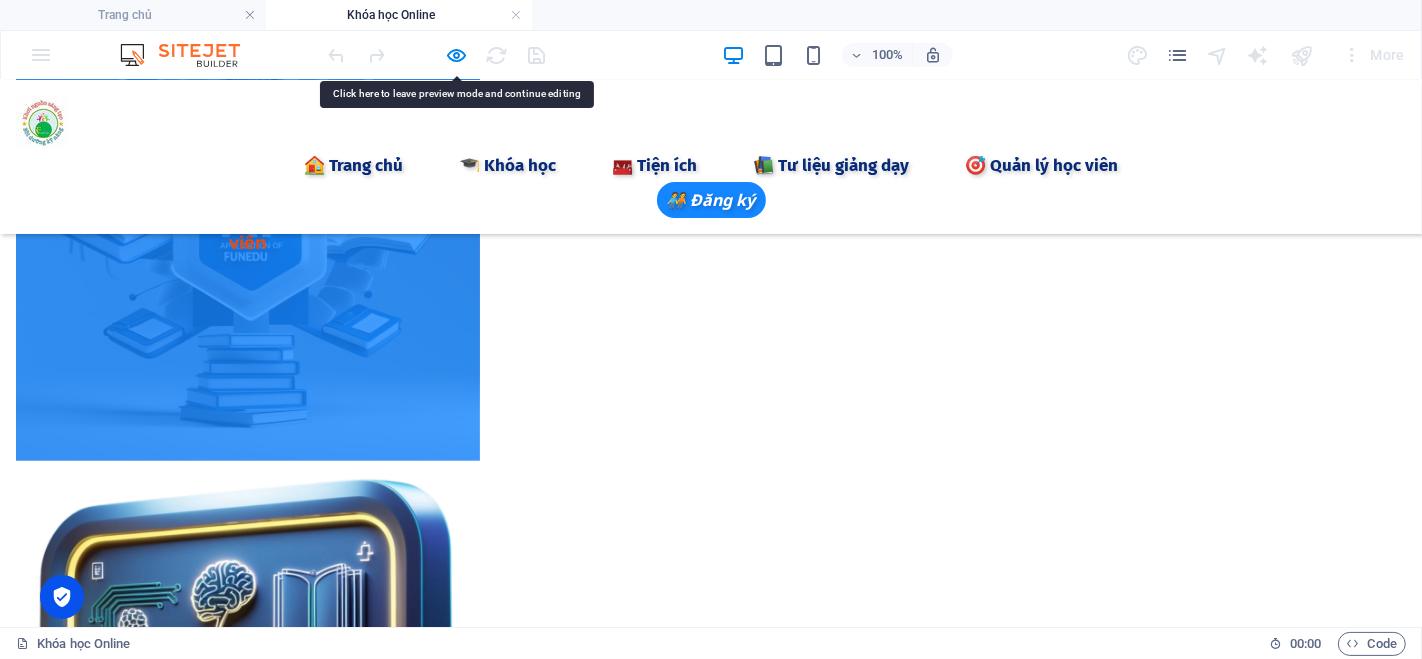 click on "Khóa học AI dành cho Cán bộ công chức và Giáo viên" at bounding box center [248, 228] 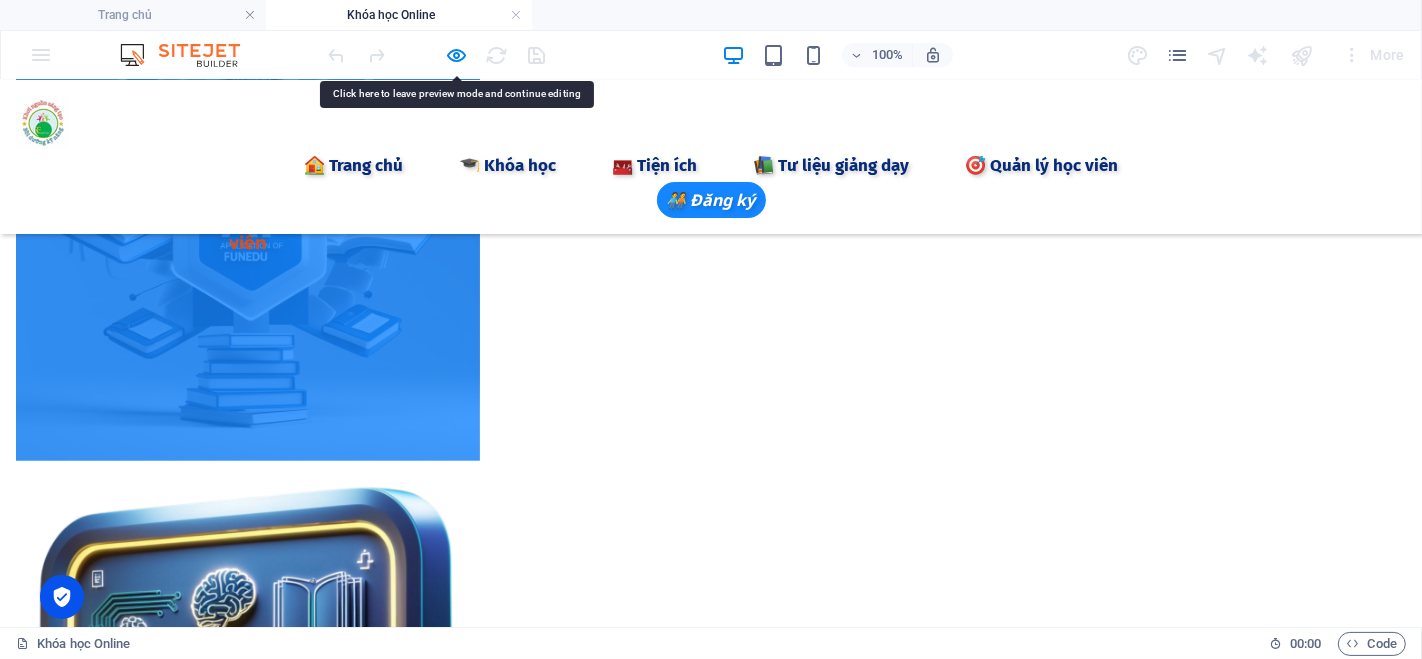 click on "Khóa học AI dành cho Cán bộ công chức và Giáo viên" at bounding box center [248, 228] 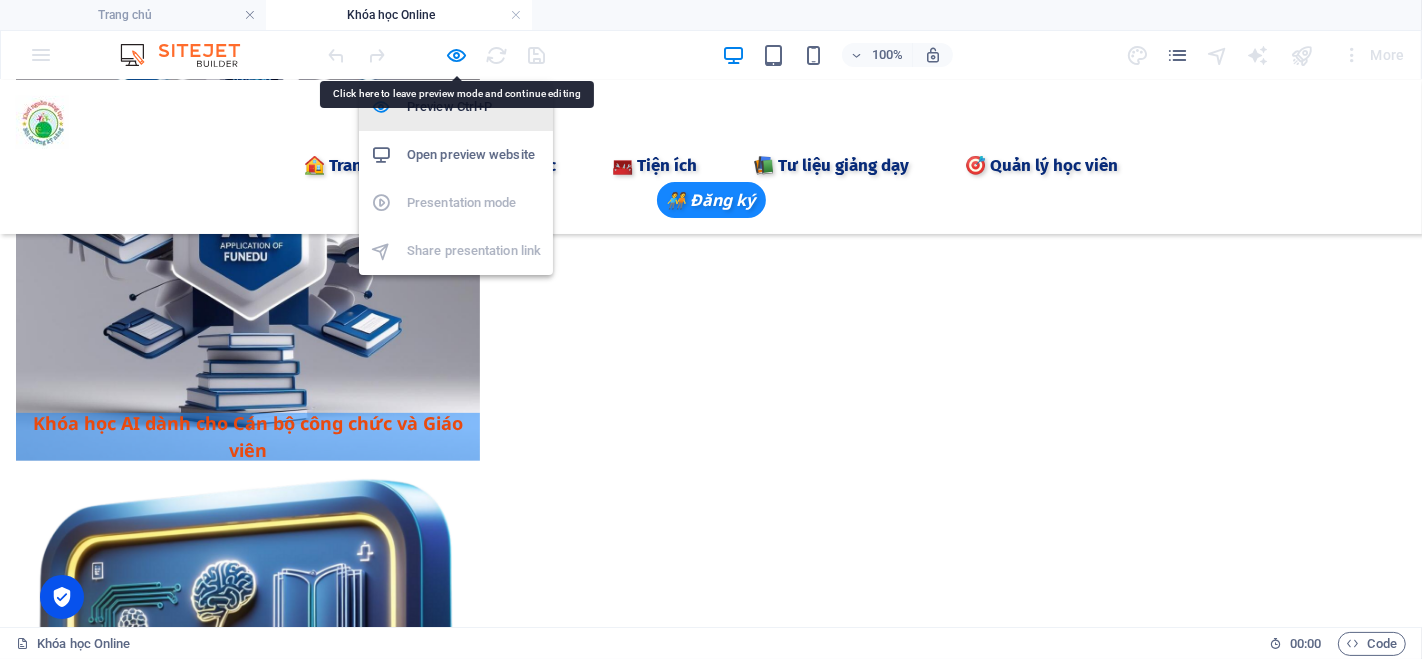 click on "Preview Ctrl+P" at bounding box center [456, 107] 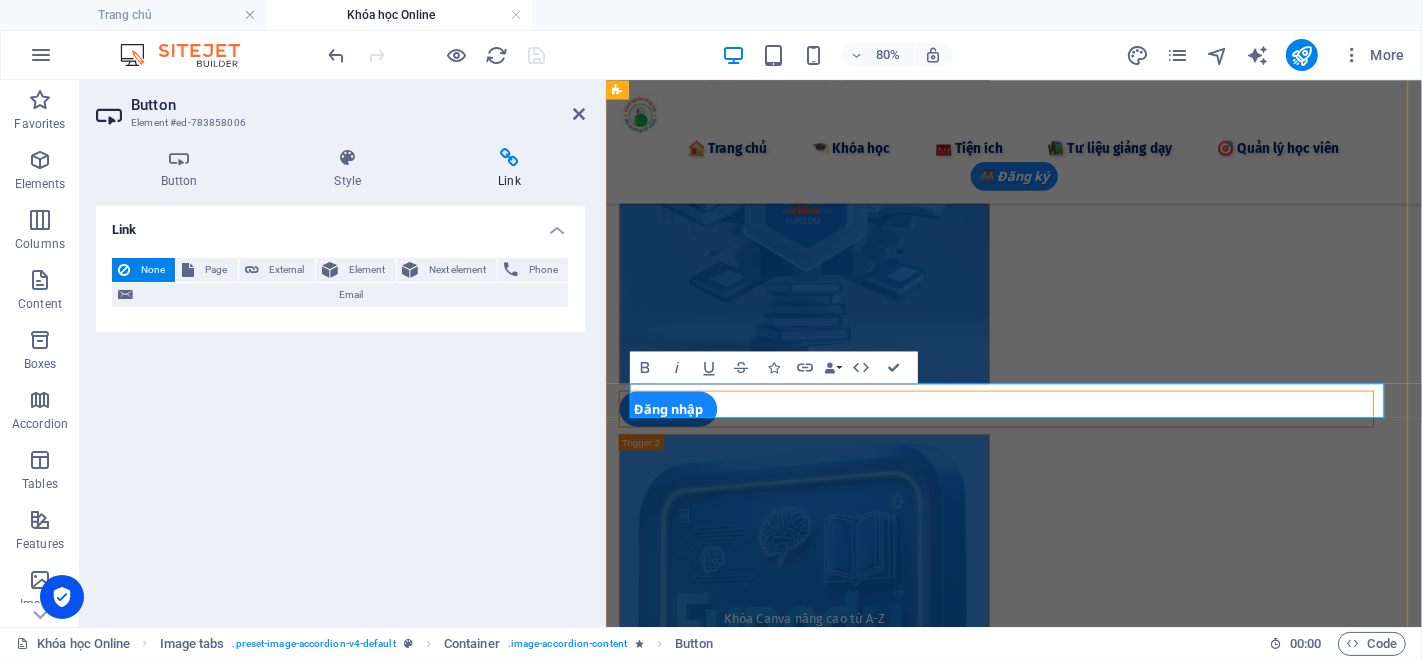 click on "Đăng nhập" at bounding box center [1094, 490] 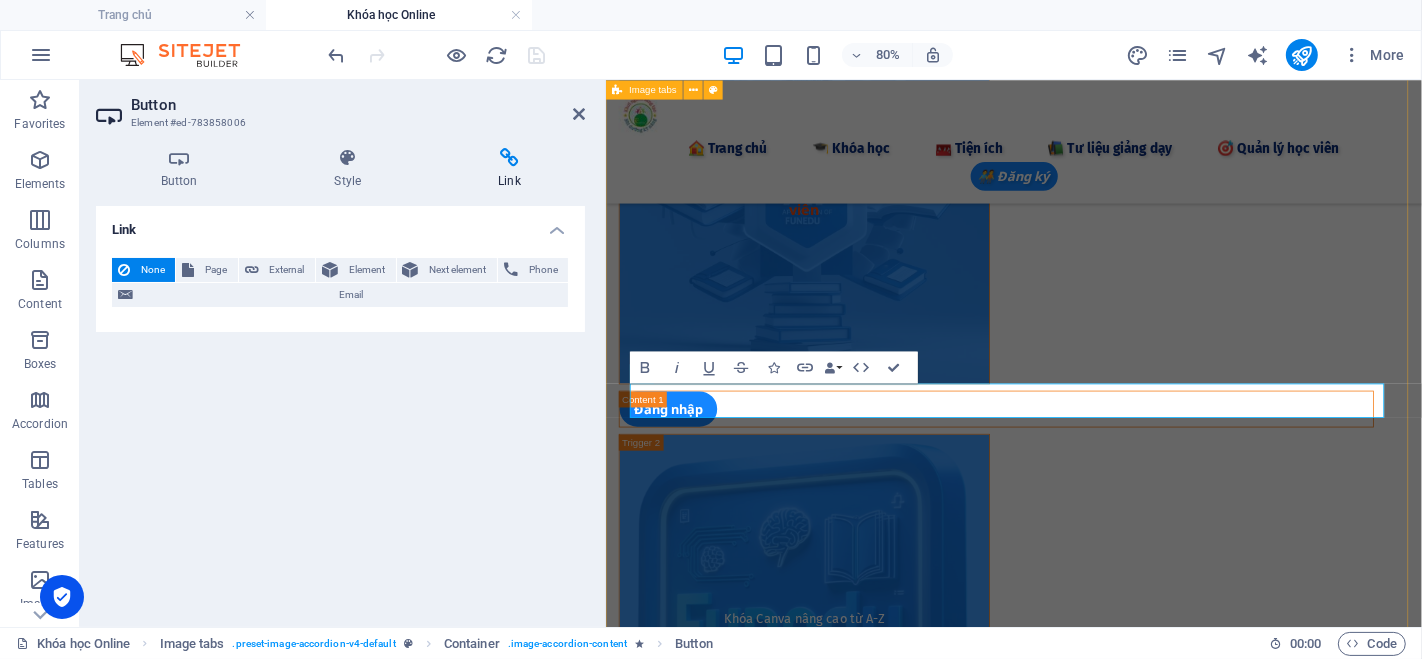 click on "Khóa học AI dành cho Cán bộ công chức và Giáo viên Đăng nhập Khóa Canva nâng cao từ A-Z Khóa học Canva nâng cao giúp học viên phát triển tư duy sáng tạo và thẩm mỹ thông qua việc làm chủ các nguyên tắc thiết kế hiện đại như bố cục, màu sắc, phông chữ và chuyển động. Thông qua công cụ thiết kế đơn giản, học viên sẽ được khơi gợi nguồn cảm hứng và thực hành tạo ra các sản phẩm cá nhân hóa như áp phích, truyện tranh, video, hoạt hình... Khóa học phù hợp với học sinh, giáo viên và người đi làm mong muốn thể hiện ý tưởng một cách chuyên nghiệp, trực quan và ấn tượng." at bounding box center (1116, 531) 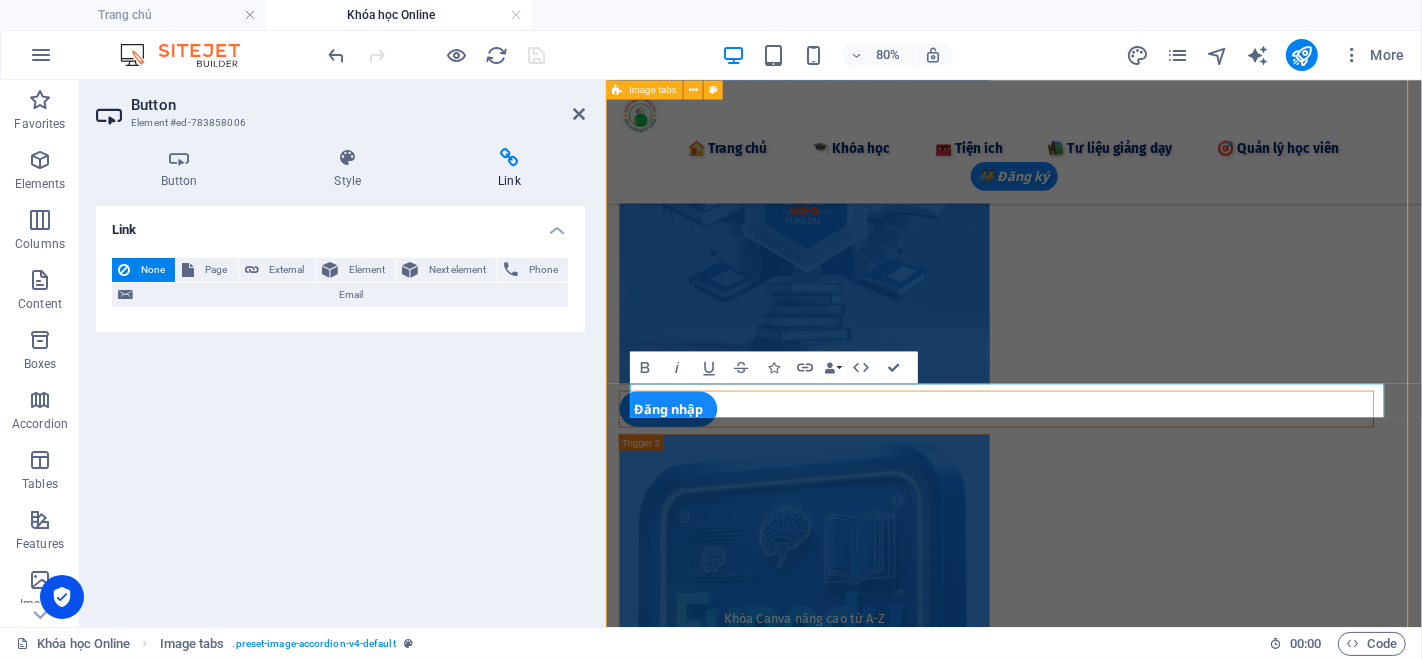 scroll, scrollTop: 653, scrollLeft: 0, axis: vertical 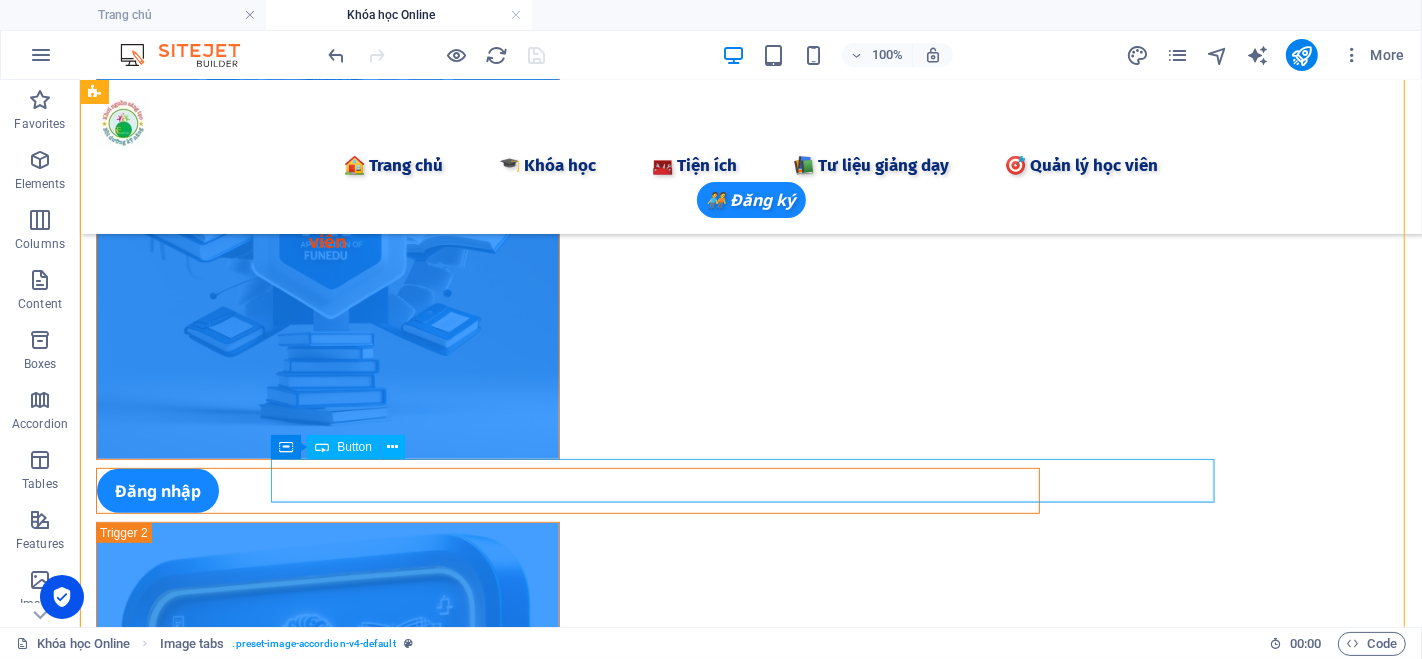 click on "Đăng nhập" at bounding box center (567, 490) 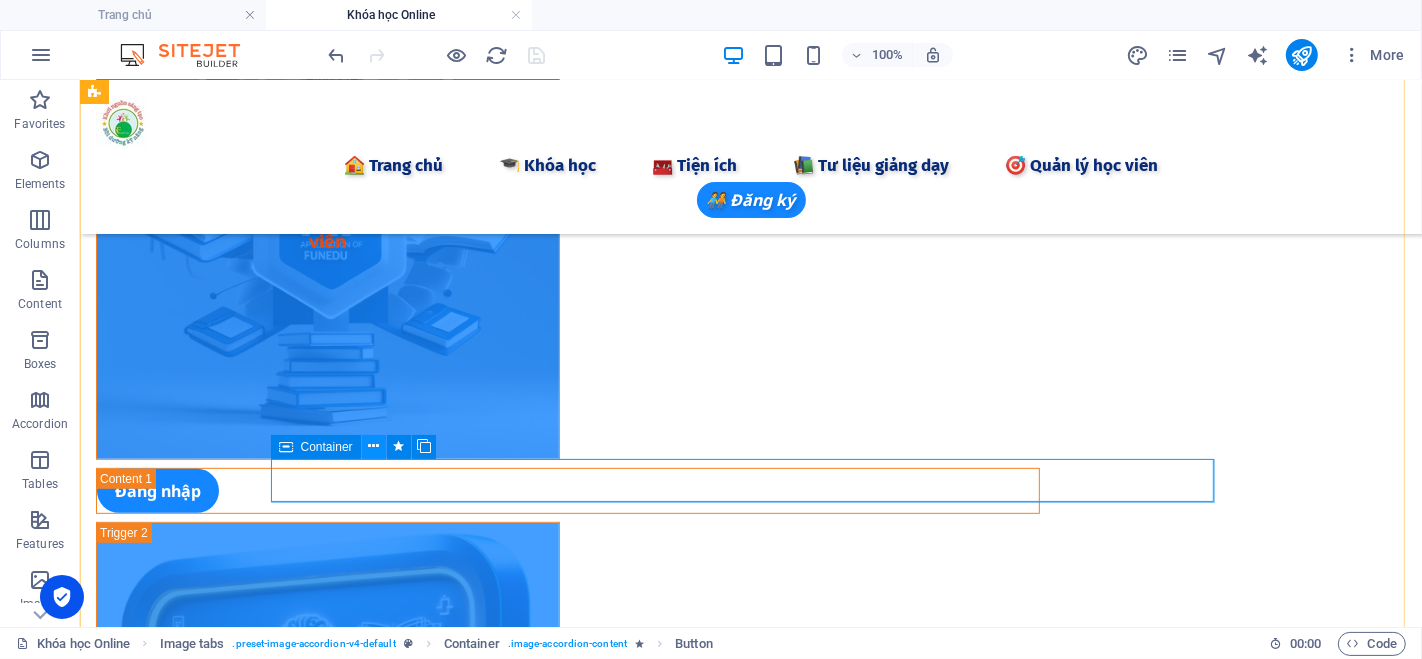click at bounding box center (373, 446) 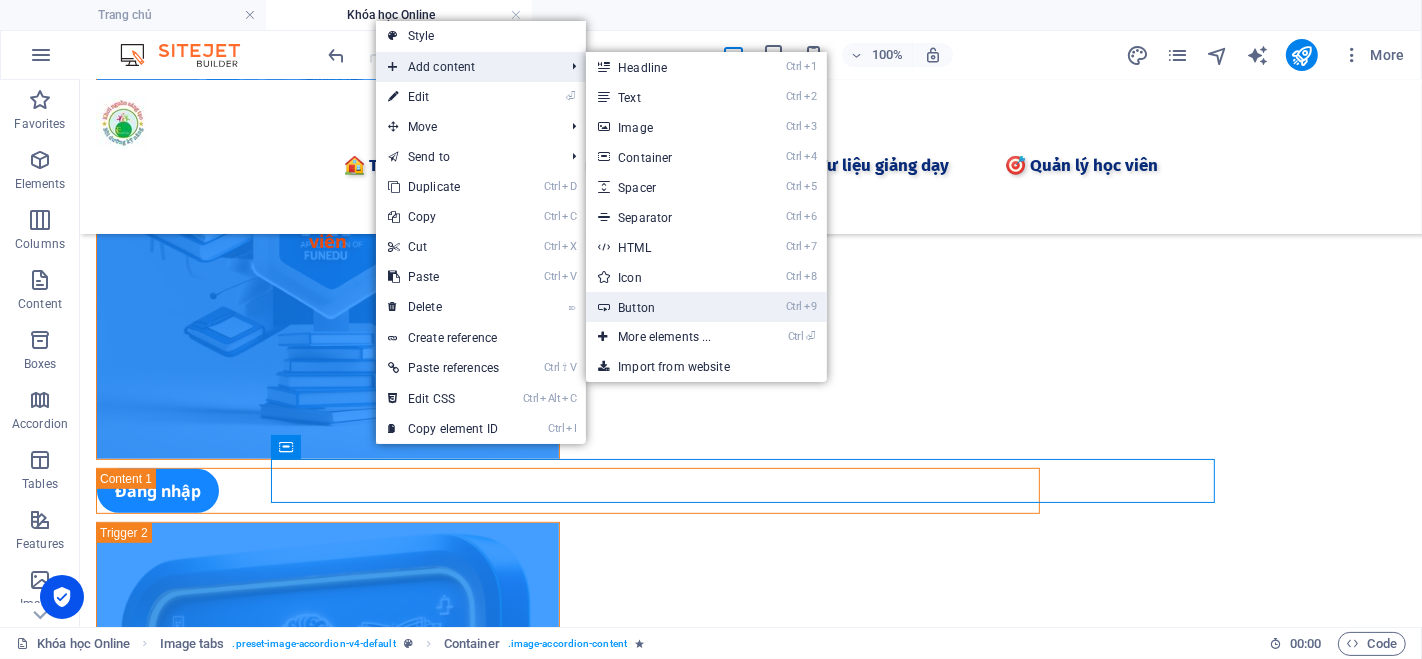 click on "Ctrl 9  Button" at bounding box center [668, 307] 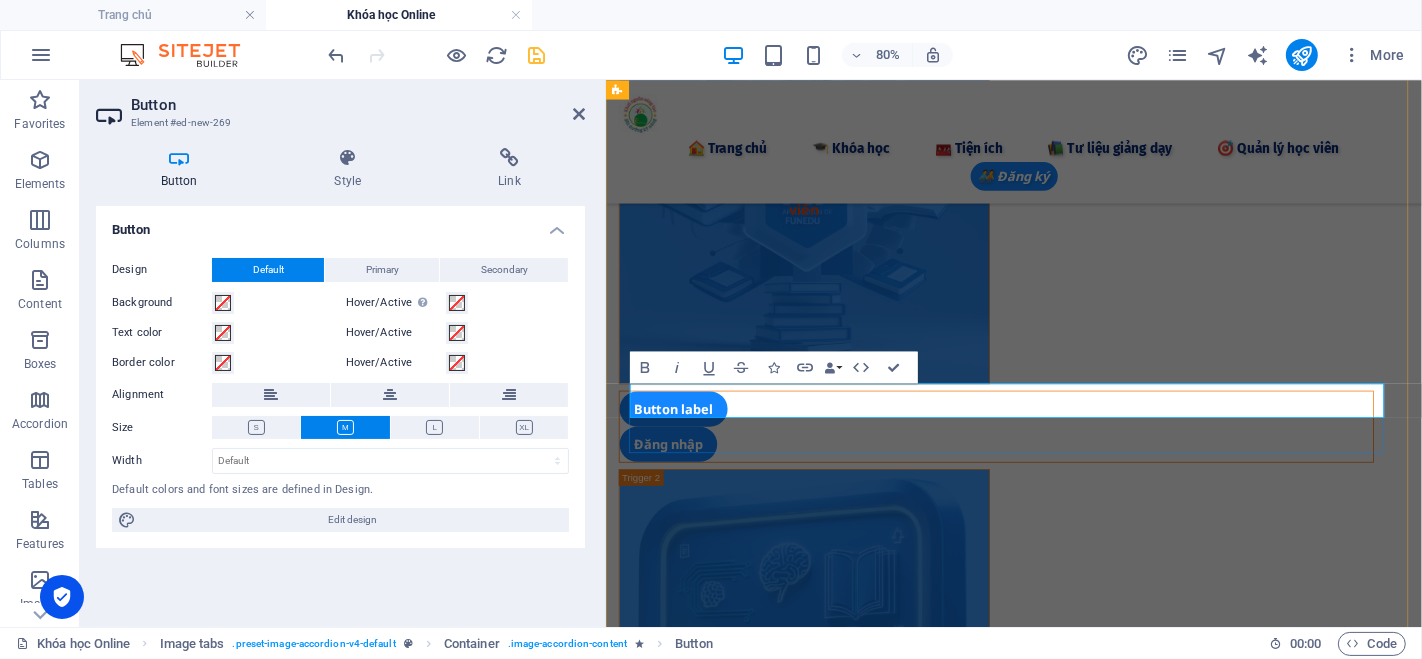 click on "Button label" at bounding box center [690, 490] 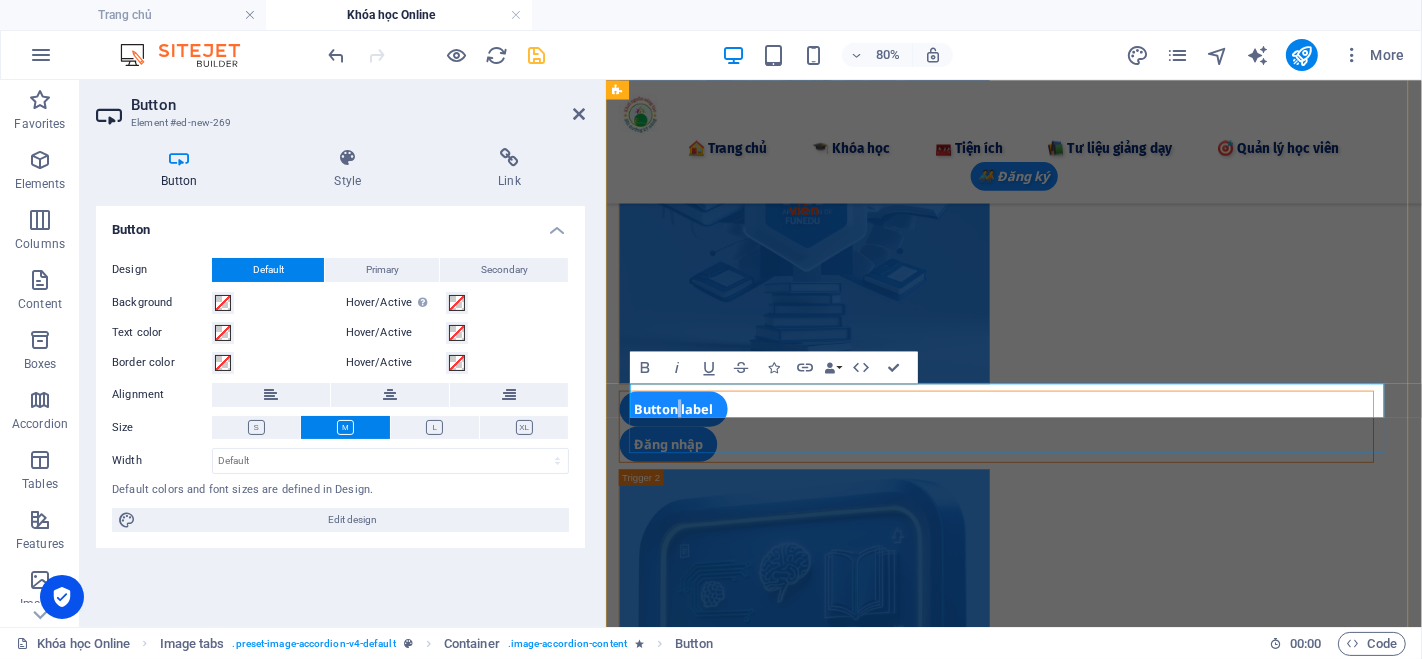 click on "Button label" at bounding box center (690, 490) 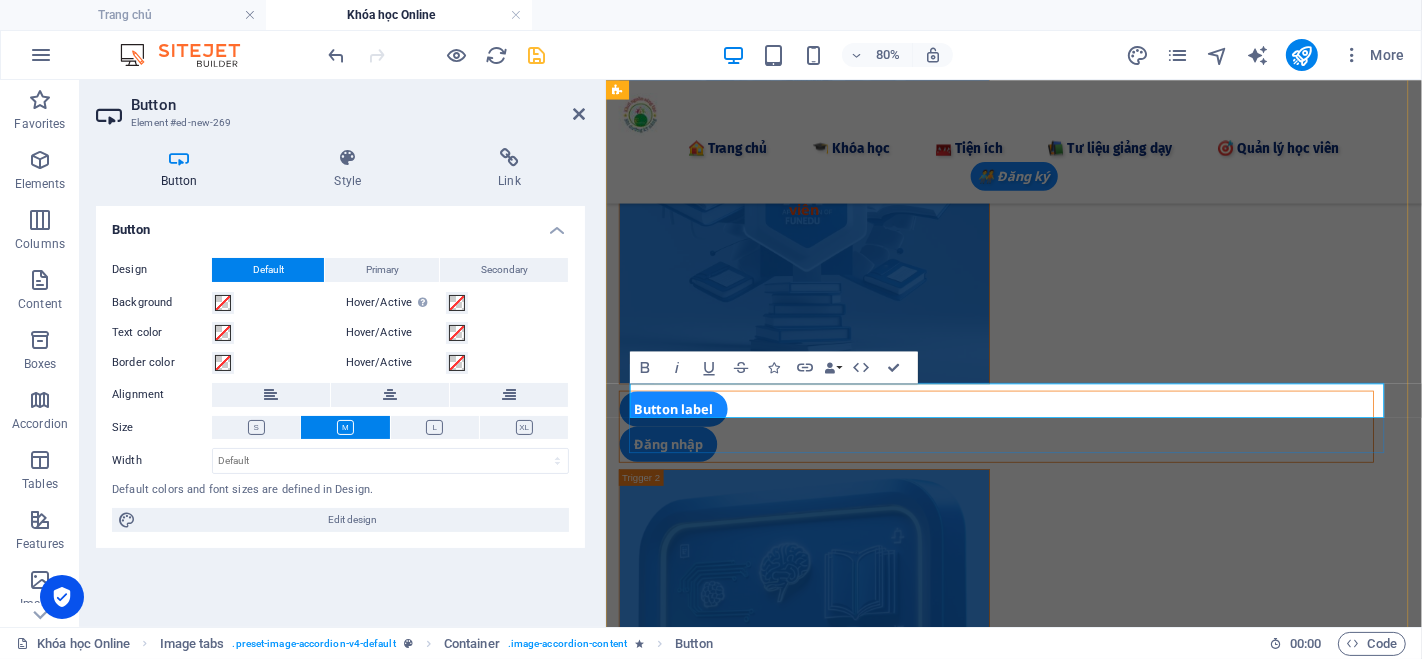 click on "Button label" at bounding box center (690, 490) 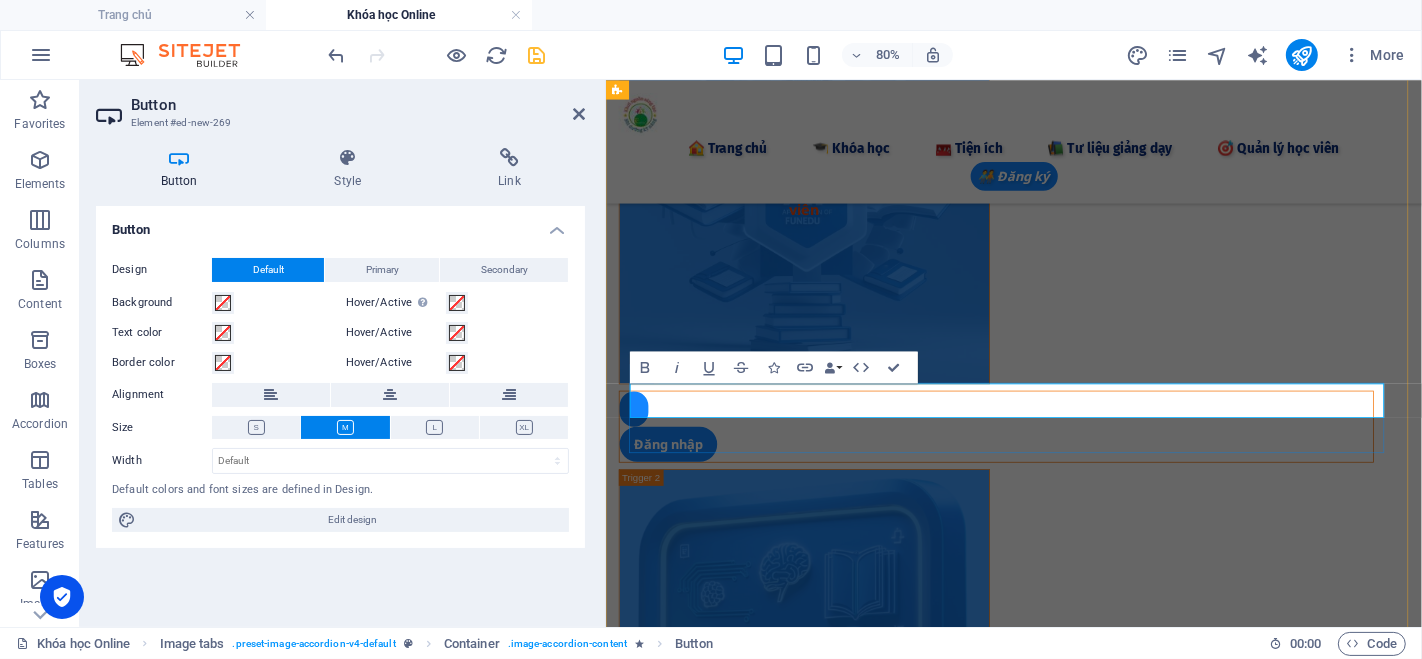 type 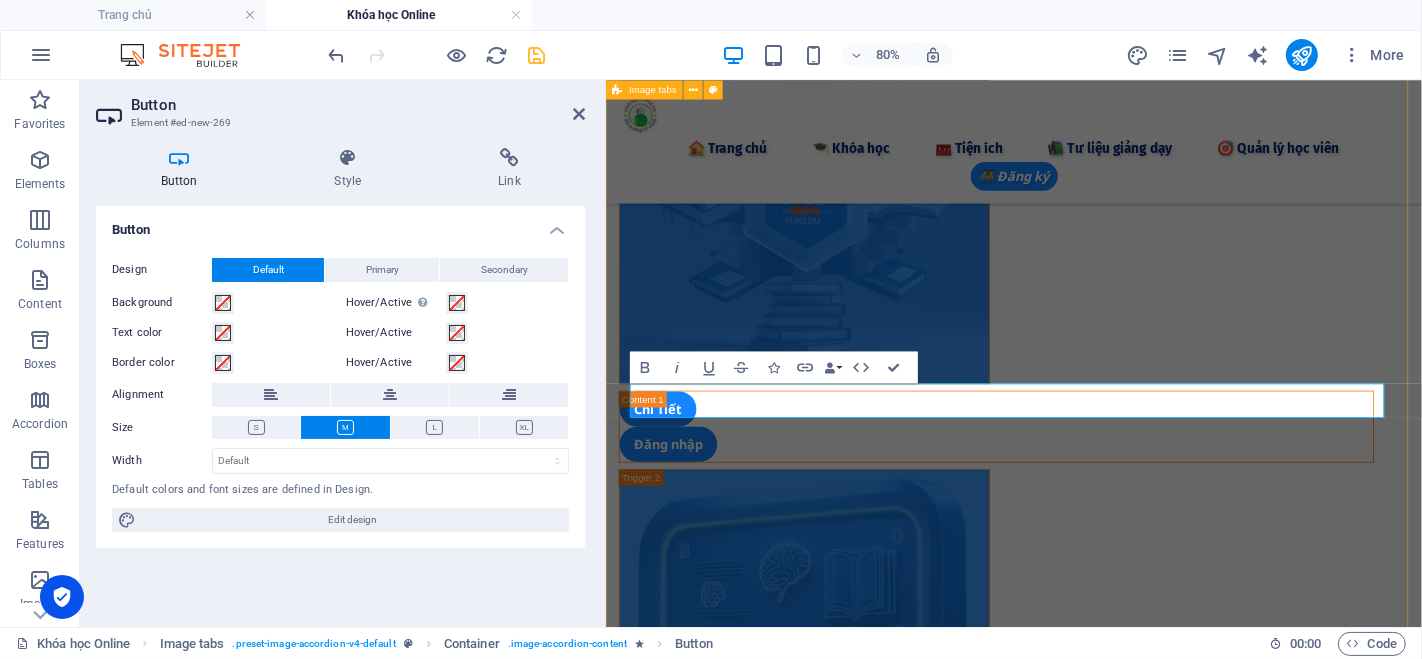 click on "Khóa học AI dành cho Cán bộ công chức và Giáo viên Chi Tiết Đăng nhập Khóa Canva nâng cao từ A-Z Khóa học Canva nâng cao giúp học viên phát triển tư duy sáng tạo và thẩm mỹ thông qua việc làm chủ các nguyên tắc thiết kế hiện đại như bố cục, màu sắc, phông chữ và chuyển động. Thông qua công cụ thiết kế đơn giản, học viên sẽ được khơi gợi nguồn cảm hứng và thực hành tạo ra các sản phẩm cá nhân hóa như áp phích, truyện tranh, video, hoạt hình... Khóa học phù hợp với học sinh, giáo viên và người đi làm mong muốn thể hiện ý tưởng một cách chuyên nghiệp, trực quan và ấn tượng." at bounding box center (1116, 553) 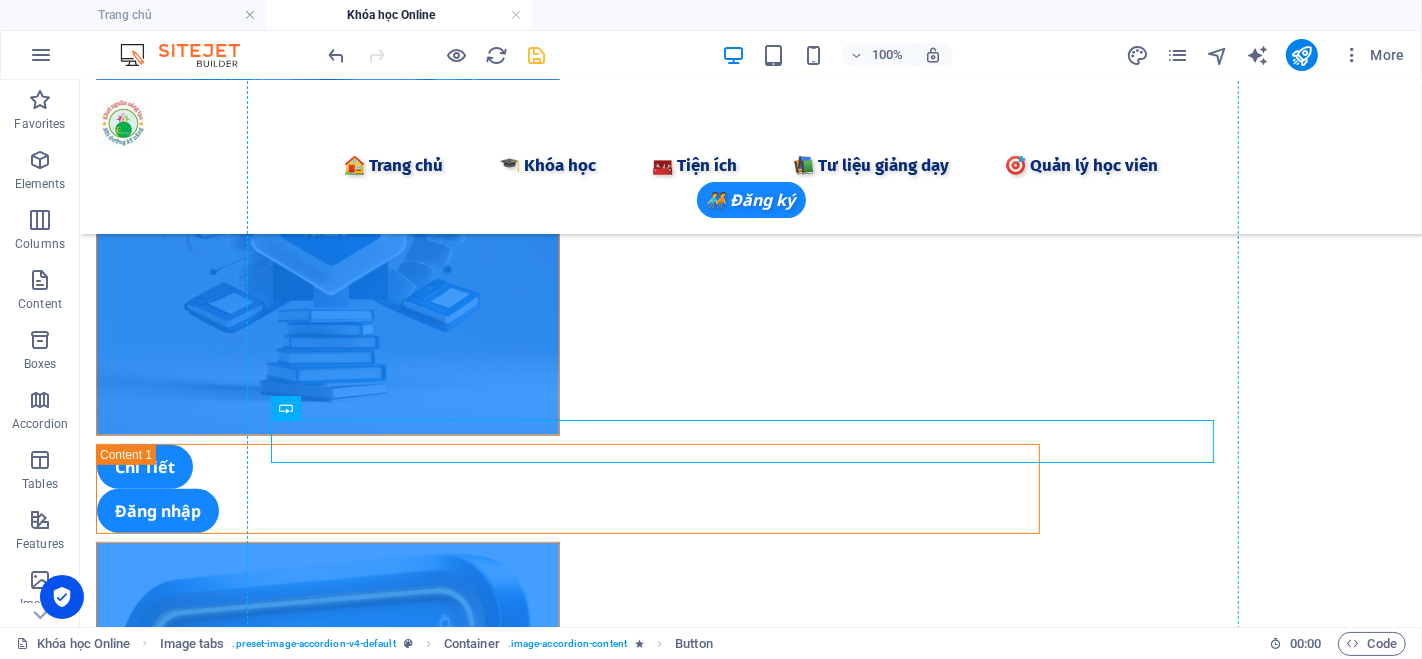 scroll, scrollTop: 725, scrollLeft: 0, axis: vertical 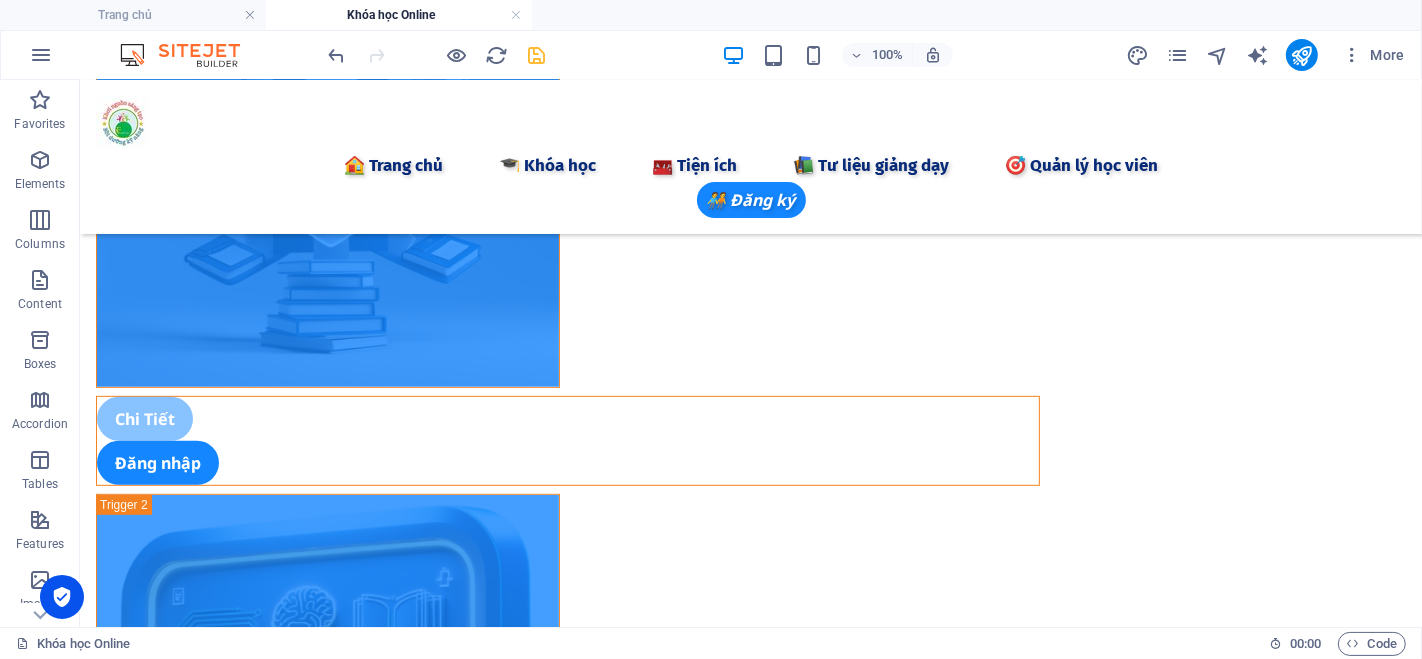 drag, startPoint x: 313, startPoint y: 479, endPoint x: 455, endPoint y: 417, distance: 154.94514 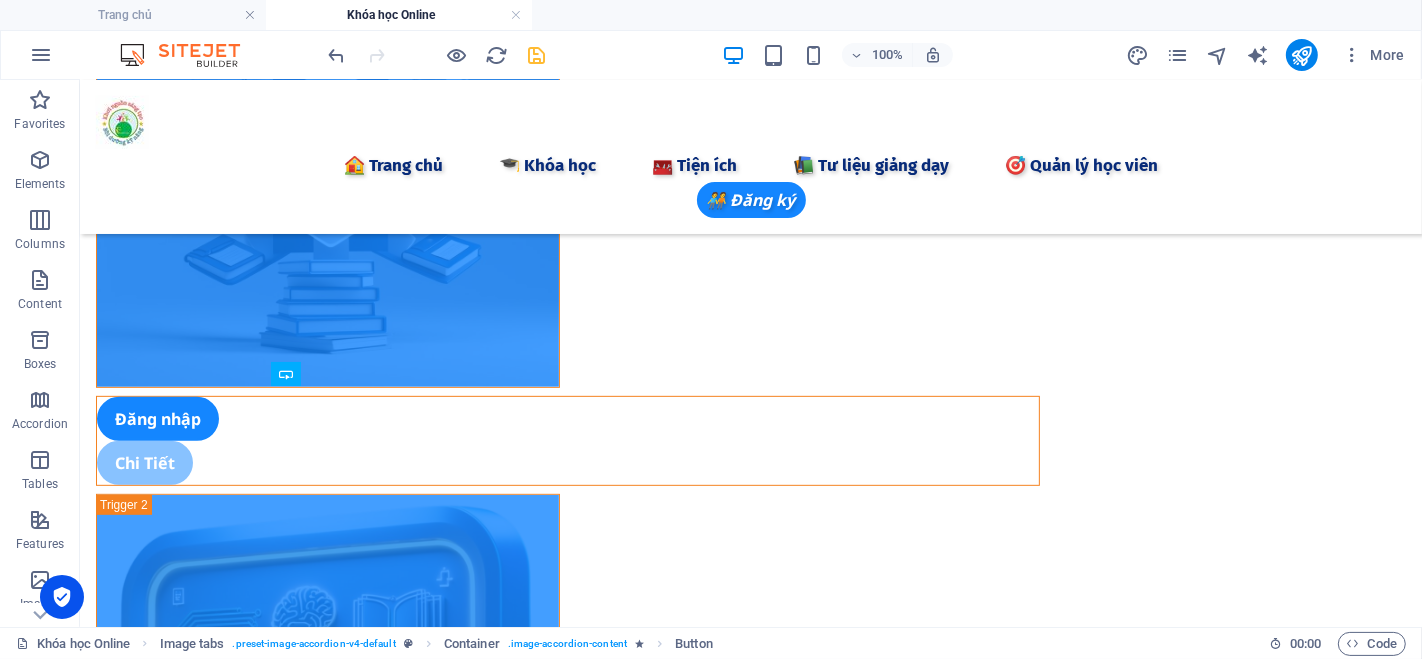 drag, startPoint x: 323, startPoint y: 404, endPoint x: 469, endPoint y: 457, distance: 155.32225 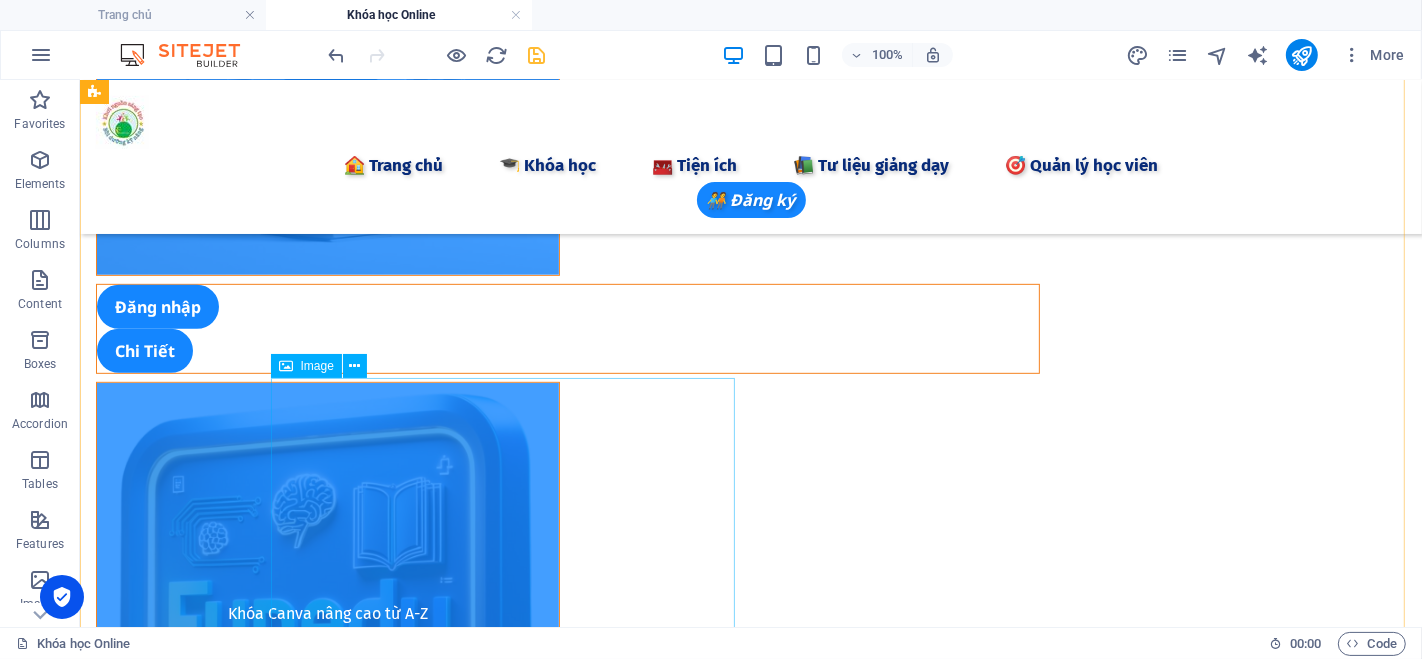 scroll, scrollTop: 725, scrollLeft: 0, axis: vertical 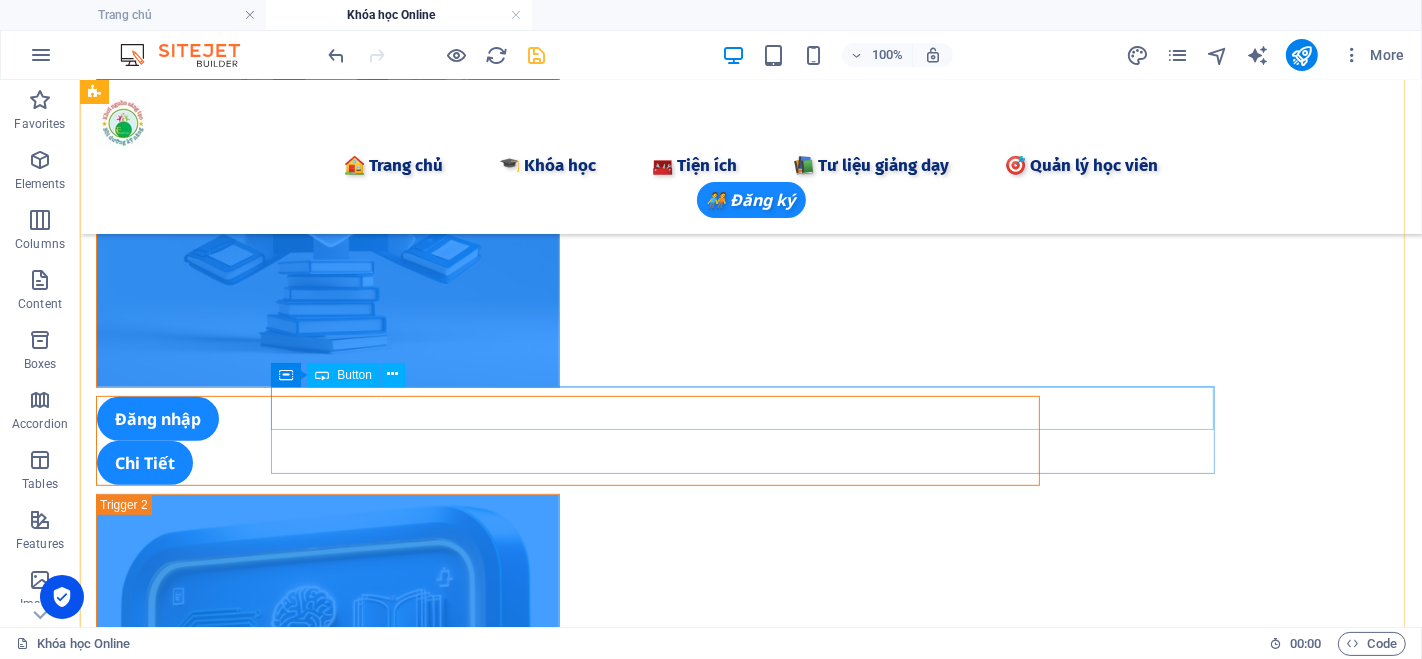 click on "Đăng nhập" at bounding box center (567, 418) 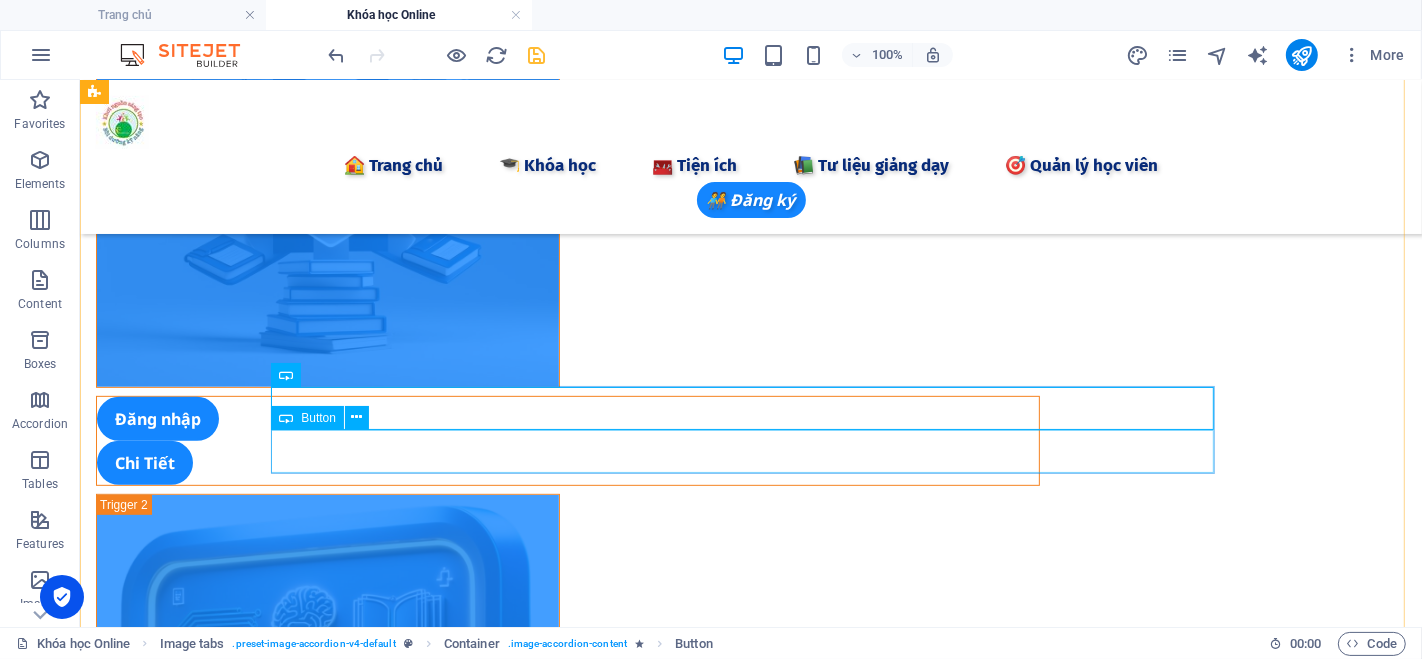 click on "Chi Tiết" at bounding box center (567, 462) 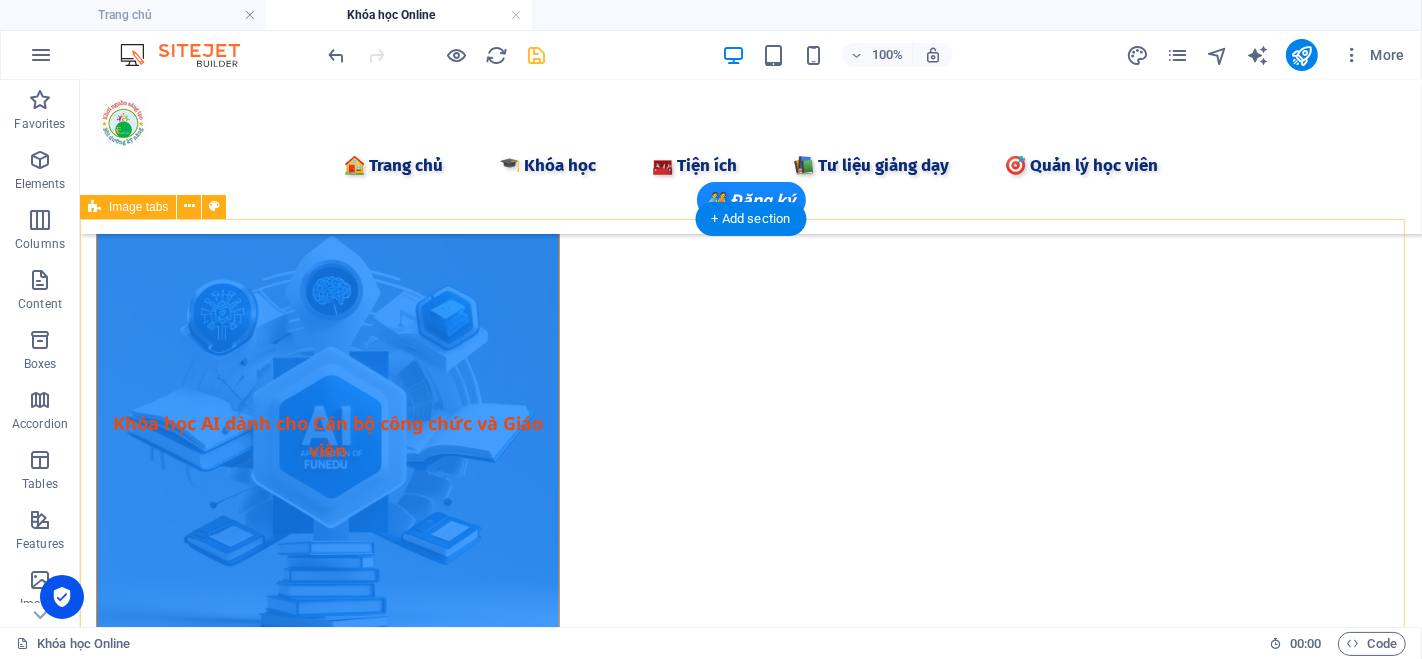 scroll, scrollTop: 111, scrollLeft: 0, axis: vertical 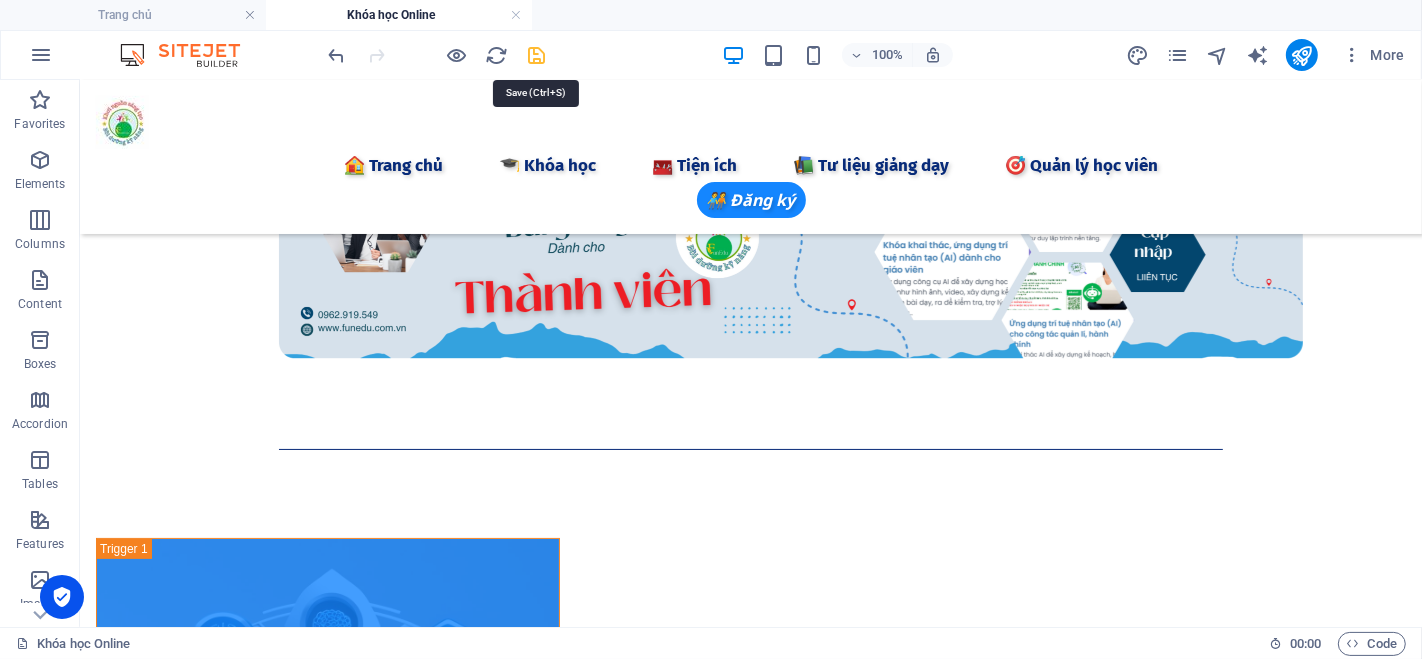 click at bounding box center (537, 55) 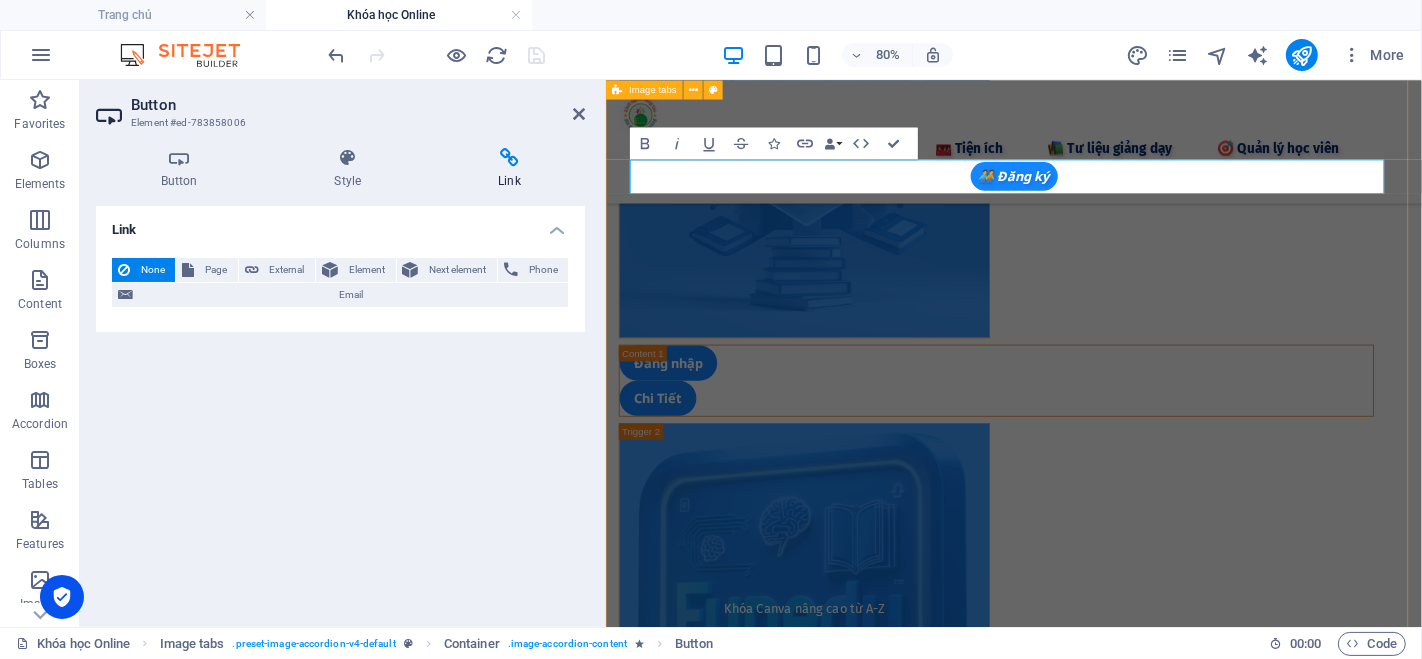 scroll, scrollTop: 968, scrollLeft: 0, axis: vertical 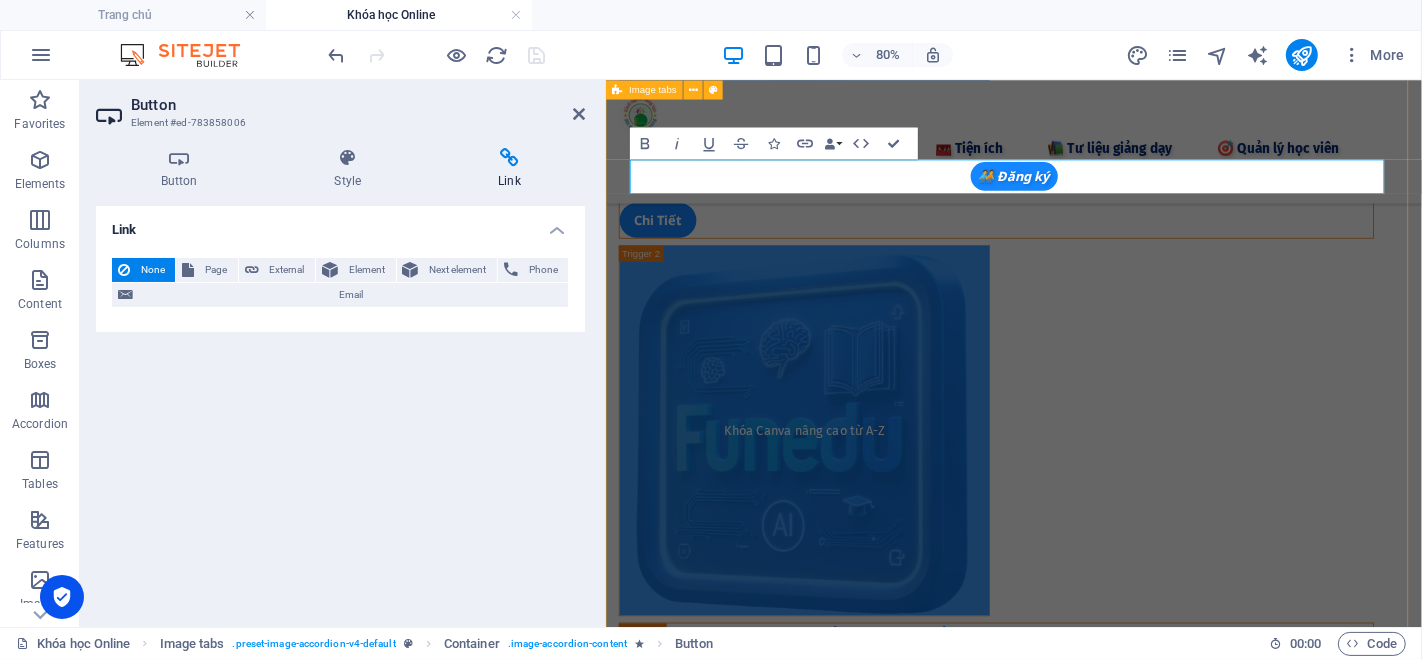 click on "Khóa học AI dành cho Cán bộ công chức và Giáo viên Đăng nhập Chi Tiết Khóa Canva nâng cao từ A-Z Khóa học Canva nâng cao giúp học viên phát triển tư duy sáng tạo và thẩm mỹ thông qua việc làm chủ các nguyên tắc thiết kế hiện đại như bố cục, màu sắc, phông chữ và chuyển động. Thông qua công cụ thiết kế đơn giản, học viên sẽ được khơi gợi nguồn cảm hứng và thực hành tạo ra các sản phẩm cá nhân hóa như áp phích, truyện tranh, video, hoạt hình... Khóa học phù hợp với học sinh, giáo viên và người đi làm mong muốn thể hiện ý tưởng một cách chuyên nghiệp, trực quan và ấn tượng." at bounding box center [1116, 273] 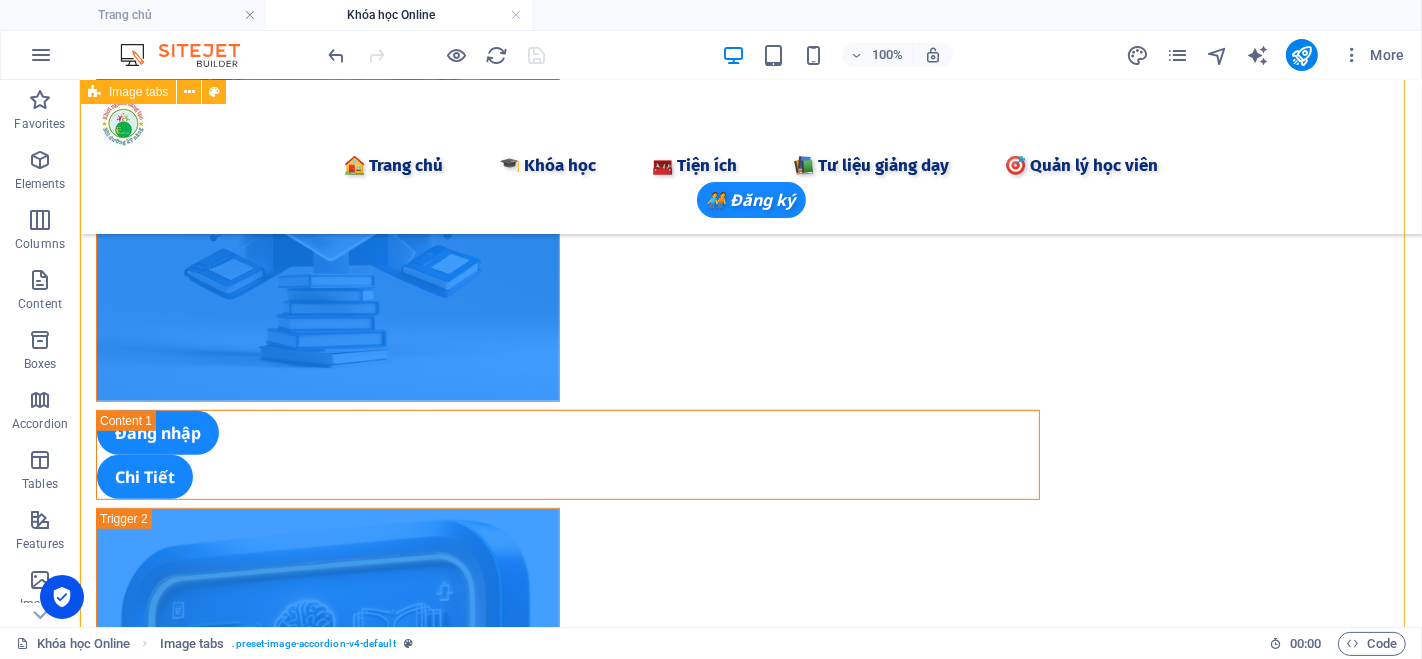 scroll, scrollTop: 488, scrollLeft: 0, axis: vertical 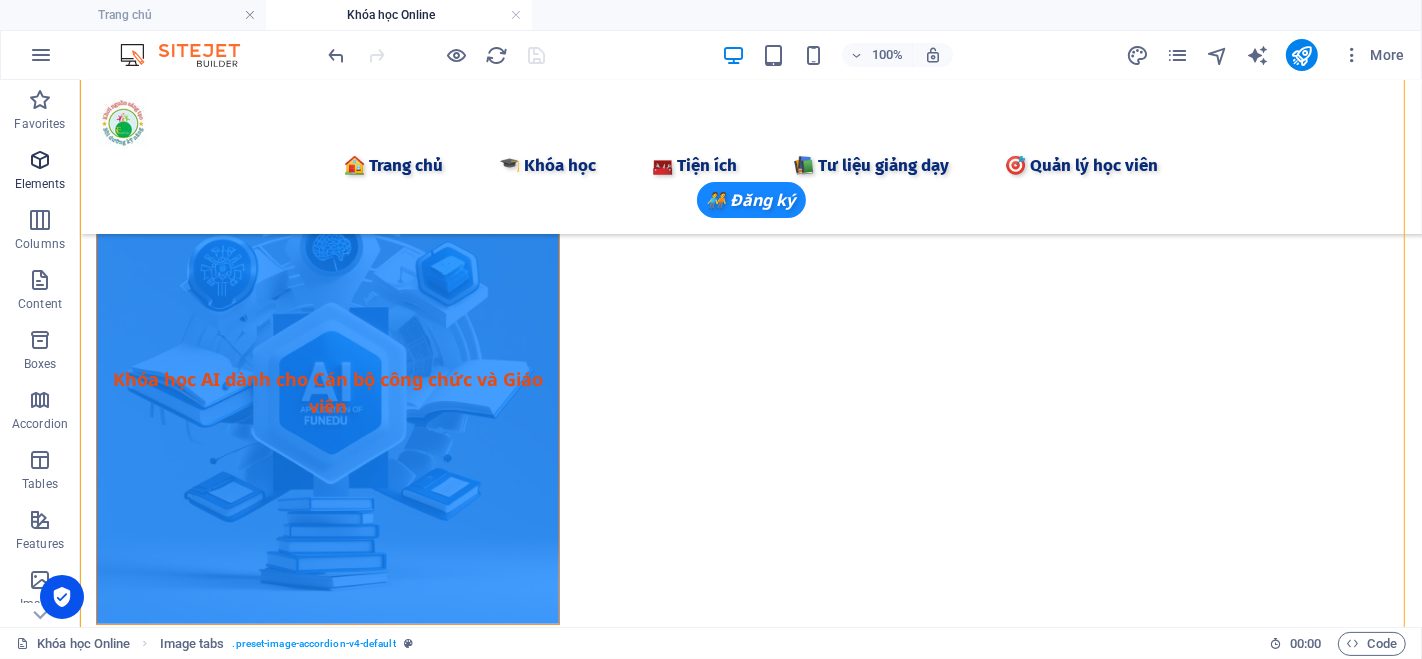 click at bounding box center (40, 160) 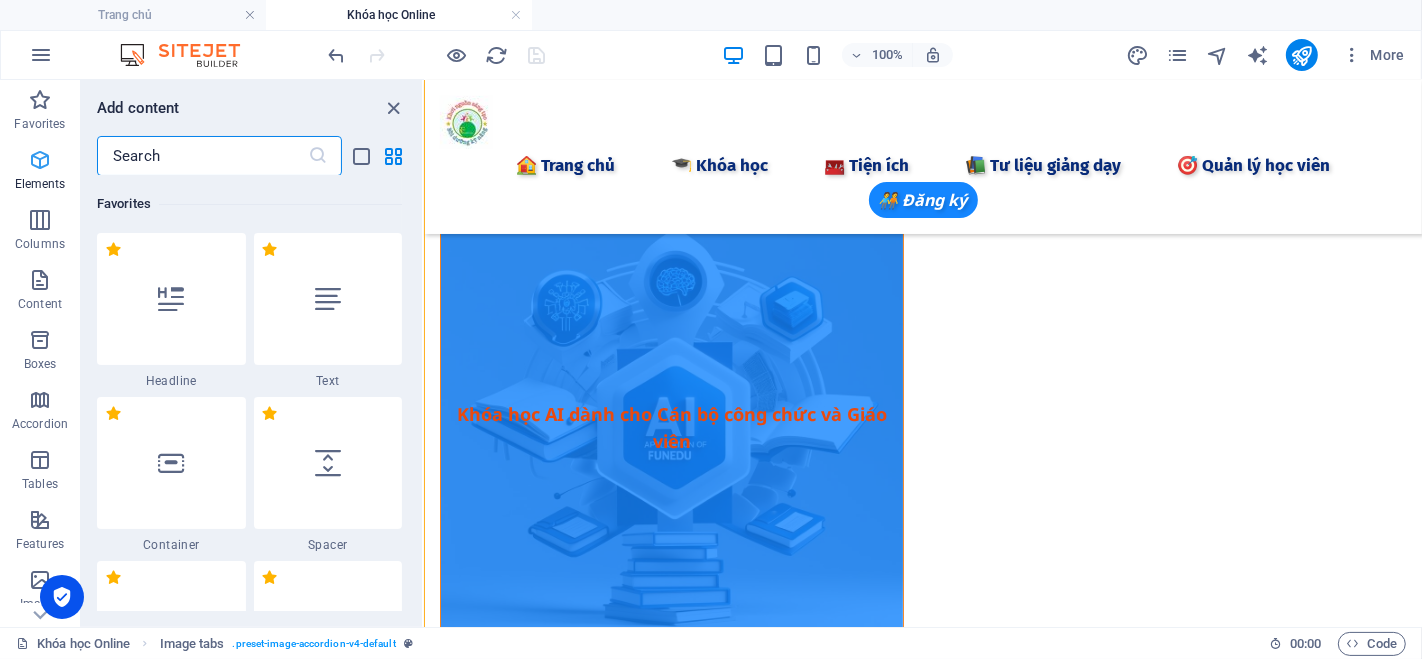 scroll, scrollTop: 524, scrollLeft: 0, axis: vertical 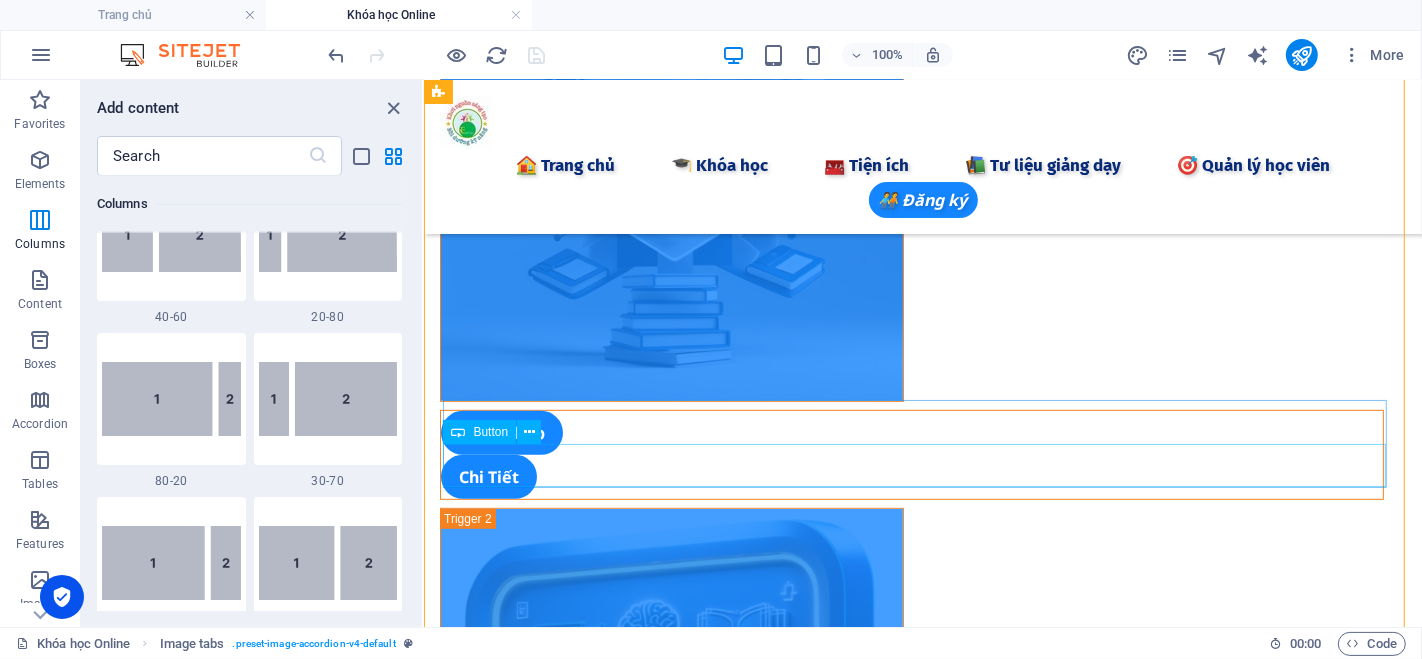 click on "Chi Tiết" at bounding box center (911, 476) 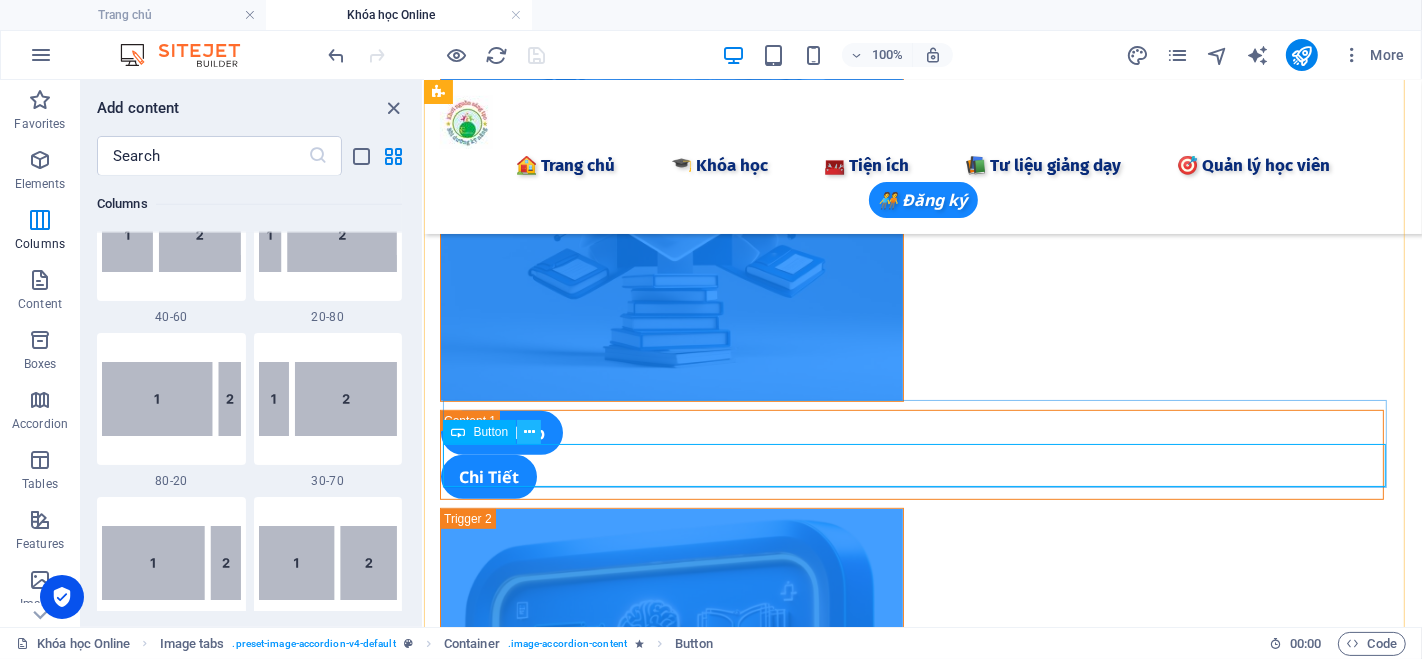click at bounding box center [529, 432] 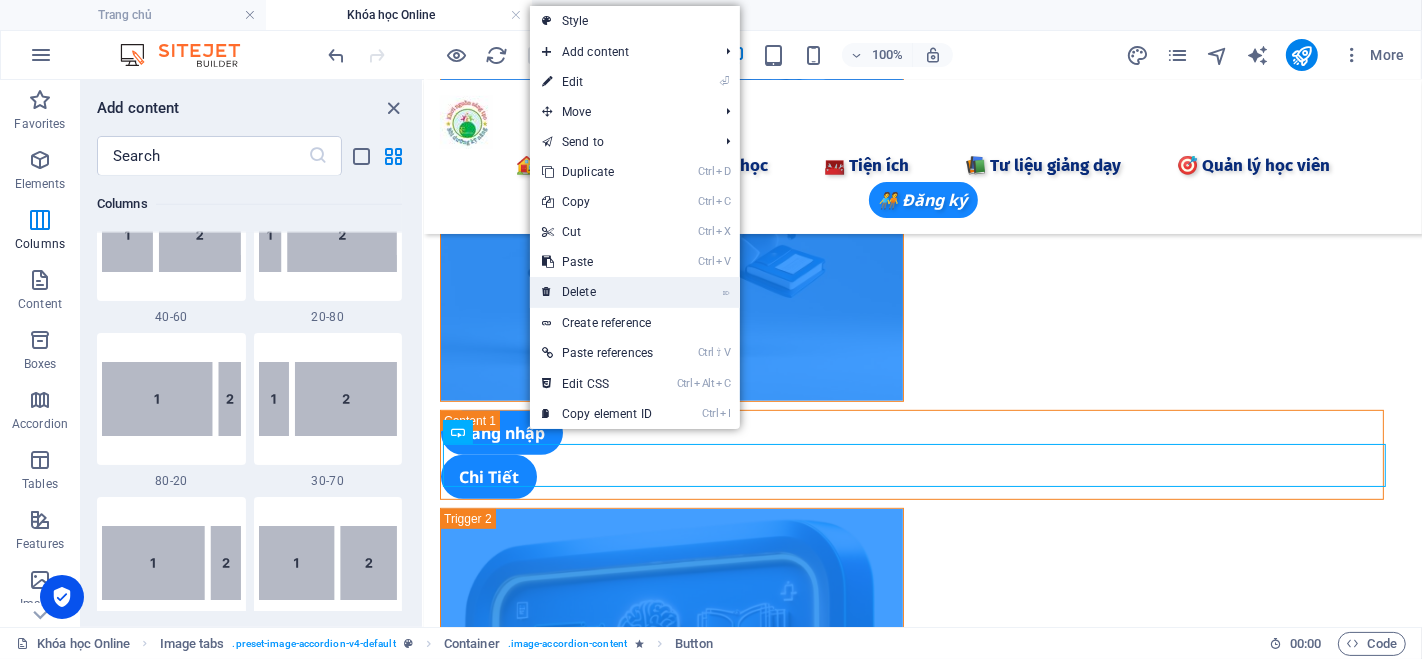 click on "⌦  Delete" at bounding box center [597, 292] 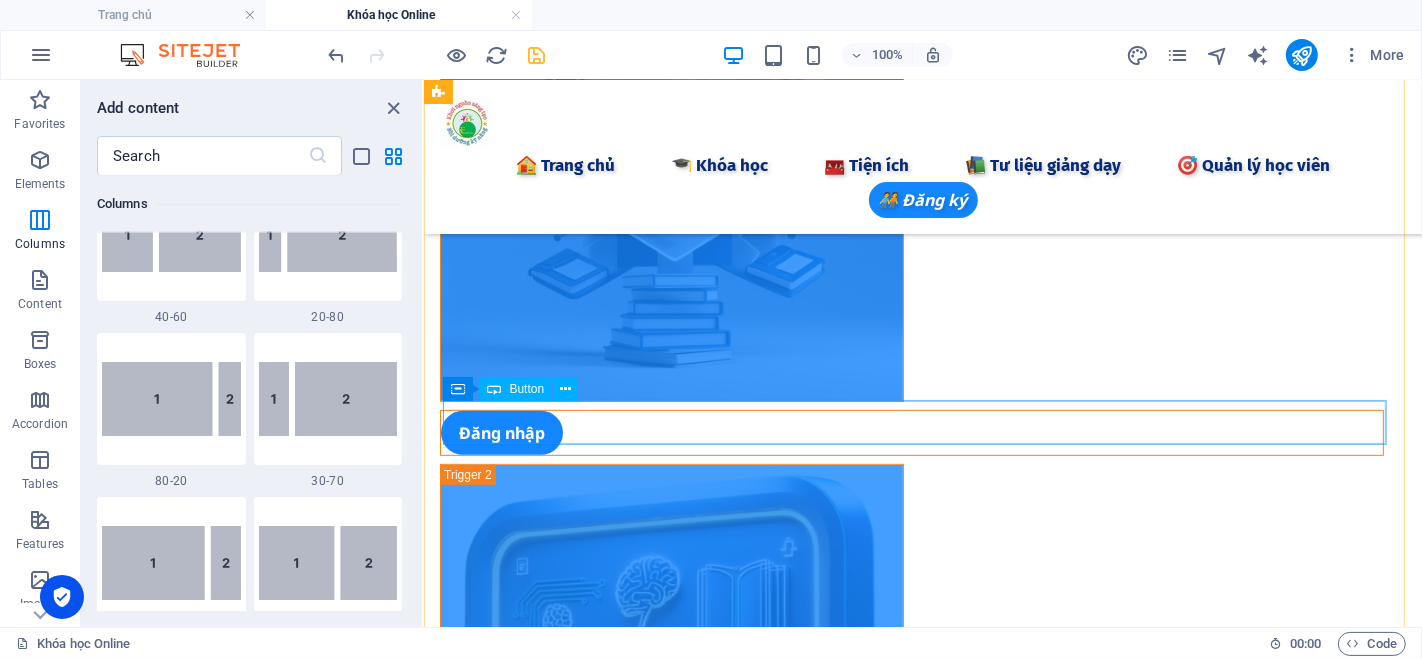 click on "Đăng nhập" at bounding box center (911, 432) 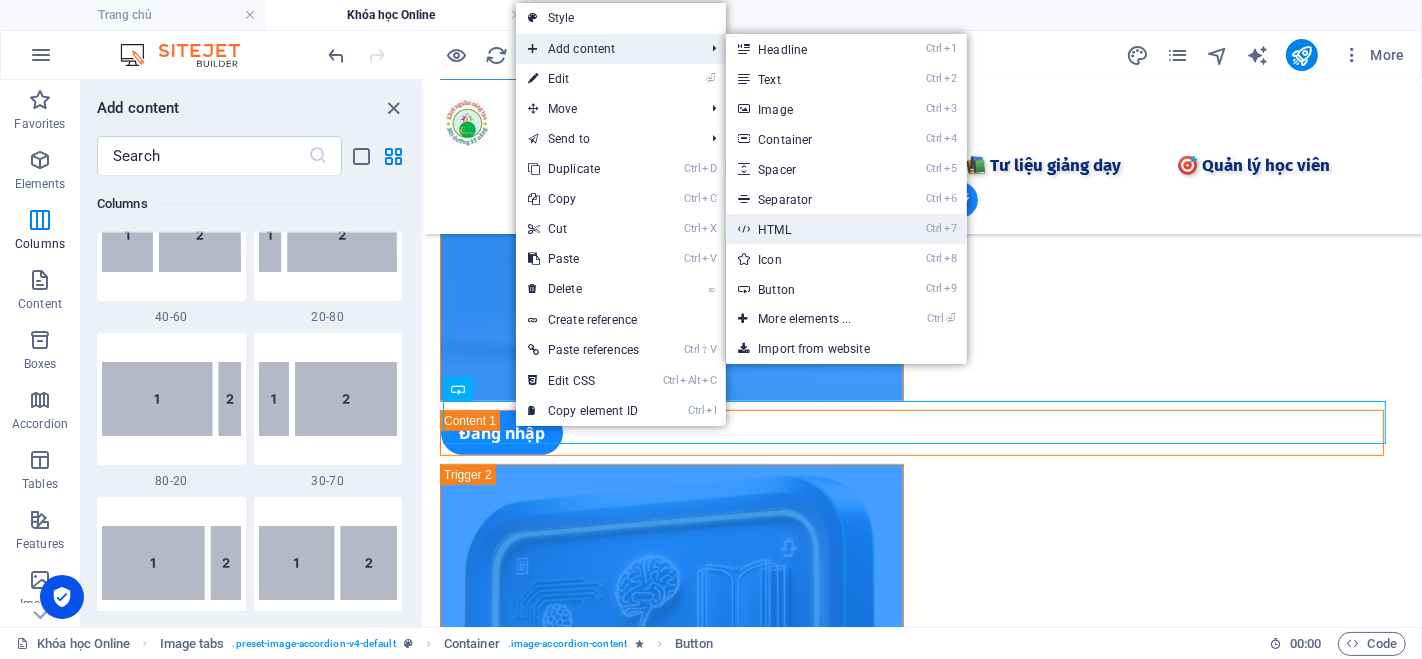 click on "Ctrl 7  HTML" at bounding box center (808, 229) 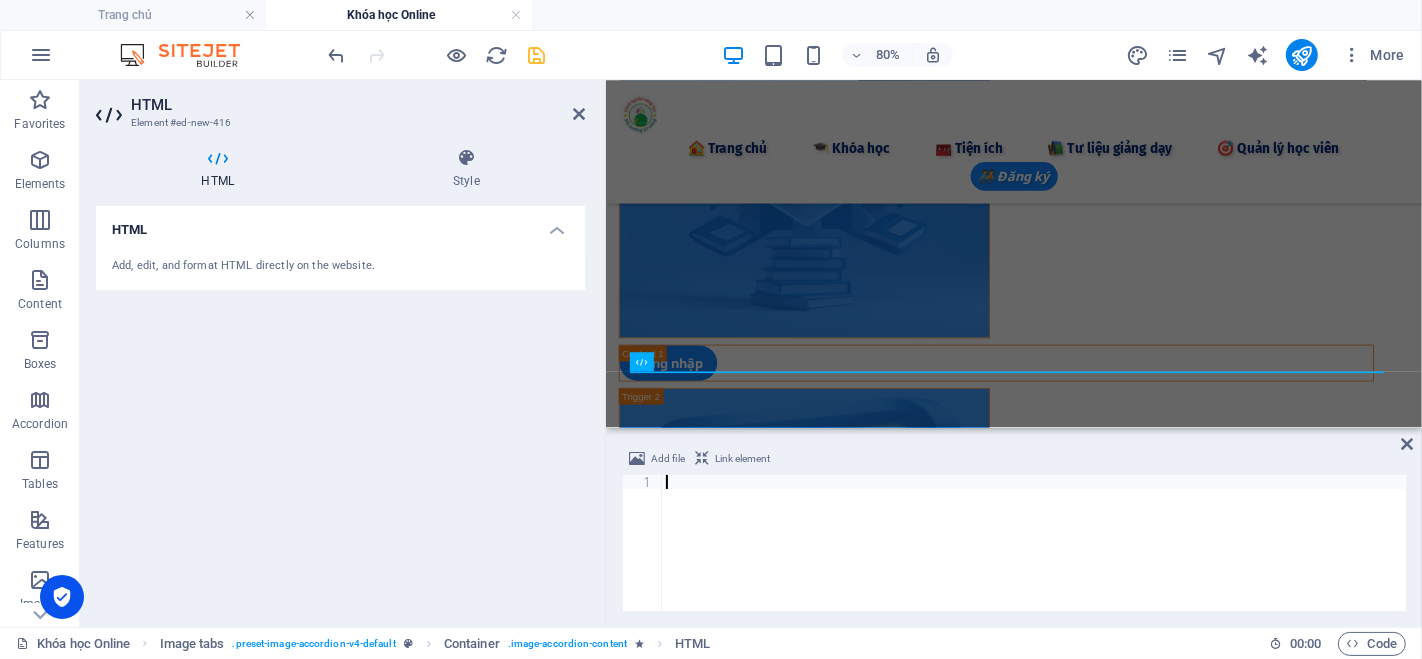 paste on "</html>" 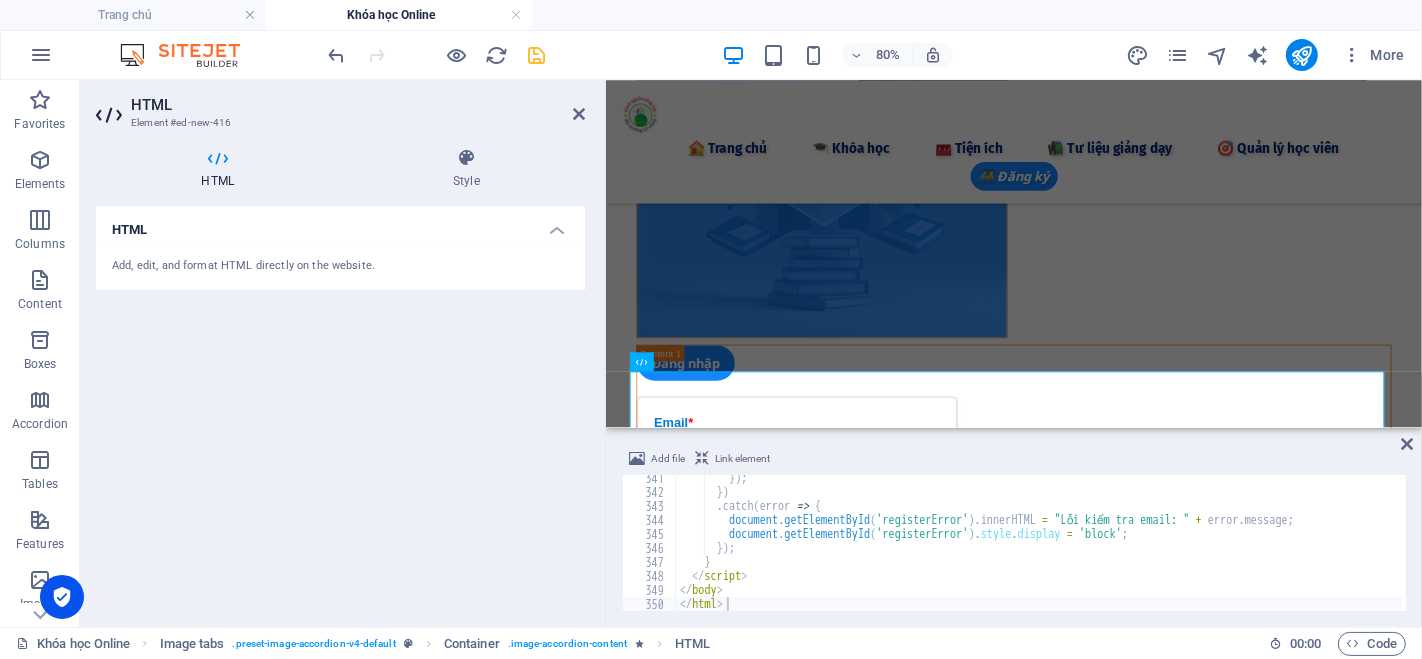 click on "HTML Add, edit, and format HTML directly on the website." at bounding box center [340, 408] 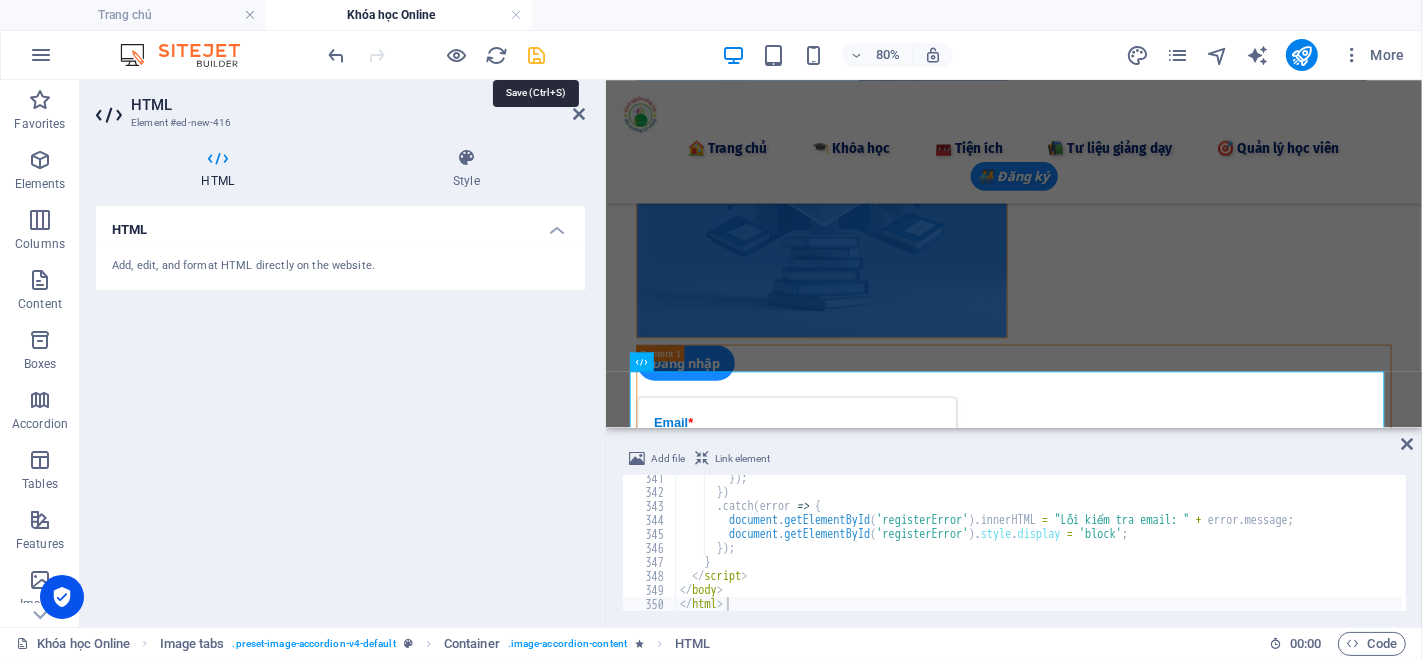 click at bounding box center [537, 55] 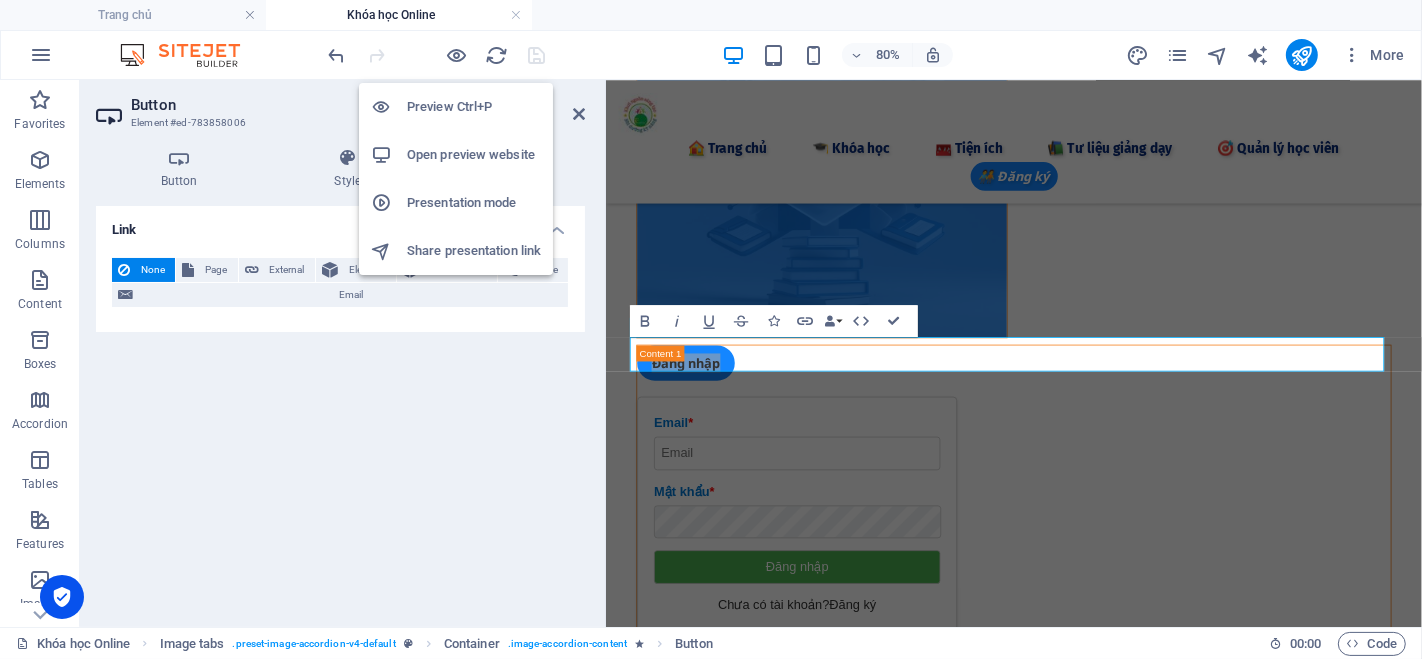 click on "Open preview website" at bounding box center (474, 155) 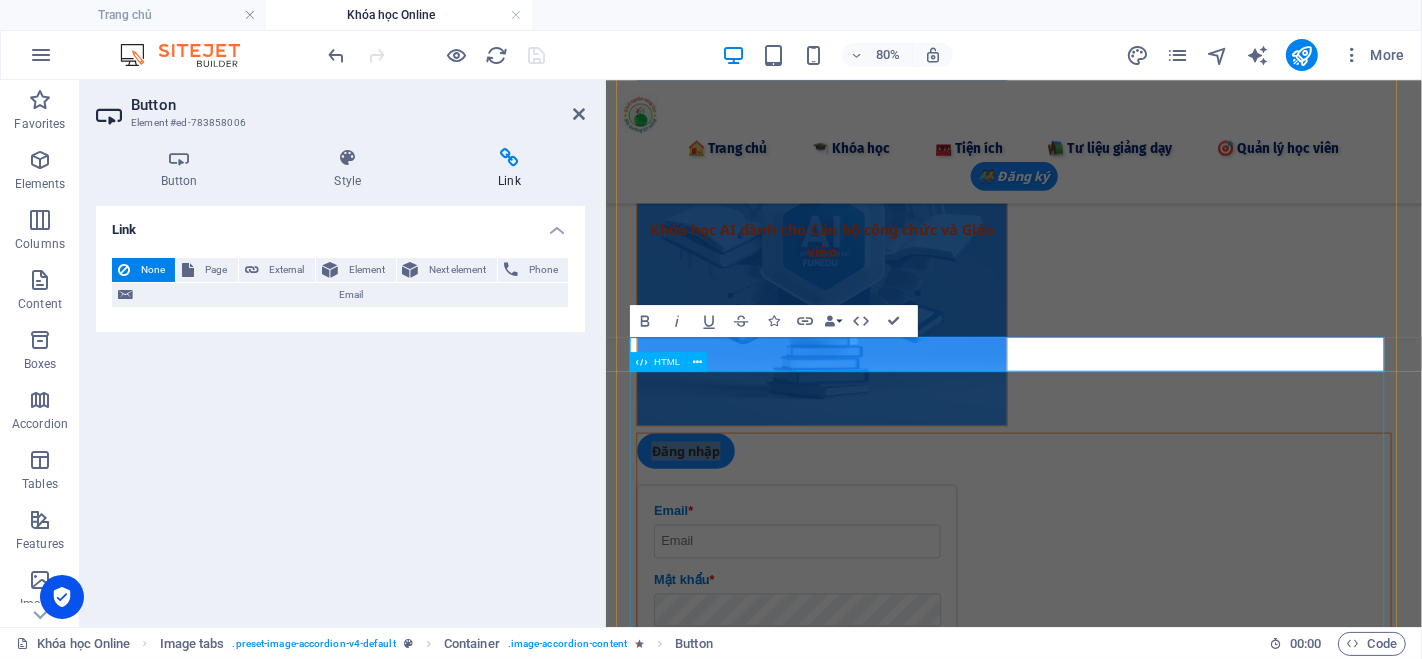 scroll, scrollTop: 968, scrollLeft: 0, axis: vertical 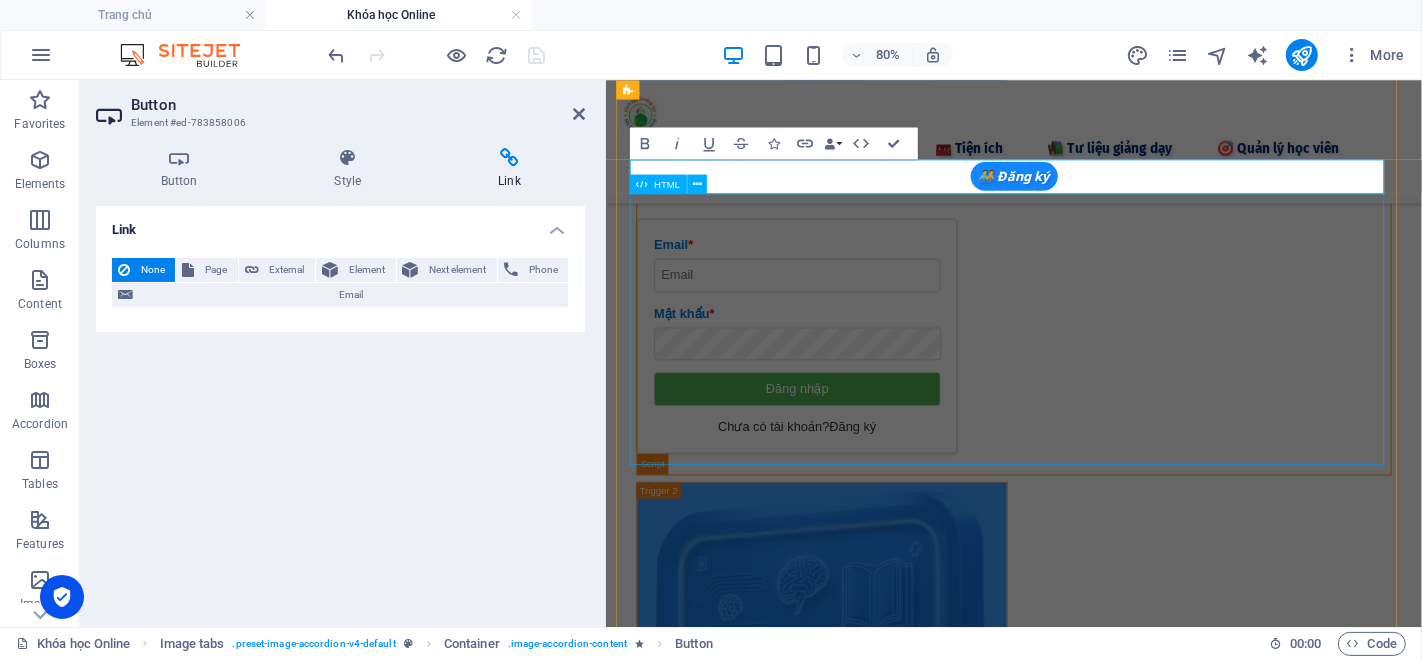 click on "vqtuan.funedu - Đăng ký/Đăng nhập
Email  *
Mật khẩu  *
Đăng nhập
Chưa có tài khoản?  Đăng ký
Họ và tên  *
Email  *
Số điện thoại  *
Mật khẩu  *
Xác nhận mật khẩu  *
Đăng ký
Đã có tài khoản?  Đăng nhập
Chúc mừng bạn đã đăng ký thành công! Vui lòng chờ kiểm duyệt để có thể sử dụng tài khoản.
Đăng nhập
Đăng nhập thành công!
Bài học" at bounding box center [1116, 412] 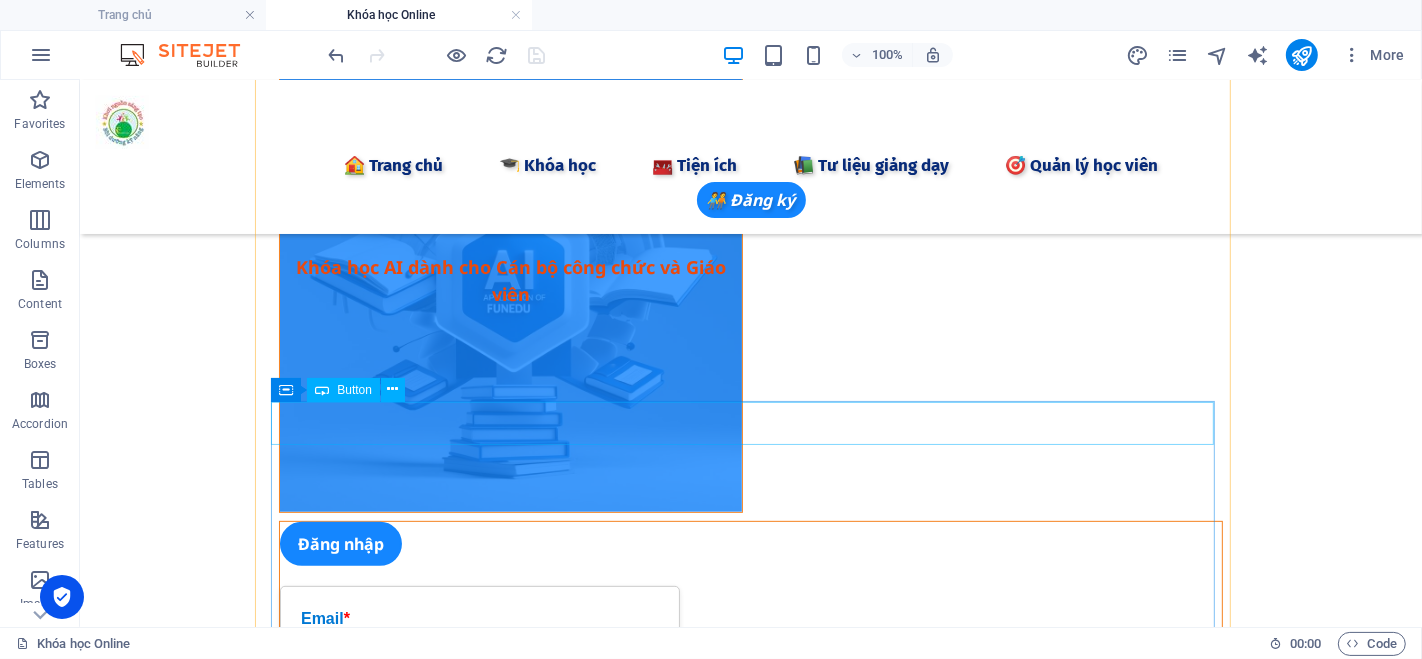 scroll, scrollTop: 711, scrollLeft: 0, axis: vertical 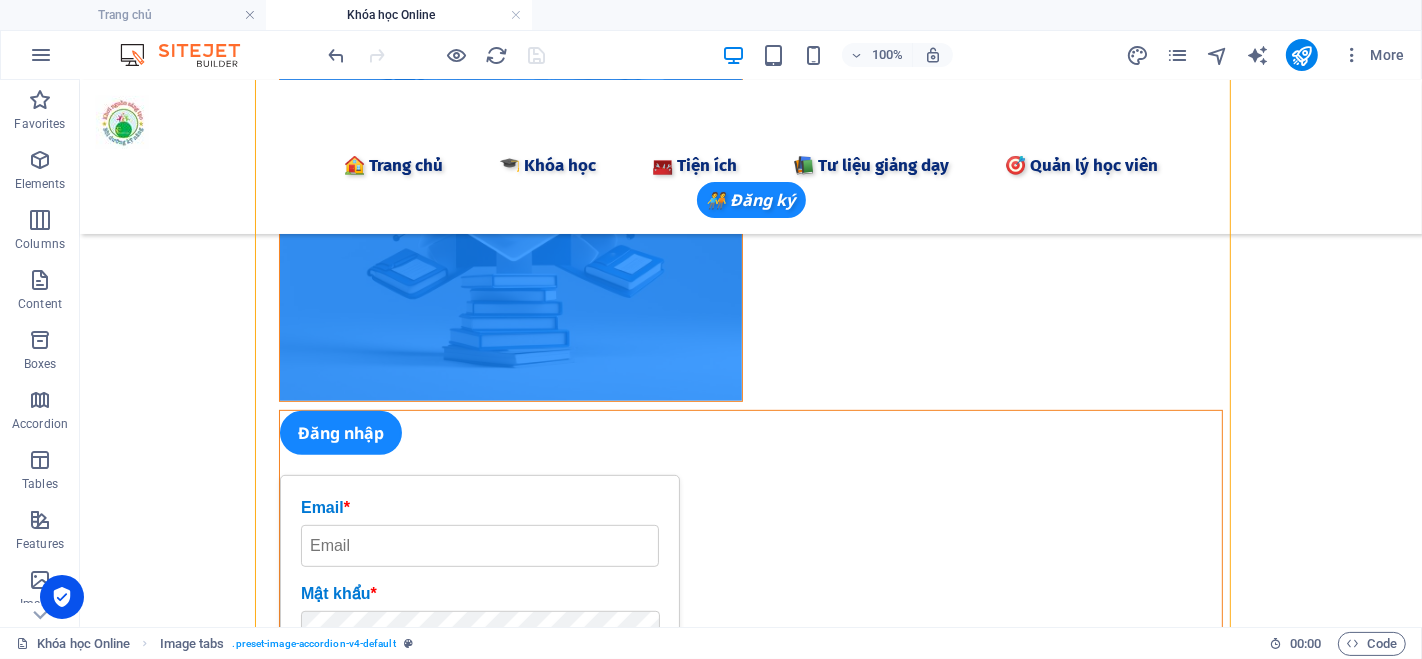 drag, startPoint x: 376, startPoint y: 515, endPoint x: 331, endPoint y: 422, distance: 103.315056 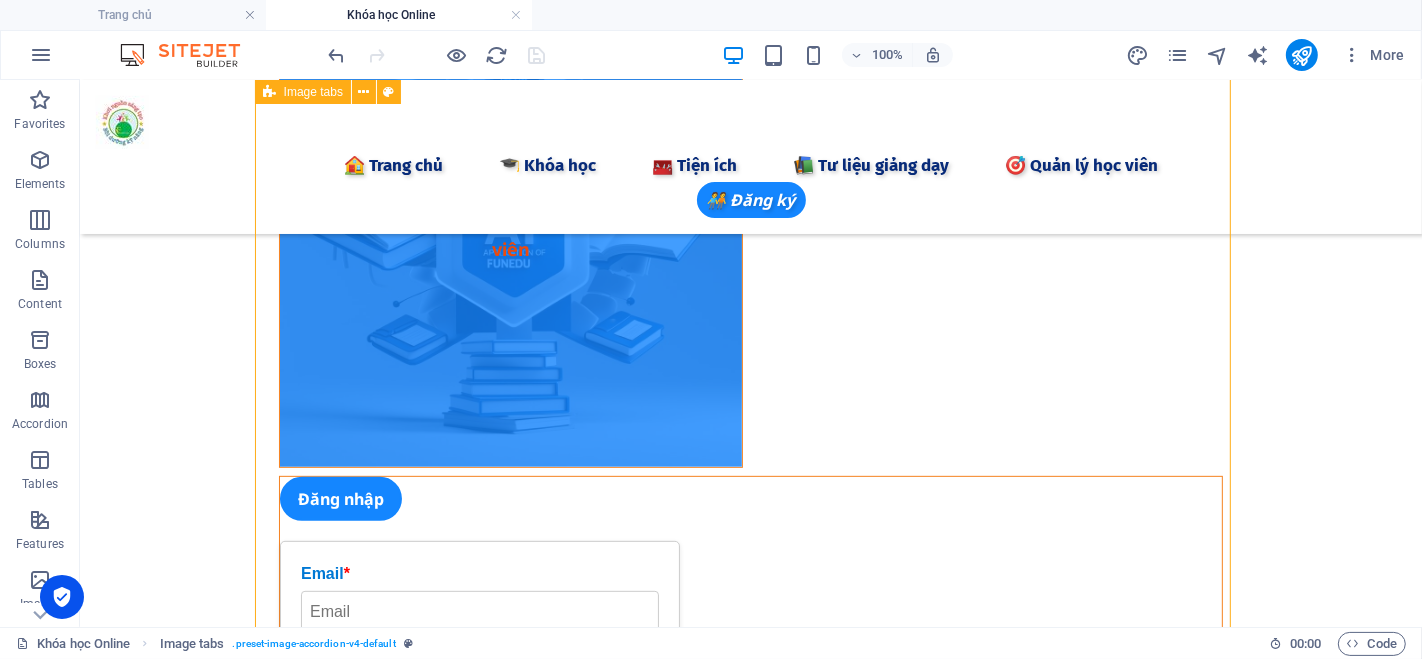 scroll, scrollTop: 756, scrollLeft: 0, axis: vertical 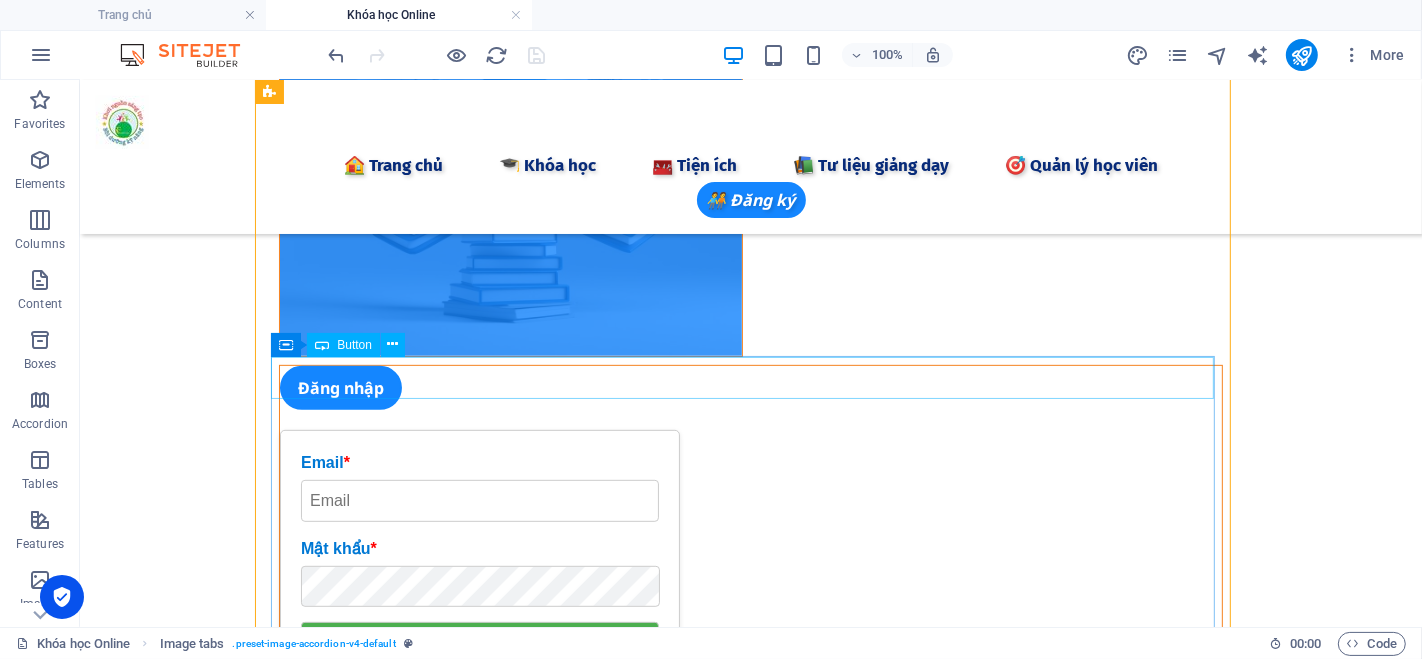 click on "Đăng nhập" at bounding box center [750, 387] 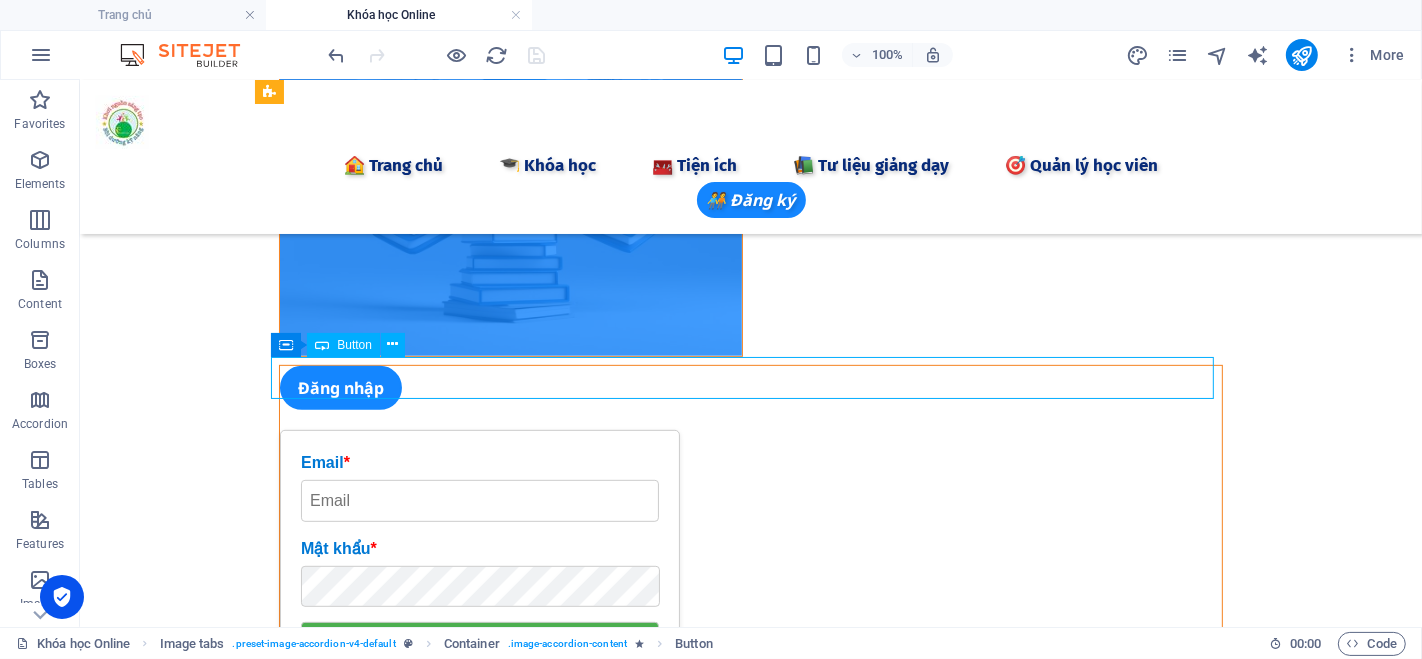click on "Đăng nhập" at bounding box center (750, 387) 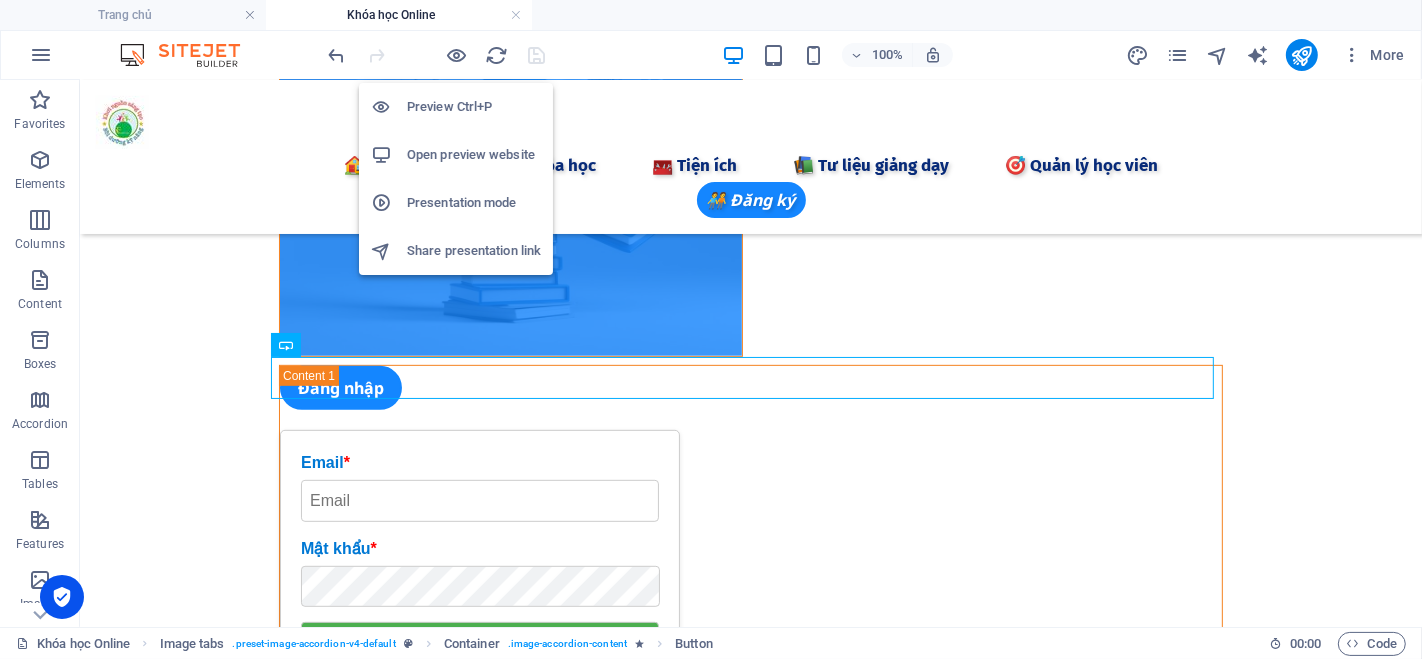 click on "Preview Ctrl+P" at bounding box center [474, 107] 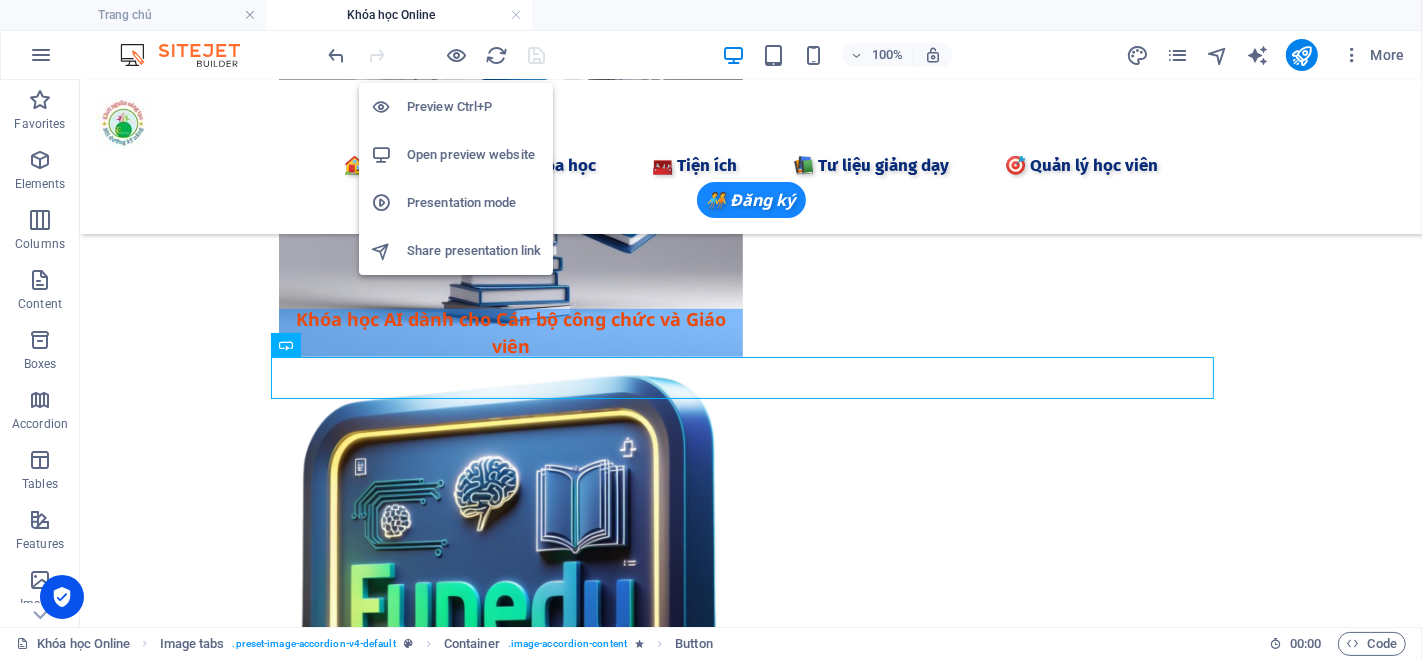 scroll, scrollTop: 652, scrollLeft: 0, axis: vertical 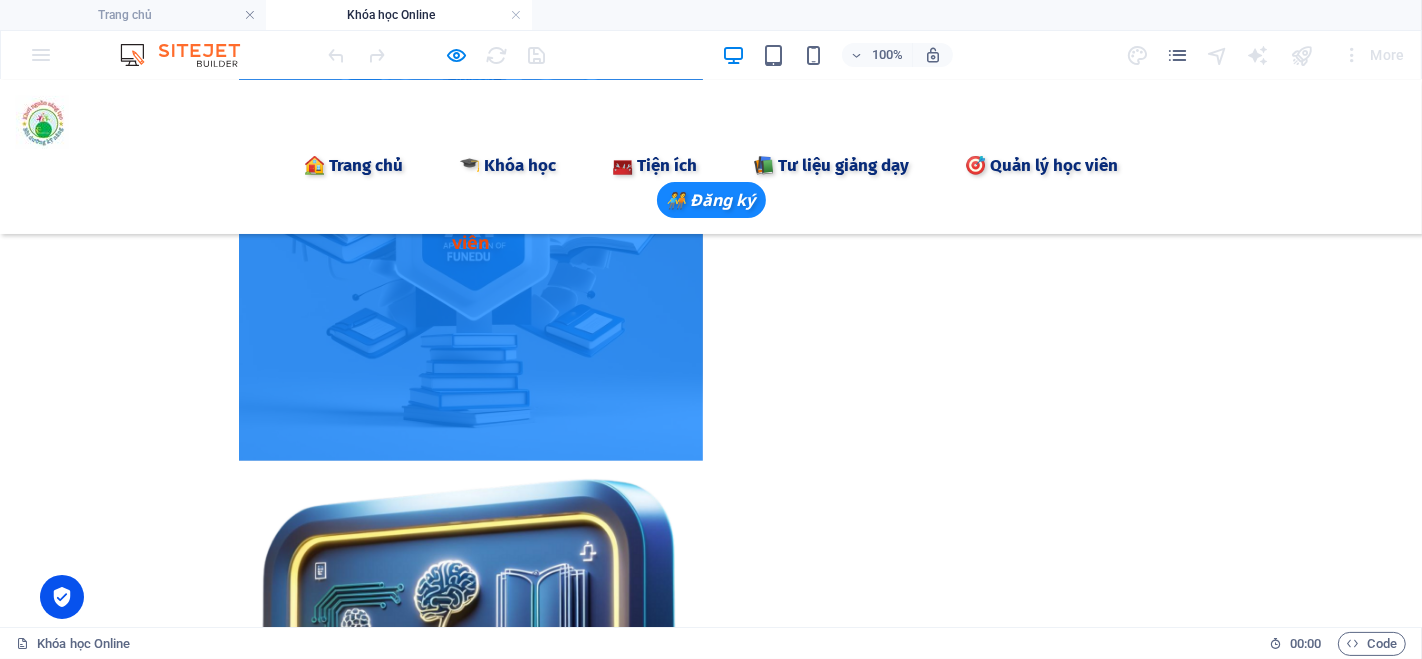 click on "Khóa học AI dành cho Cán bộ công chức và Giáo viên" at bounding box center [471, 228] 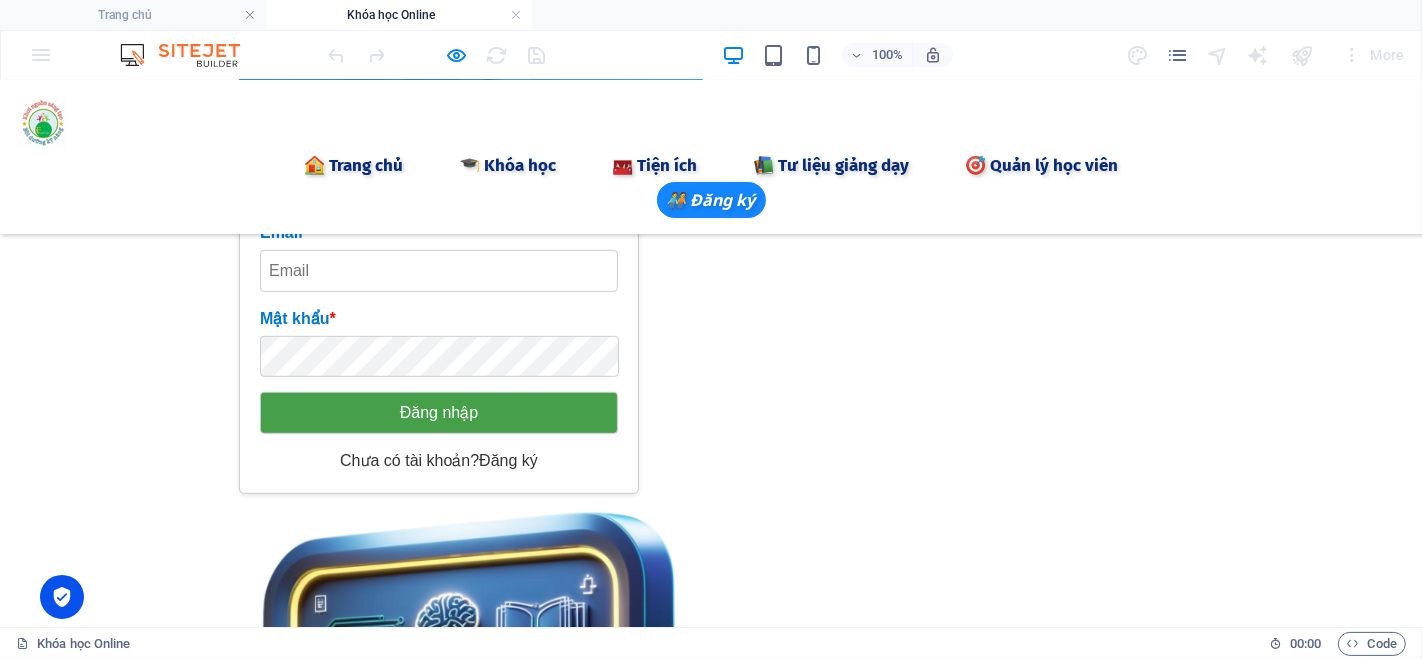 scroll, scrollTop: 874, scrollLeft: 0, axis: vertical 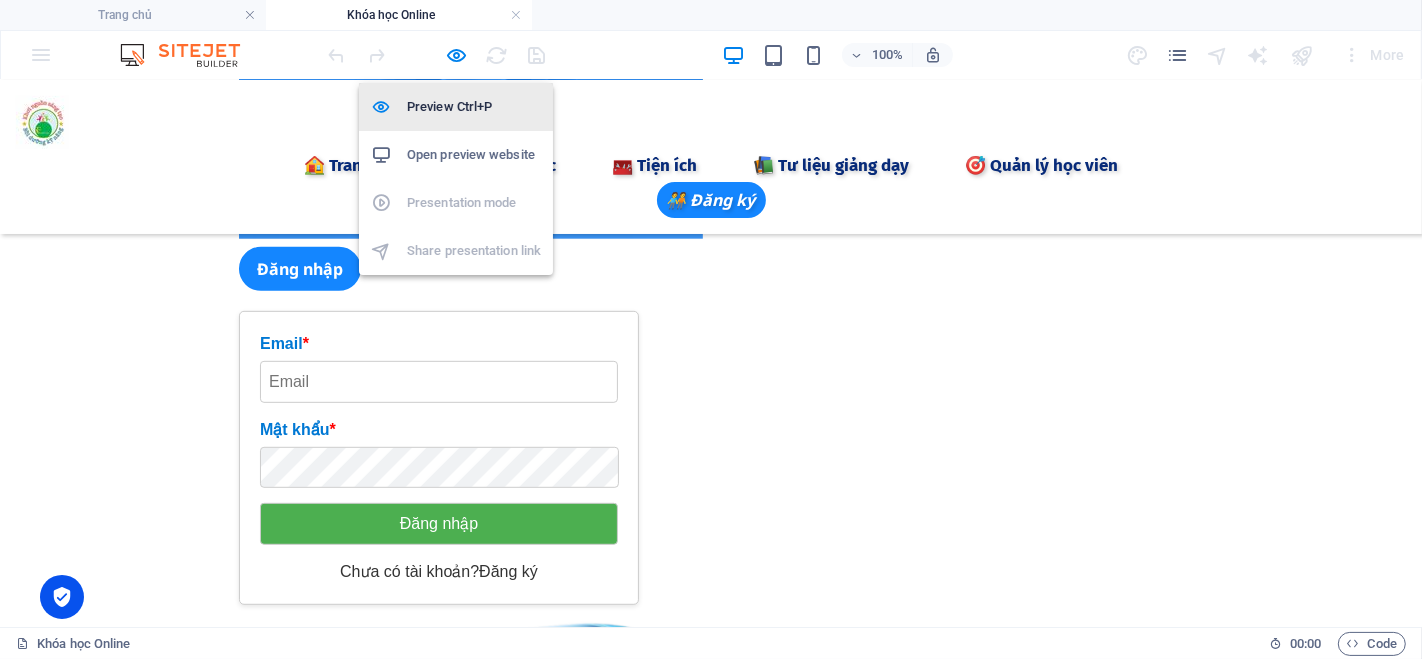 click on "Preview Ctrl+P" at bounding box center (474, 107) 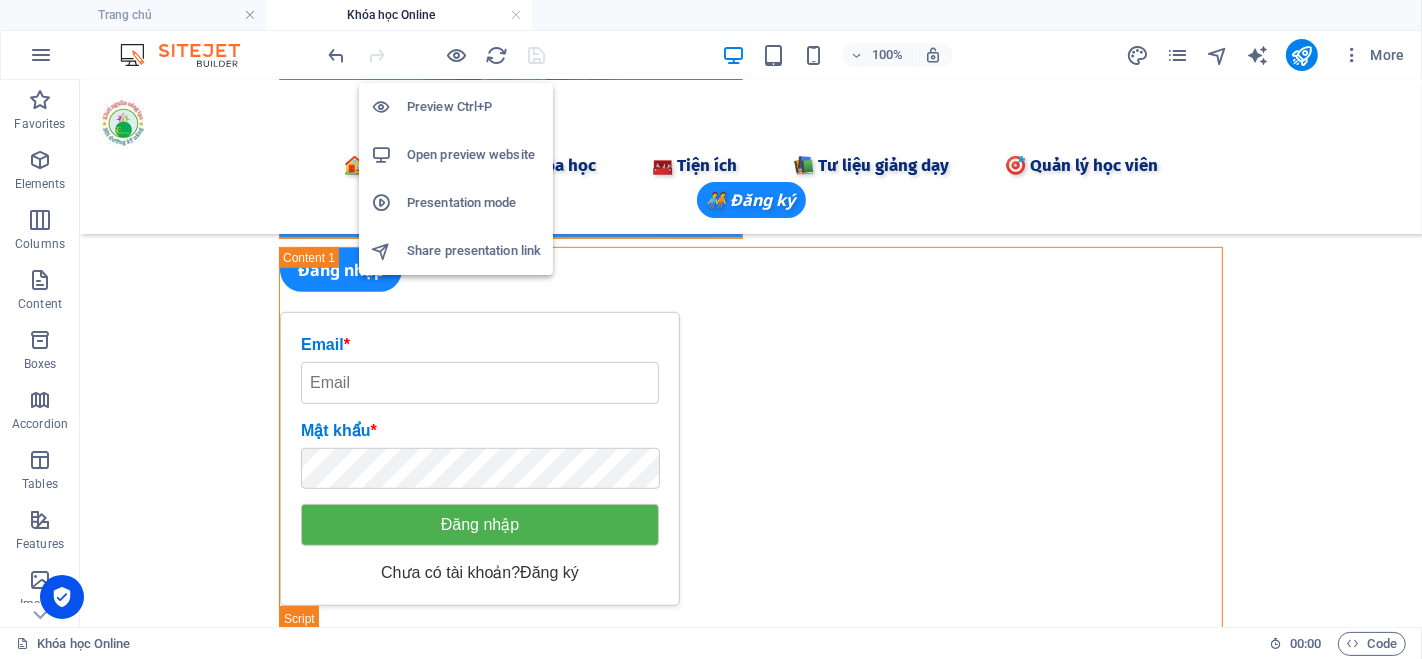scroll, scrollTop: 875, scrollLeft: 0, axis: vertical 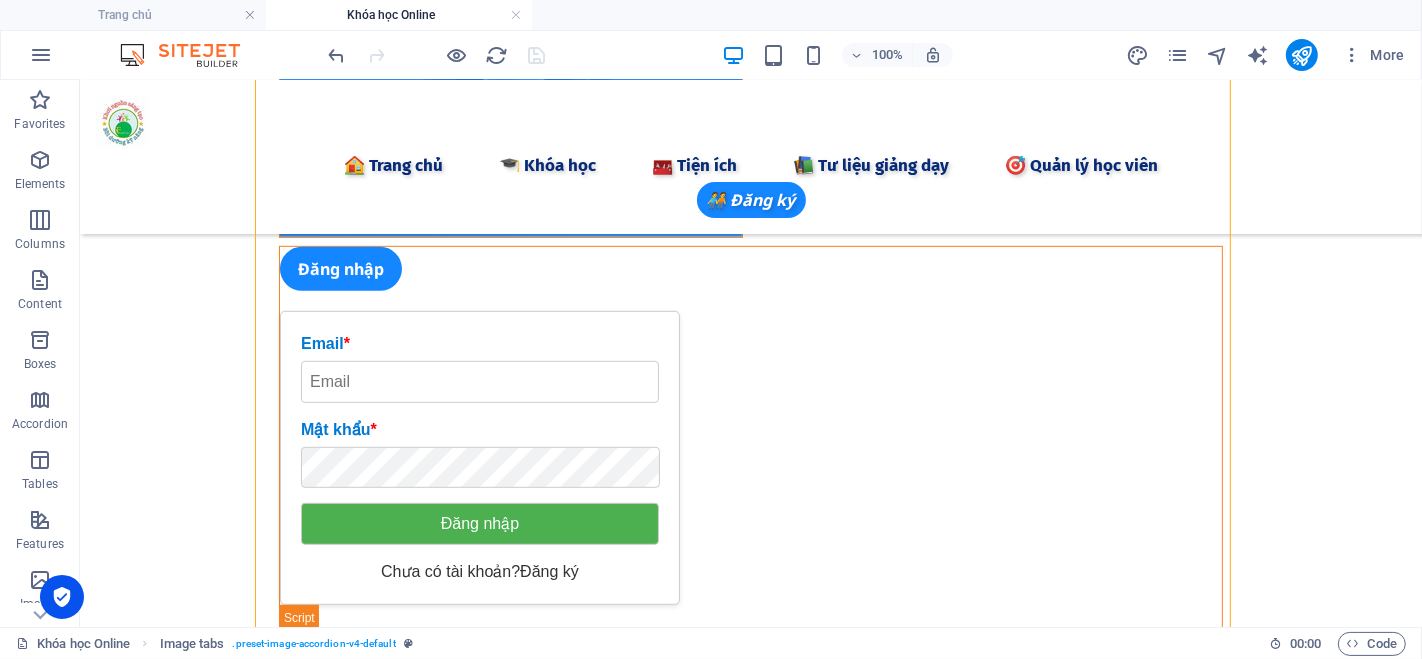 drag, startPoint x: 371, startPoint y: 354, endPoint x: 307, endPoint y: 307, distance: 79.40403 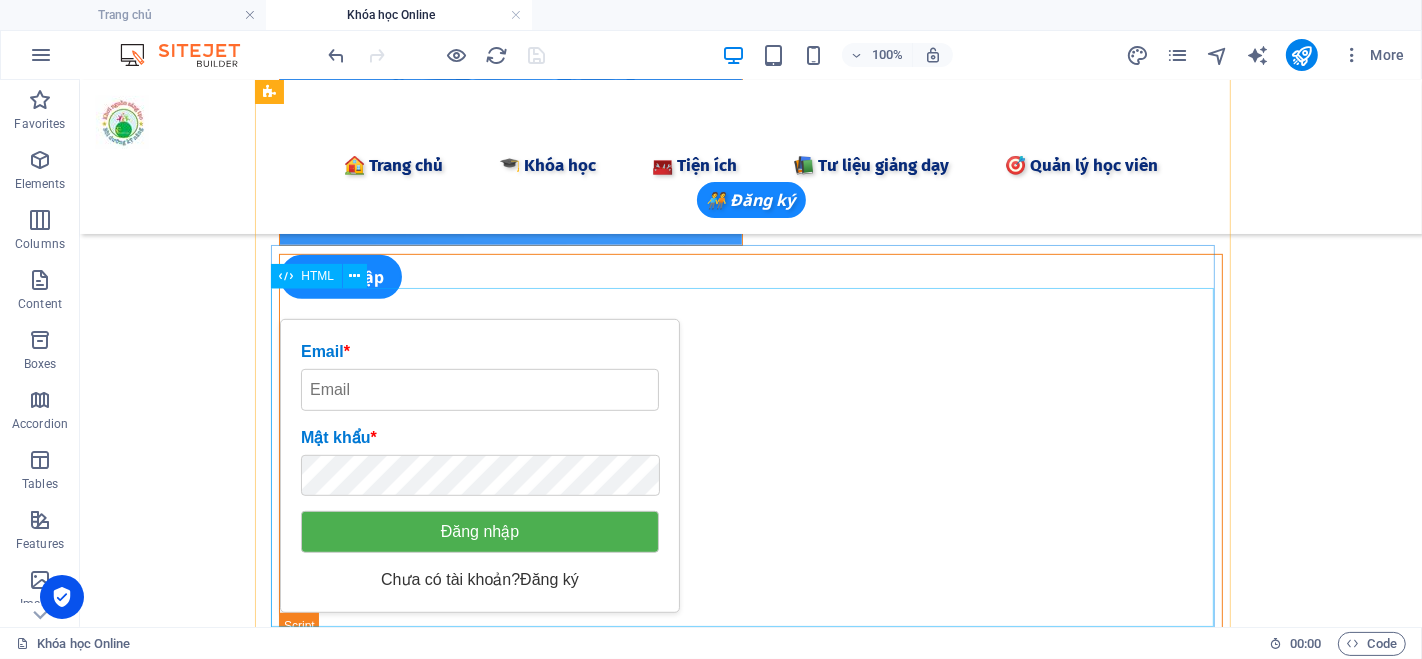 scroll, scrollTop: 756, scrollLeft: 0, axis: vertical 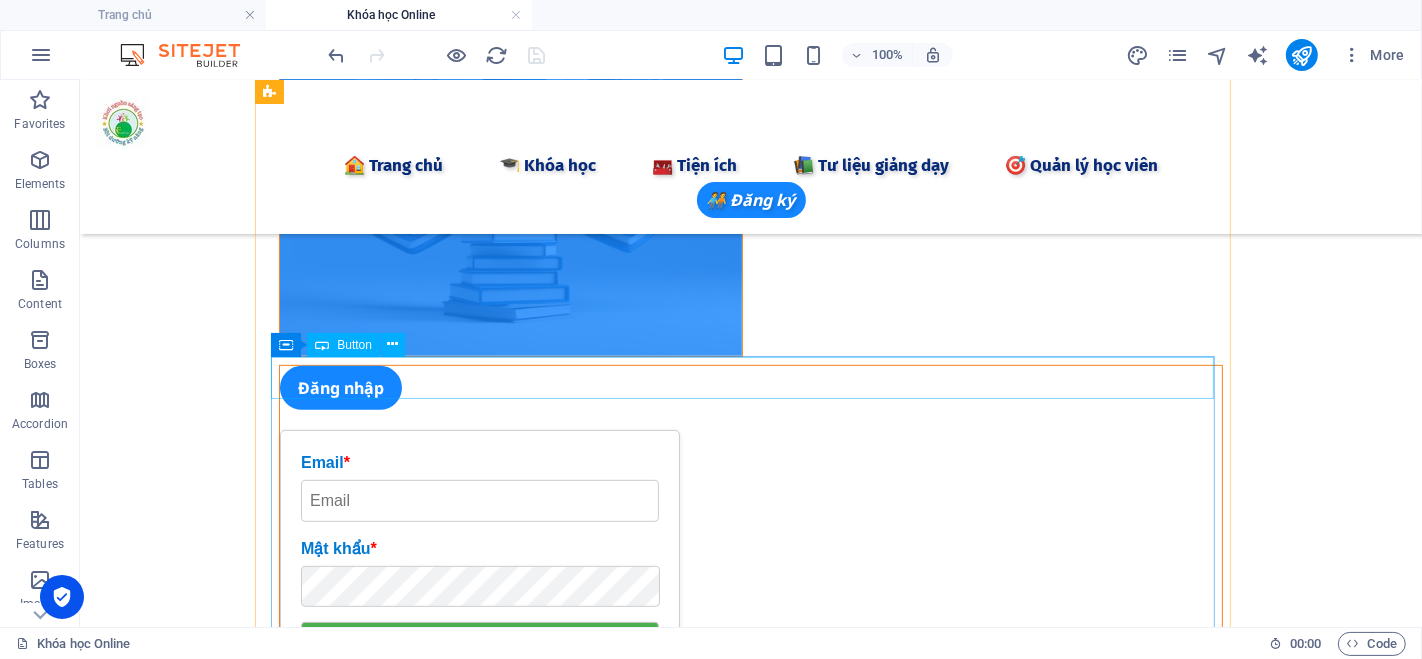 click on "Đăng nhập" at bounding box center (750, 387) 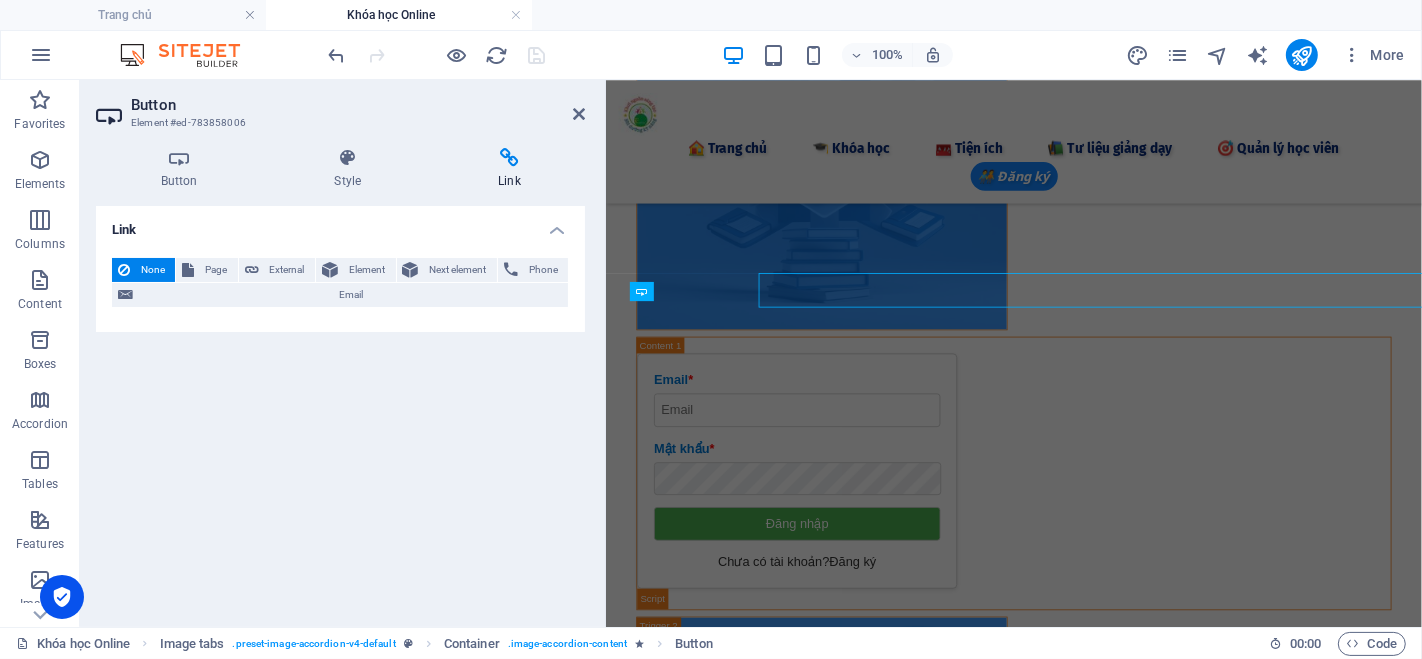 scroll, scrollTop: 791, scrollLeft: 0, axis: vertical 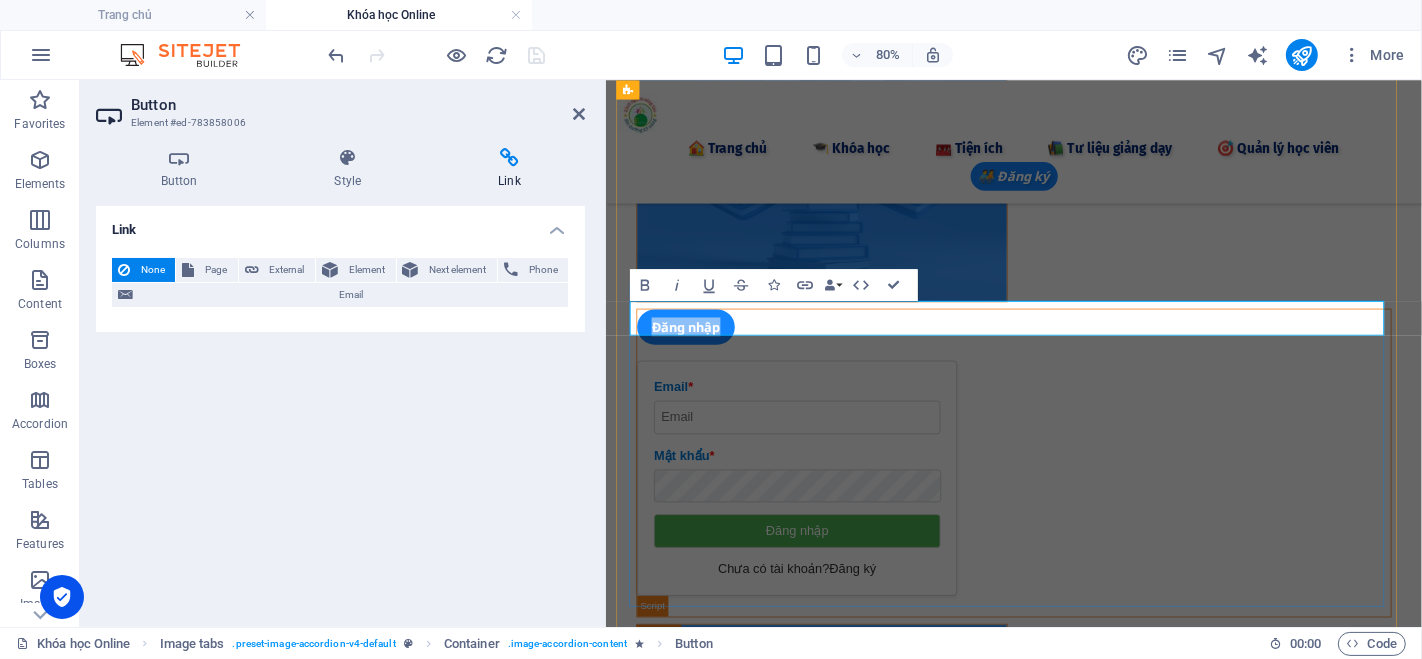 click on "Đăng nhập" at bounding box center (706, 387) 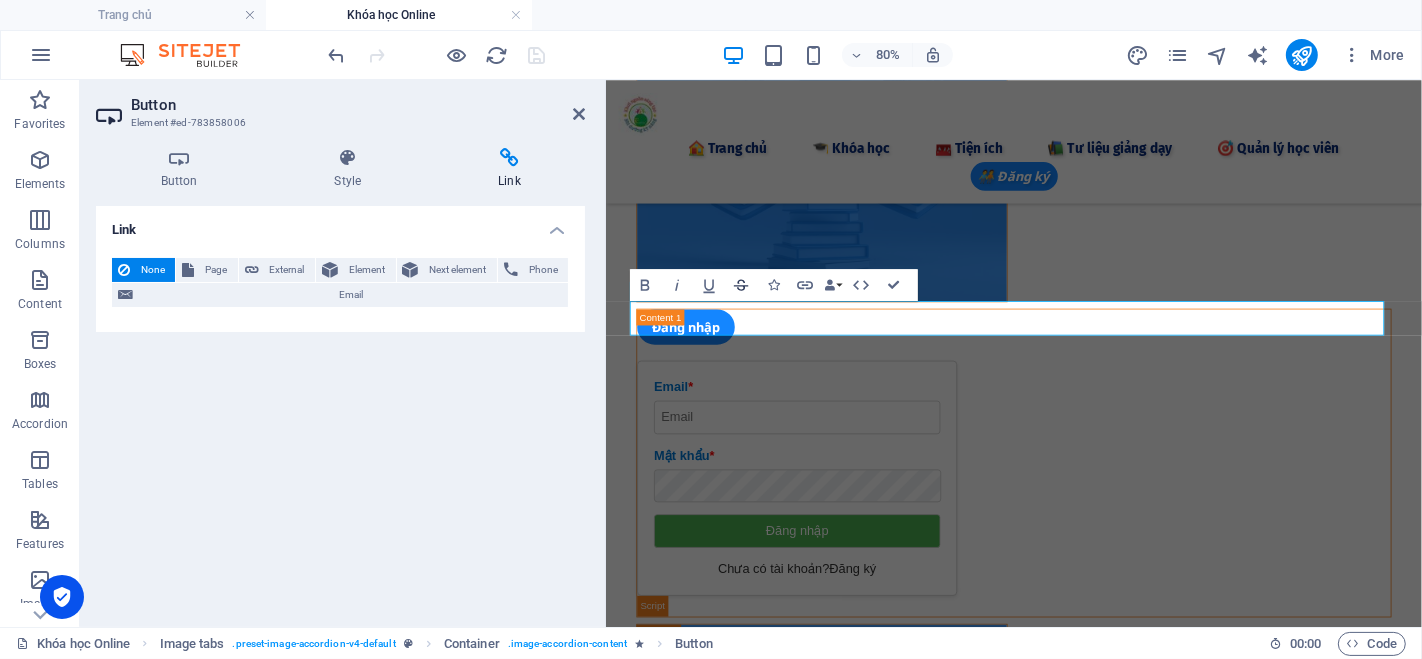 click 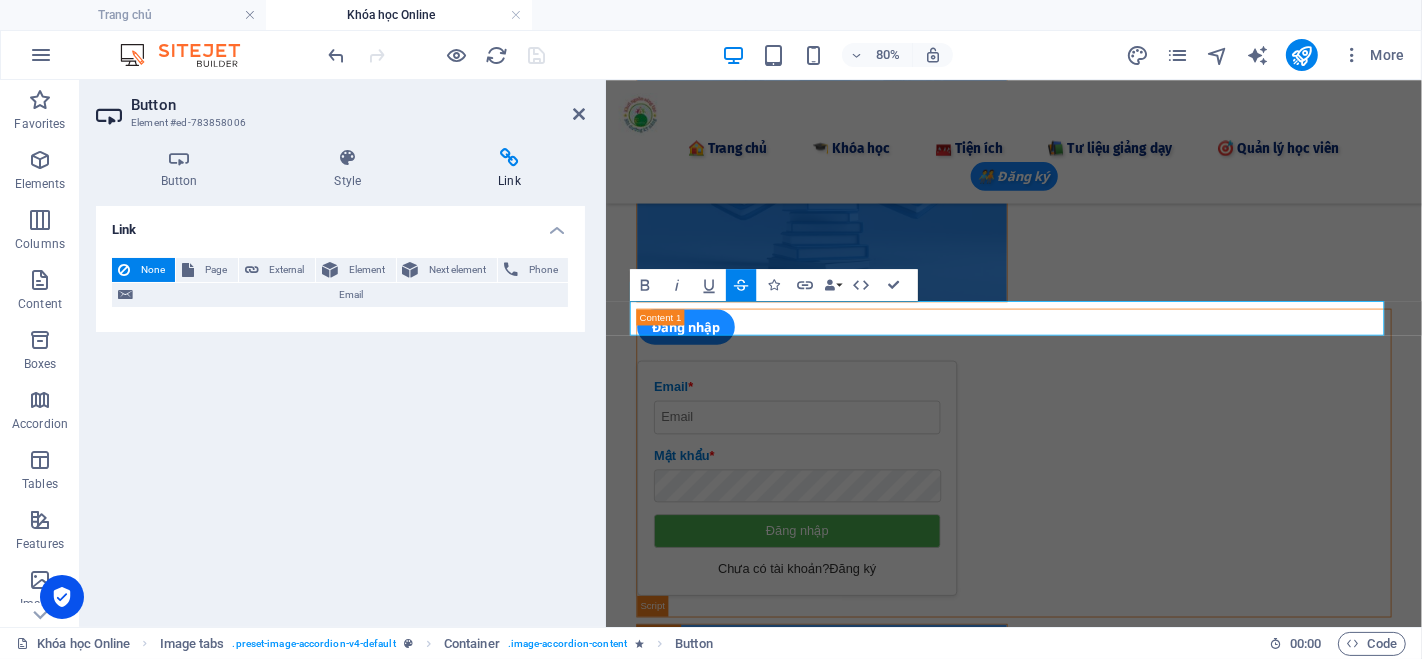 click 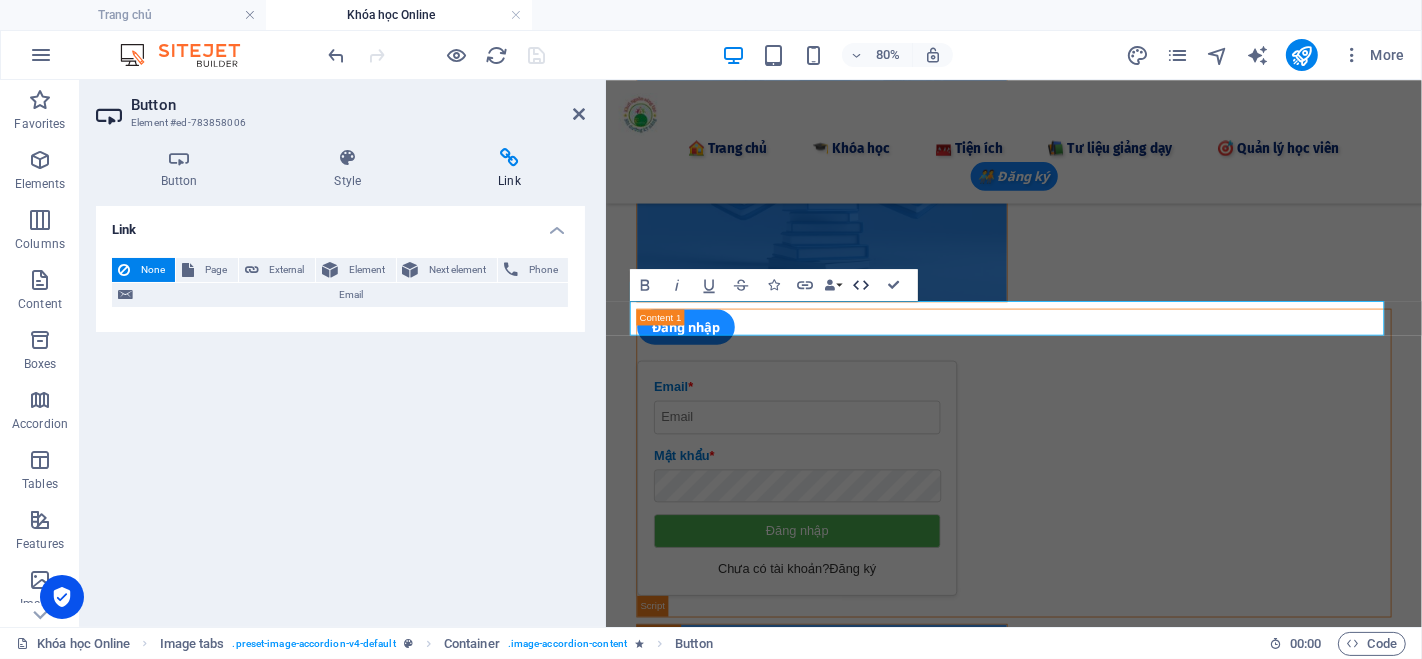 click 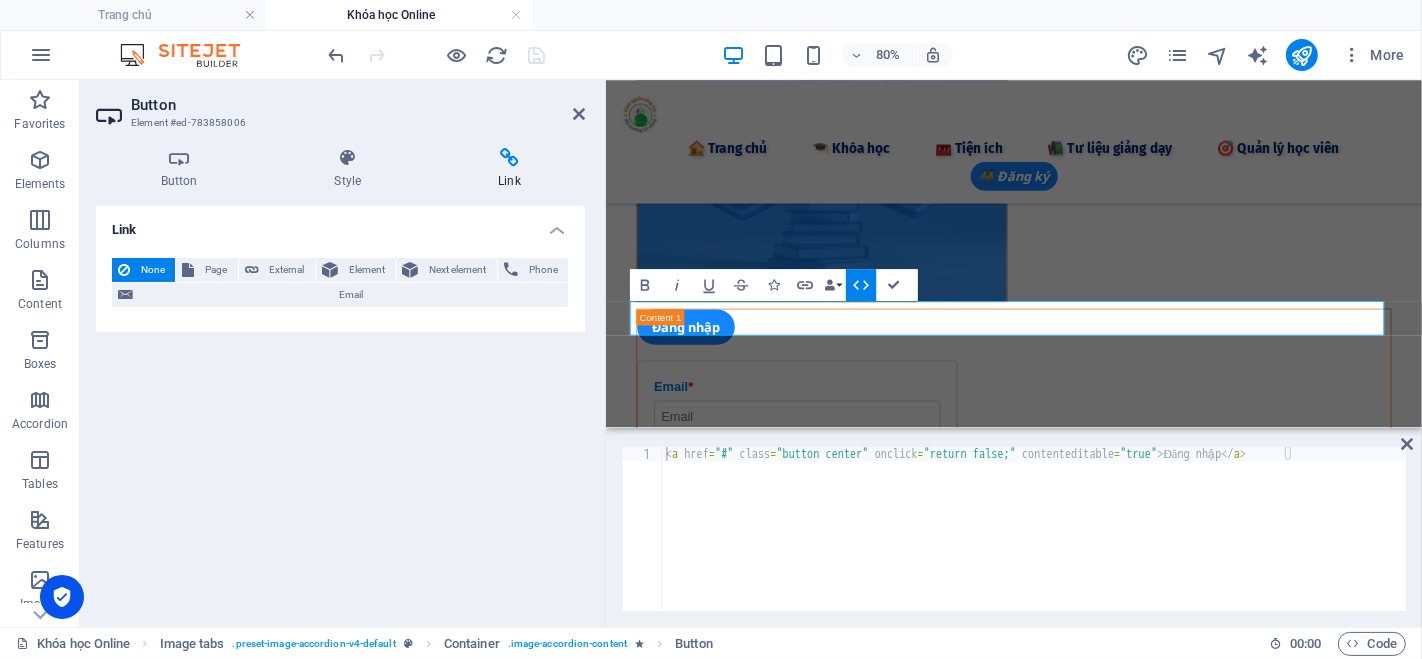 type on "<a href="#" class="button center" onclick="return false;" contenteditable="true">Đăng nhập</a>" 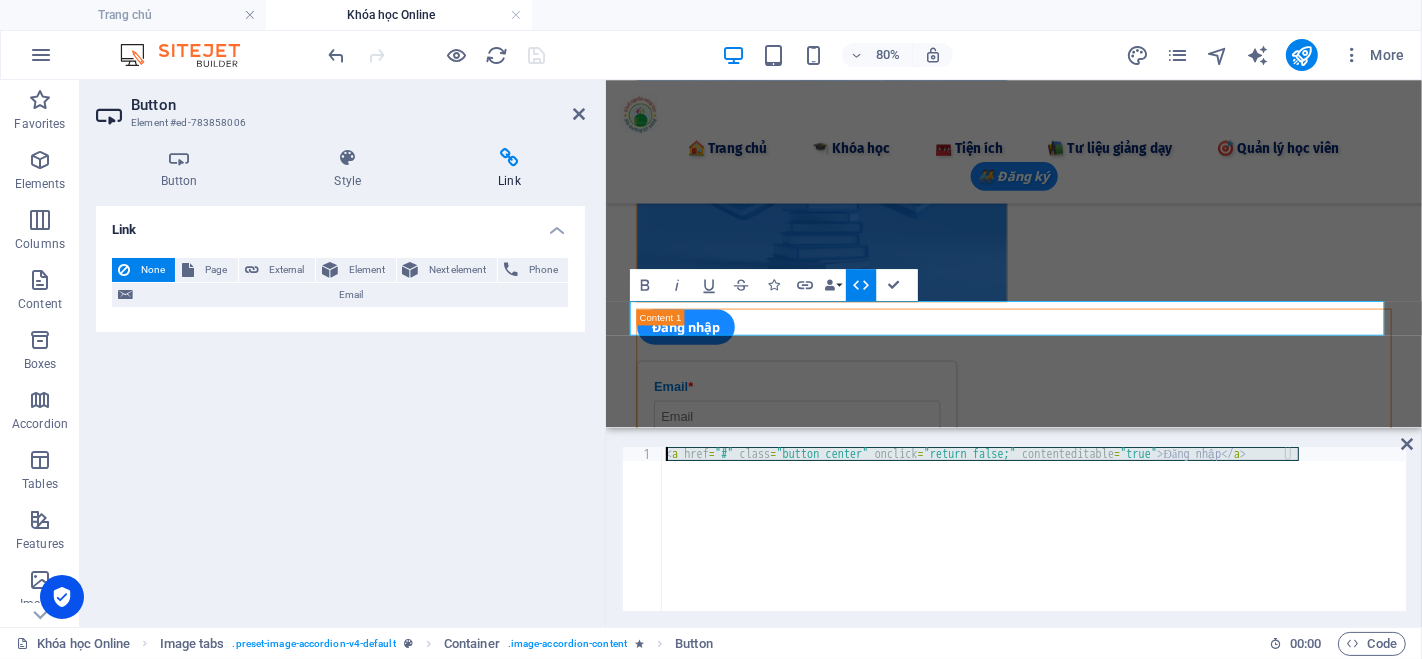 drag, startPoint x: 1307, startPoint y: 455, endPoint x: 549, endPoint y: 455, distance: 758 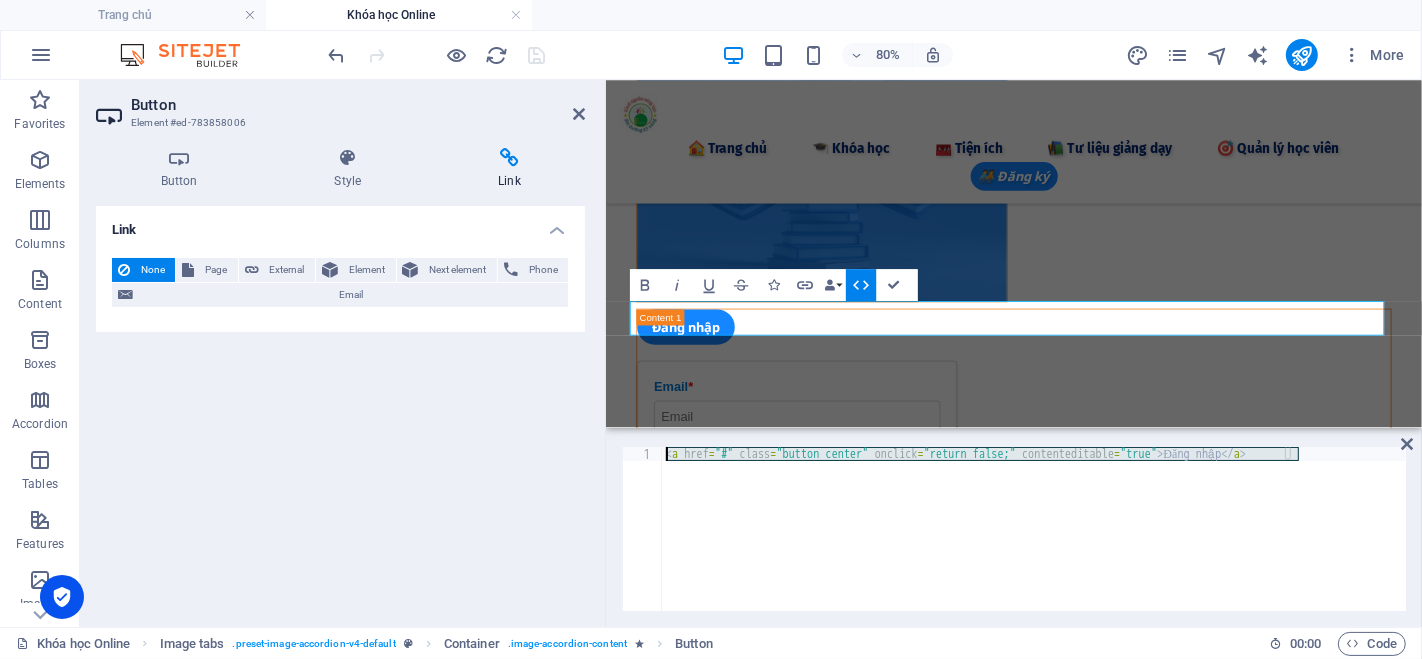 click on "Button Element #ed-783858006 Button Style Link Button Design Default Primary Secondary Background Hover/Active Switch to preview mode to test the active/hover state Text color Hover/Active Border color Hover/Active Alignment Size Width Default px rem % em vh vw Default colors and font sizes are defined in Design. Edit design Image tabs Element Layout How this element expands within the layout (Flexbox). Size Default auto px % 1/1 1/2 1/3 1/4 1/5 1/6 1/7 1/8 1/9 1/10 Grow Shrink Order Container layout Visible Visible Opacity 100 % Overflow Spacing Margin Default auto px % rem vw vh Custom Custom auto px % rem vw vh auto px % rem vw vh auto px % rem vw vh auto px % rem vw vh Padding Default px rem % vh vw Custom Custom px rem % vh vw px rem % vh vw px rem % vh vw px rem % vh vw Border Style              - Width 1 auto px rem % vh vw Custom Custom 1 auto px rem % vh vw 1 auto px rem % vh vw 1 auto px rem % vh vw 1 auto px rem % vh vw  - Color Round corners Default px rem % vh vw Custom Custom px rem %" at bounding box center (751, 353) 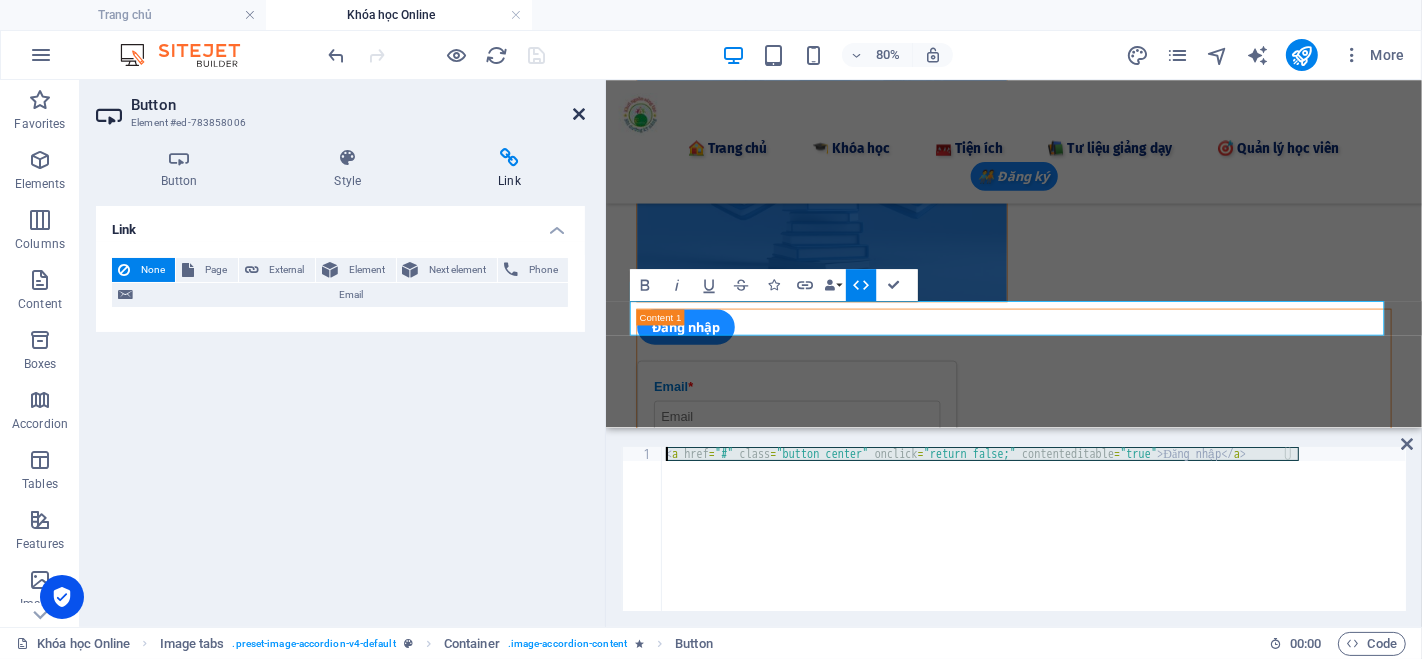 click at bounding box center [579, 114] 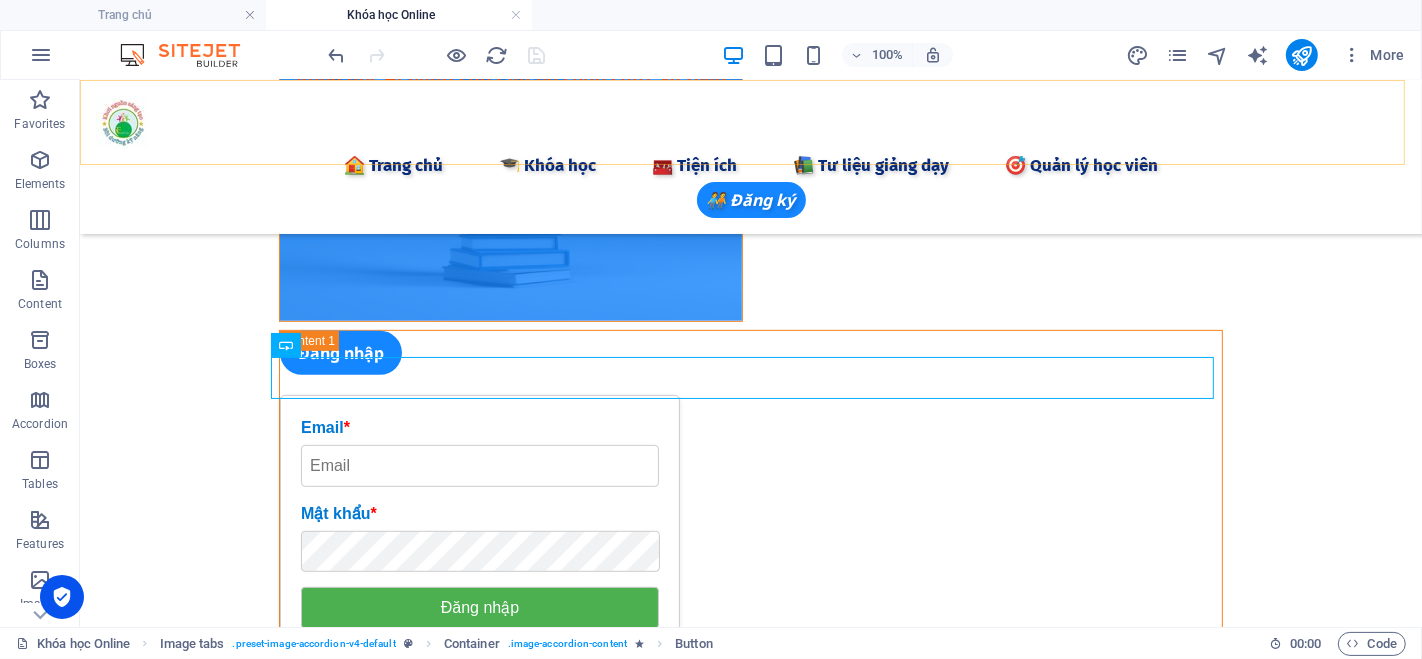 scroll, scrollTop: 756, scrollLeft: 0, axis: vertical 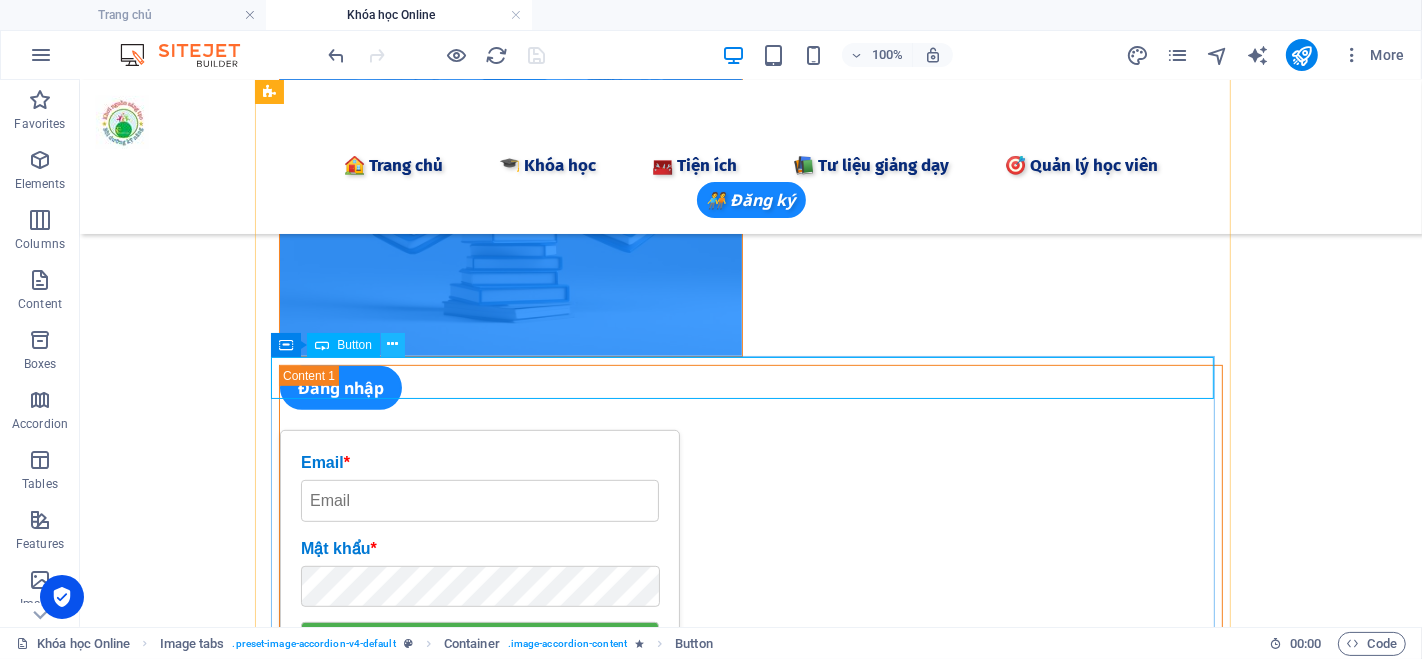 click at bounding box center [393, 344] 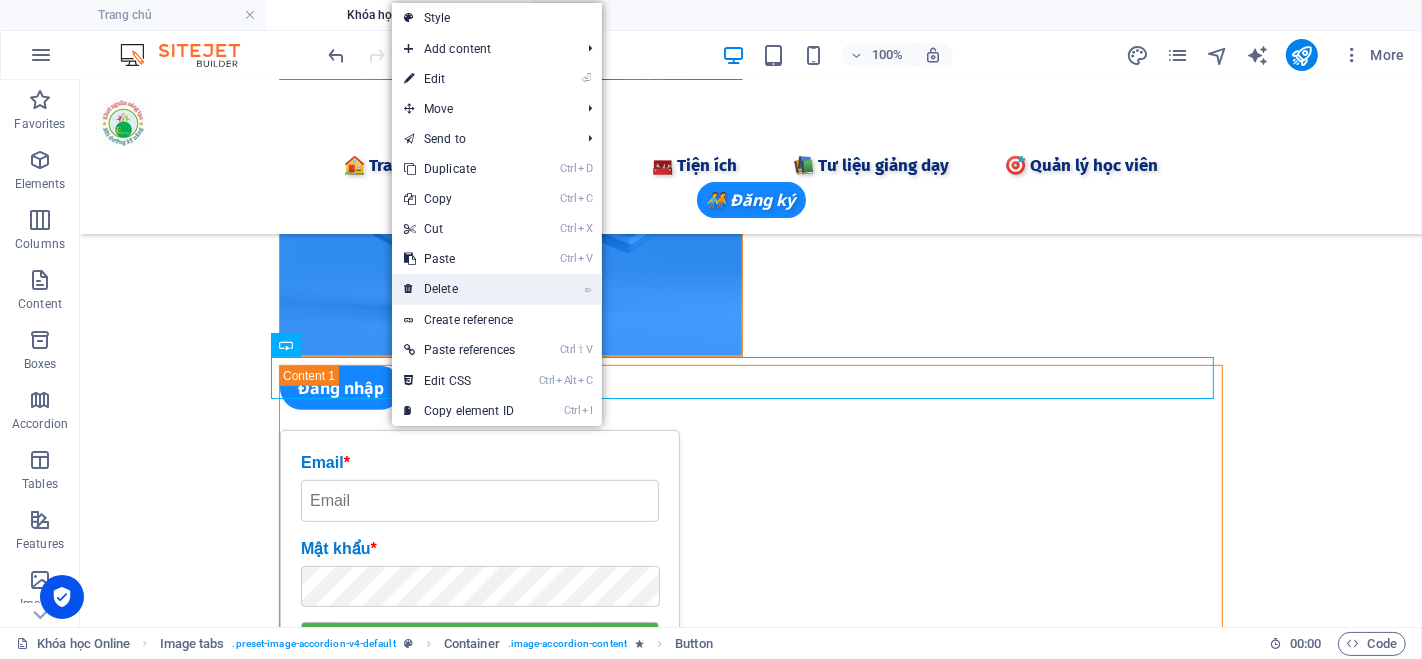 click on "⌦  Delete" at bounding box center (459, 289) 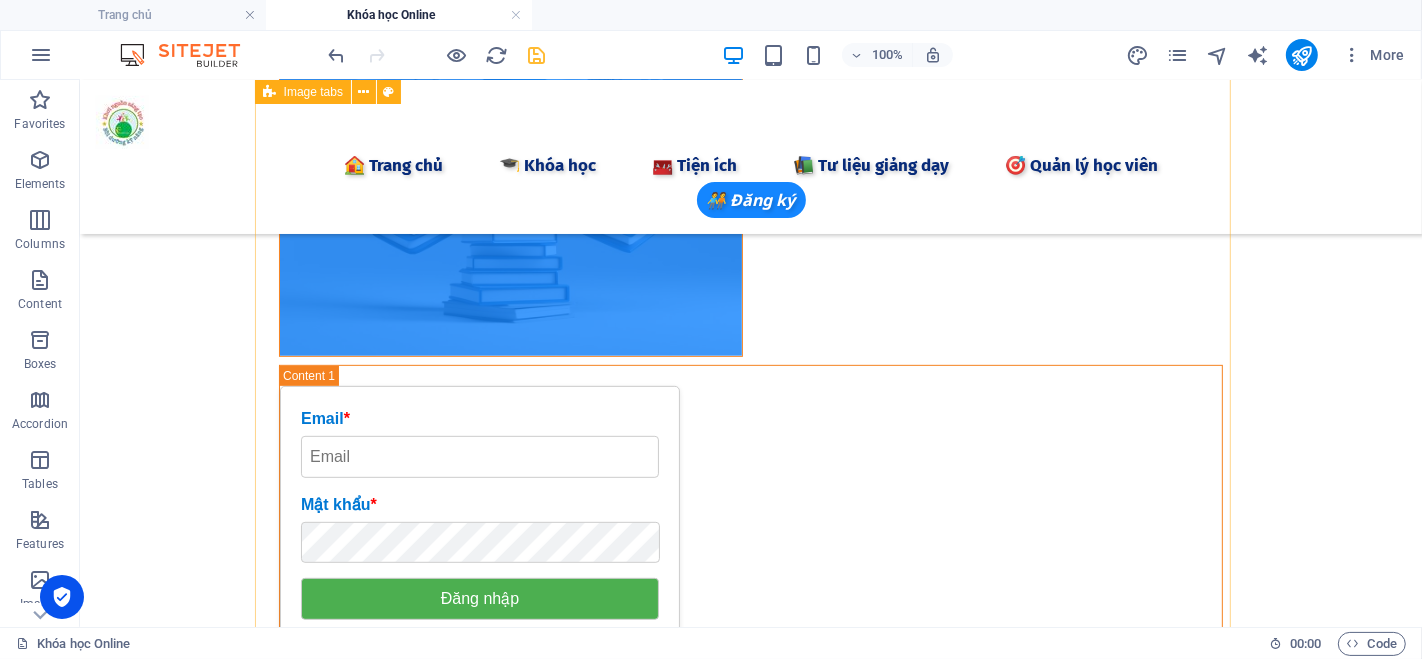 click on "Khóa học AI dành cho Cán bộ công chức và Giáo viên
vqtuan.funedu - Đăng ký/Đăng nhập
Email  *
Mật khẩu  *
Đăng nhập
Chưa có tài khoản?  Đăng ký
Họ và tên  *
Email  *
Số điện thoại  *
Mật khẩu  *
Xác nhận mật khẩu  *
Đăng ký
Đã có tài khoản?  Đăng nhập
Chúc mừng bạn đã đăng ký thành công! Vui lòng chờ kiểm duyệt để có thể sử dụng tài khoản.
Đăng nhập
Đăng nhập thành công!
Bài học" at bounding box center (750, 588) 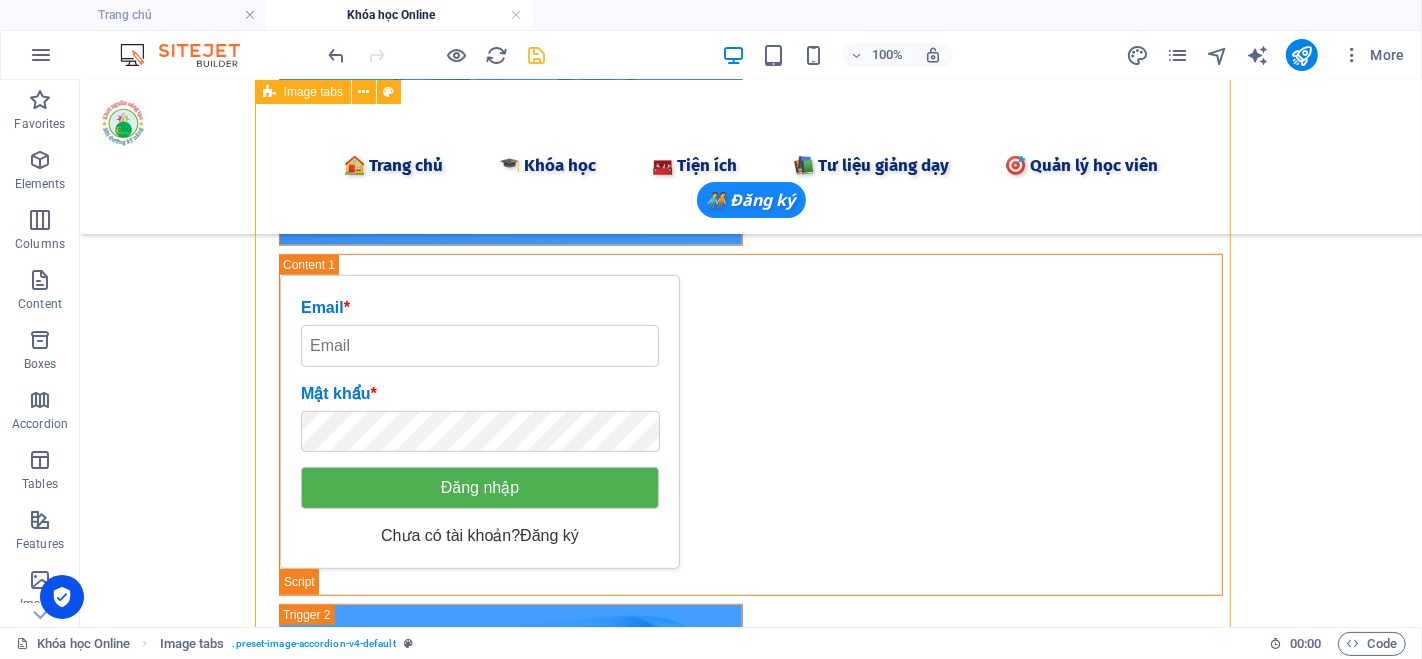 scroll, scrollTop: 756, scrollLeft: 0, axis: vertical 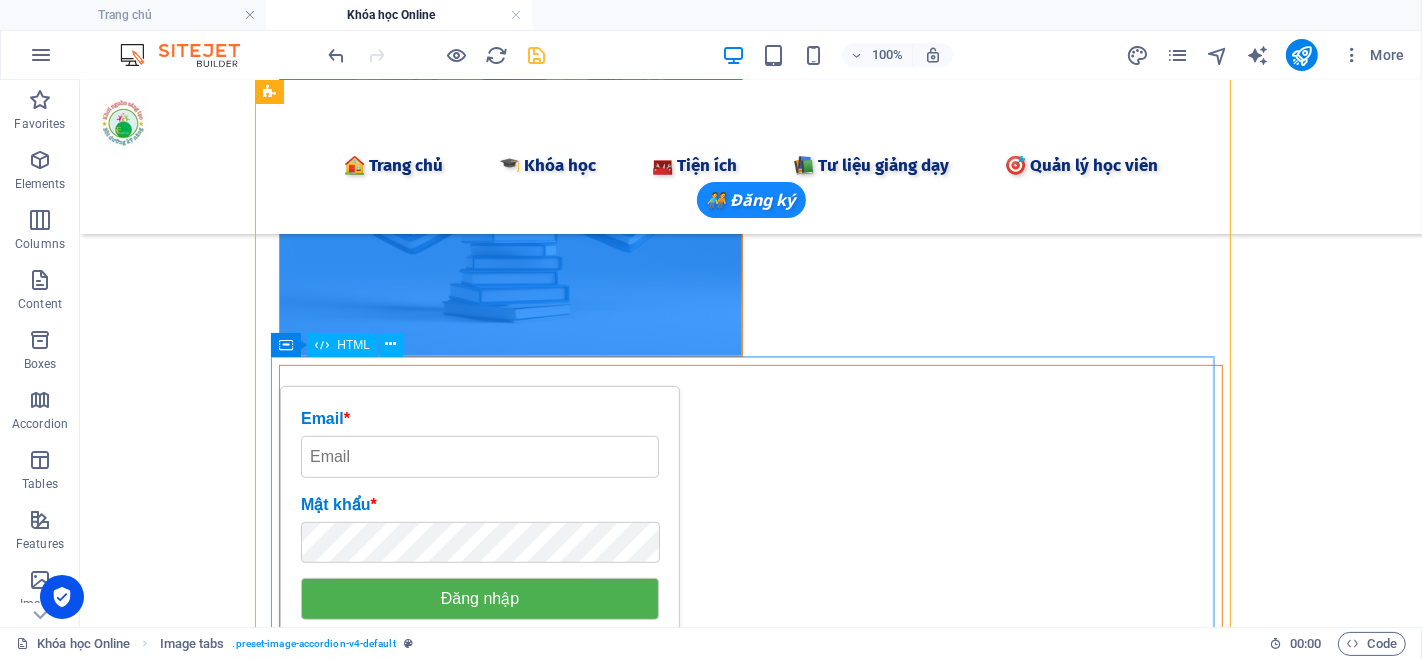 click on "vqtuan.funedu - Đăng ký/Đăng nhập
Email  *
Mật khẩu  *
Đăng nhập
Chưa có tài khoản?  Đăng ký
Họ và tên  *
Email  *
Số điện thoại  *
Mật khẩu  *
Xác nhận mật khẩu  *
Đăng ký
Đã có tài khoản?  Đăng nhập
Chúc mừng bạn đã đăng ký thành công! Vui lòng chờ kiểm duyệt để có thể sử dụng tài khoản.
Đăng nhập
Đăng nhập thành công!
Bài học" at bounding box center [750, 545] 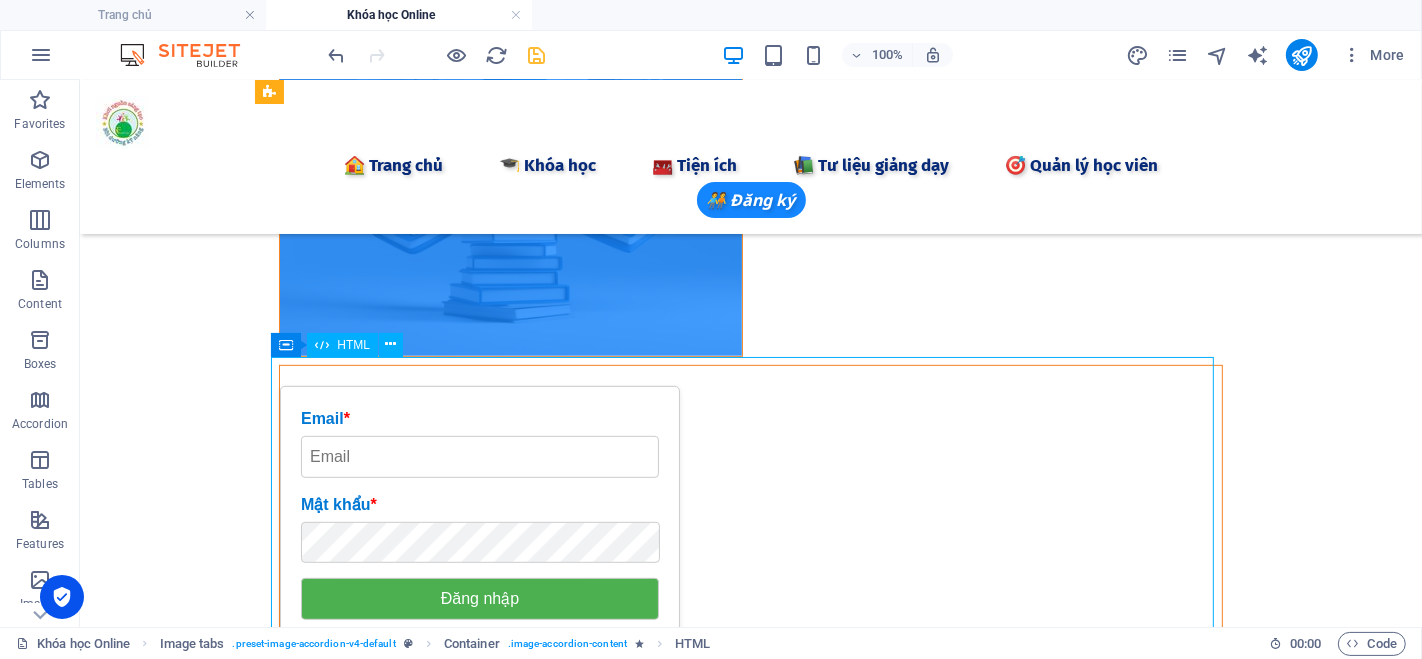 click on "vqtuan.funedu - Đăng ký/Đăng nhập
Email  *
Mật khẩu  *
Đăng nhập
Chưa có tài khoản?  Đăng ký
Họ và tên  *
Email  *
Số điện thoại  *
Mật khẩu  *
Xác nhận mật khẩu  *
Đăng ký
Đã có tài khoản?  Đăng nhập
Chúc mừng bạn đã đăng ký thành công! Vui lòng chờ kiểm duyệt để có thể sử dụng tài khoản.
Đăng nhập
Đăng nhập thành công!
Bài học" at bounding box center [750, 545] 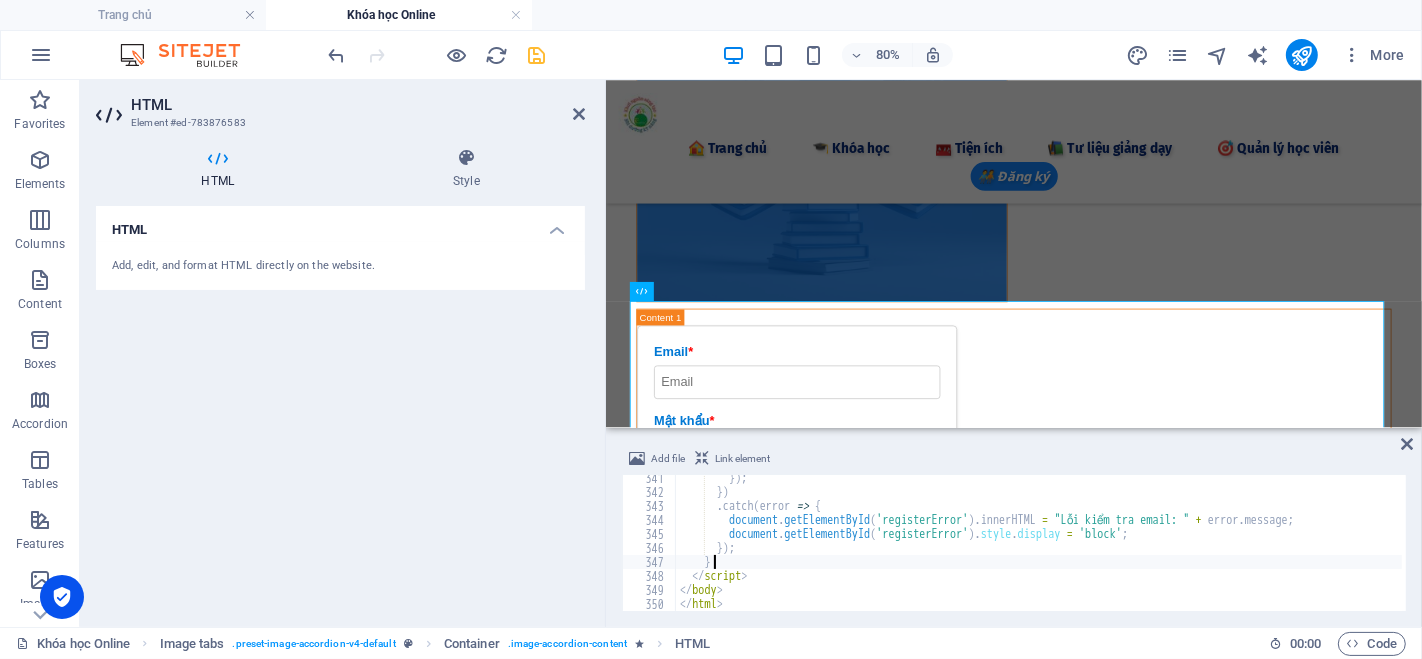 click on "}) ;         })         . catch ( error   =>   {           document . getElementById ( 'registerError' ) . innerHTML   =   "Lỗi kiểm tra email: "   +   error . message ;           document . getElementById ( 'registerError' ) . style . display   =   'block' ;         }) ;      }    </ script > </ body > </ html >" at bounding box center (1336, 551) 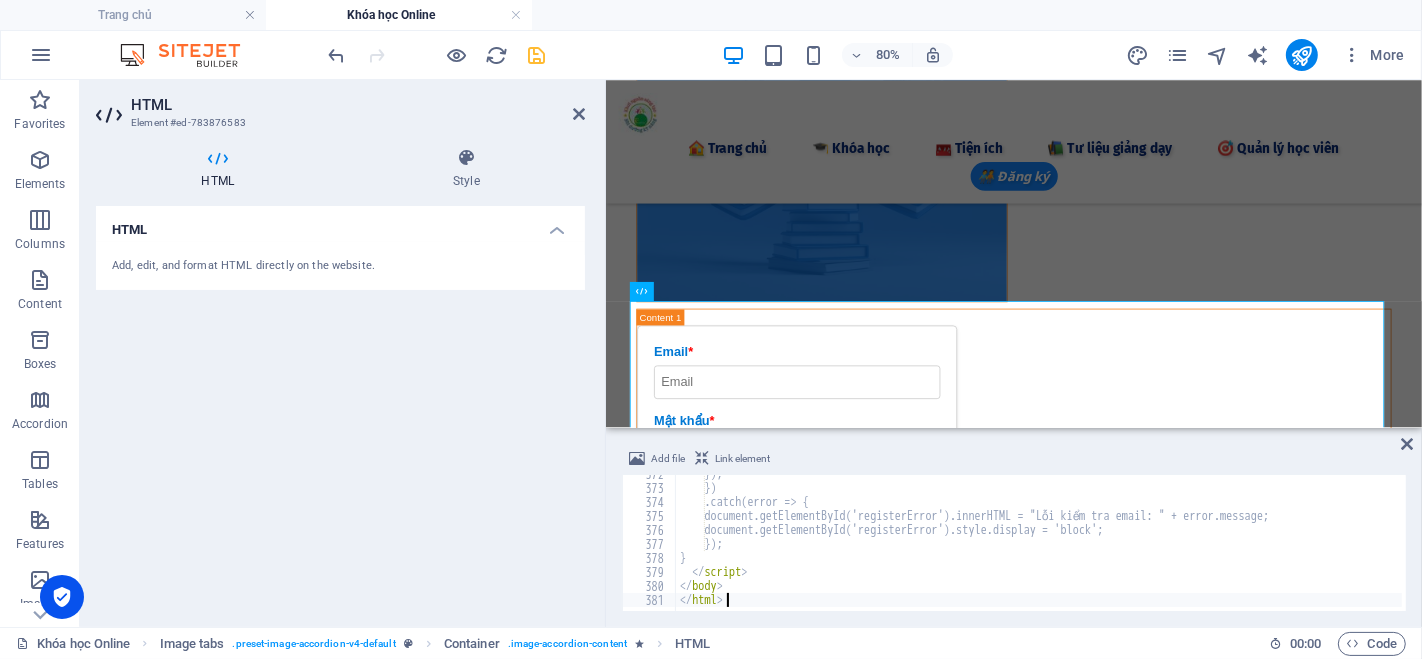 scroll, scrollTop: 5202, scrollLeft: 0, axis: vertical 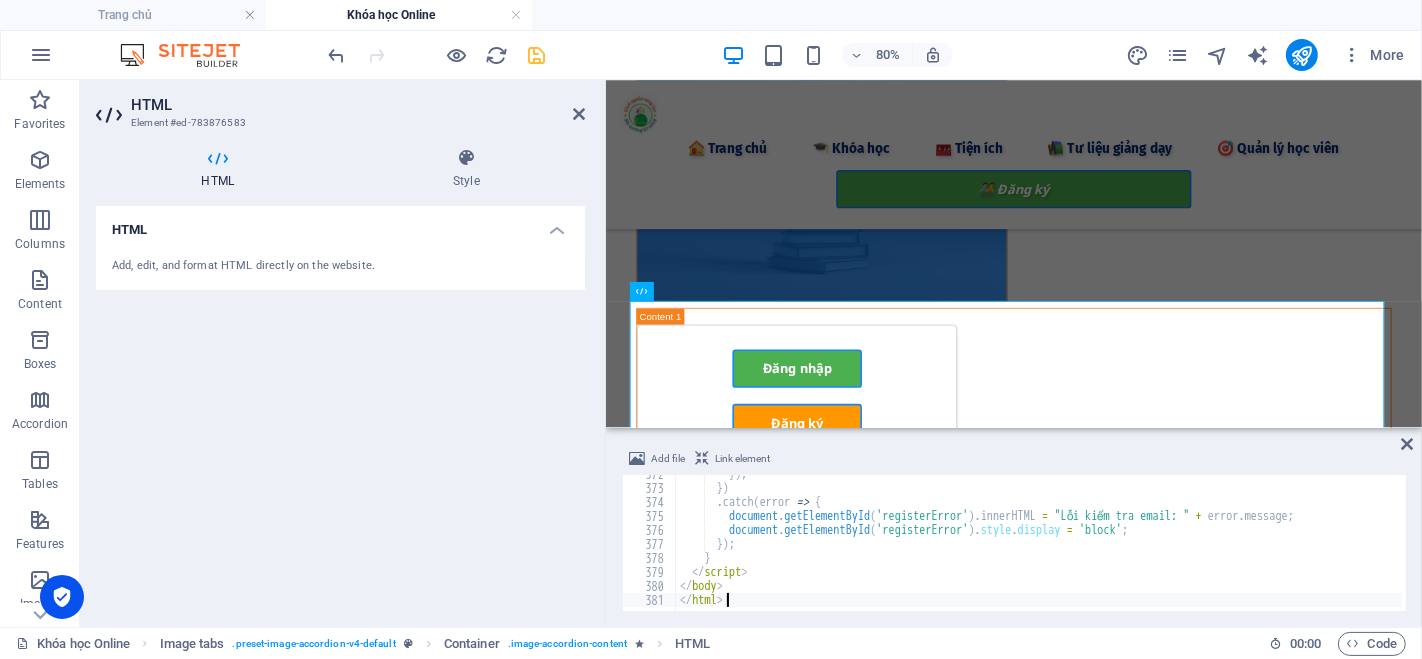 type on "</body>
</html>" 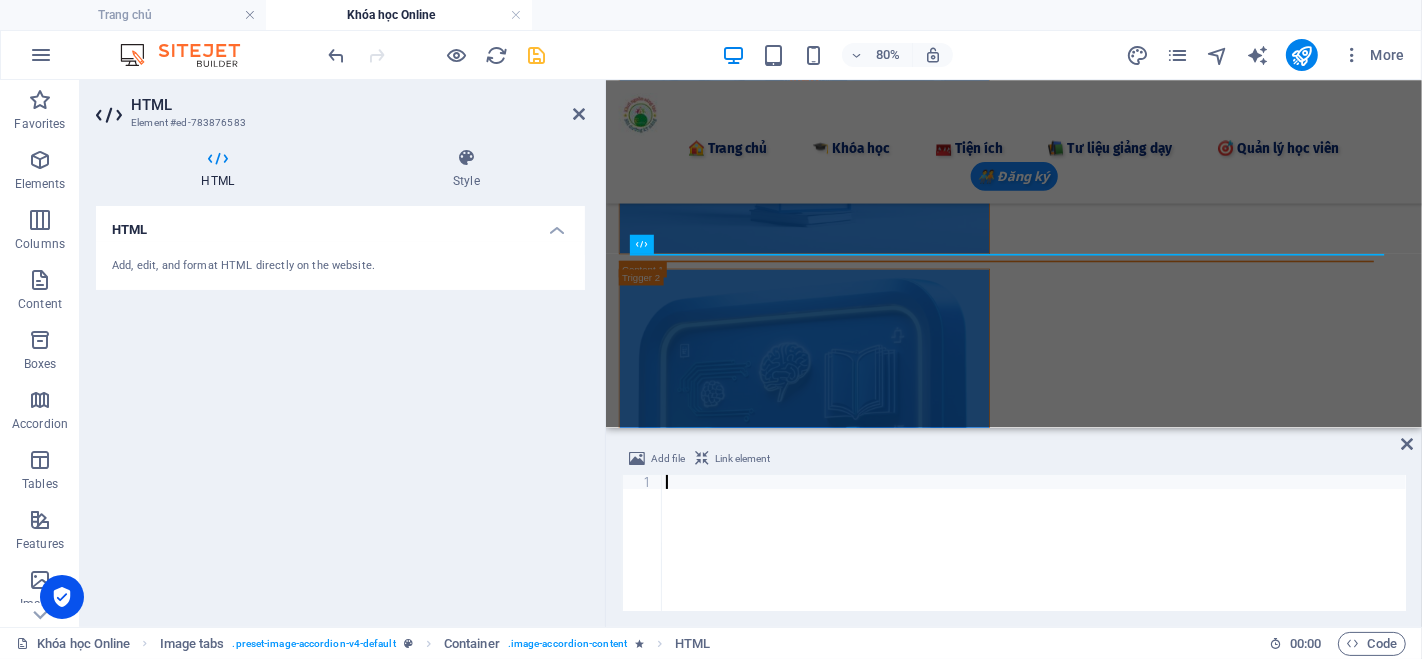 type on "</html>" 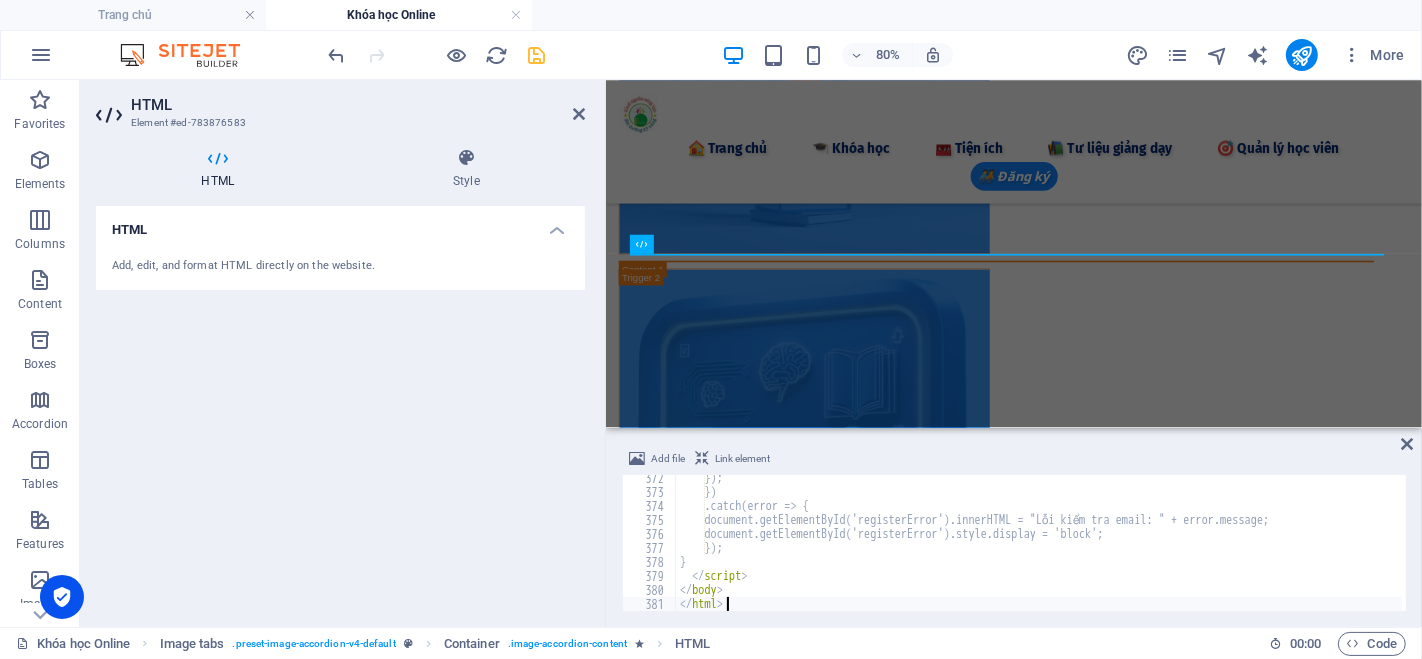 scroll, scrollTop: 5197, scrollLeft: 0, axis: vertical 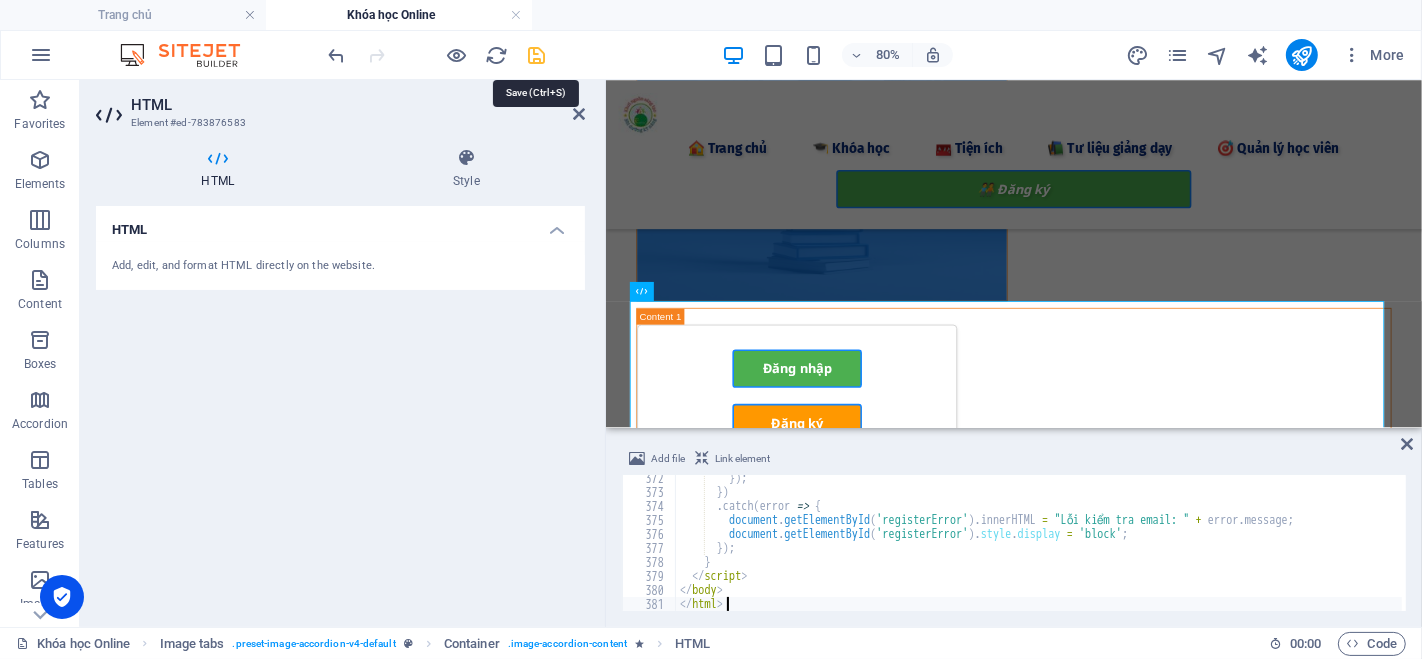 click at bounding box center (537, 55) 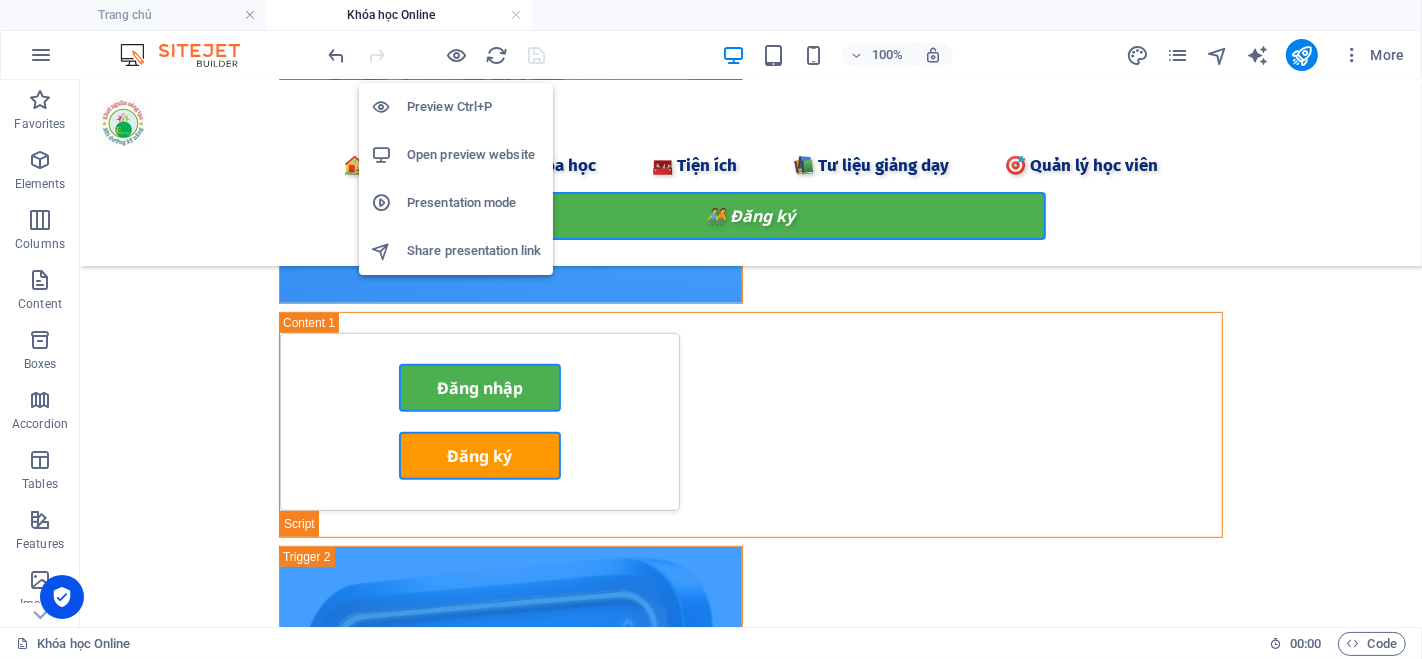 click on "Open preview website" at bounding box center (474, 155) 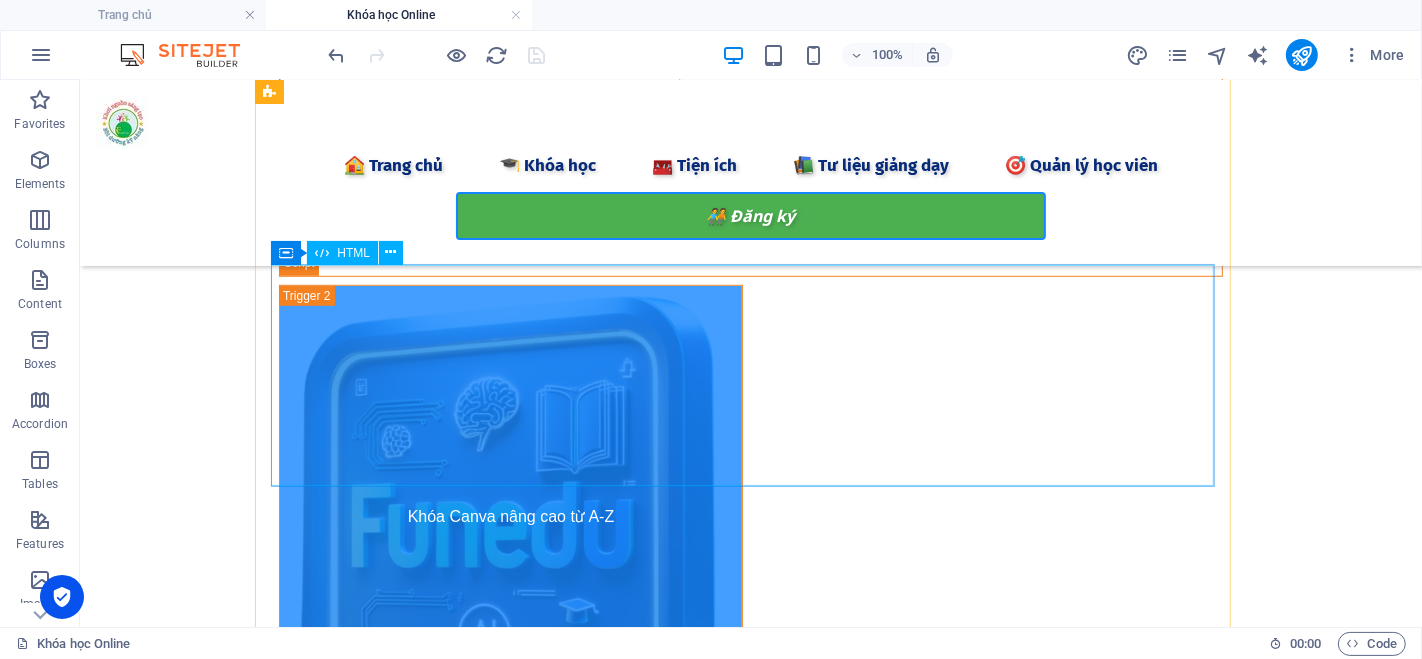scroll, scrollTop: 777, scrollLeft: 0, axis: vertical 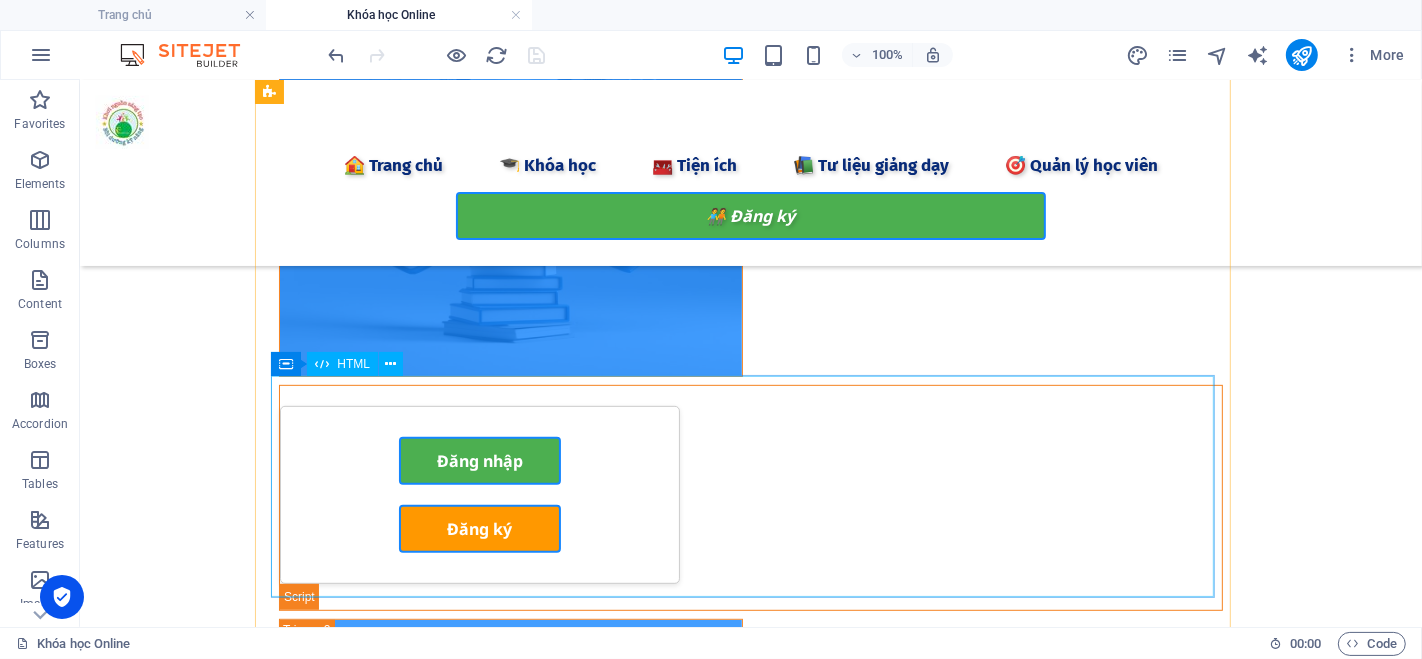 click on "vqtuan.funedu - Đăng ký/Đăng nhập
Đăng nhập
Đăng ký
Email  *
Mật khẩu  *
Đăng nhập
Chưa có tài khoản?  Đăng ký
Họ và tên  *
Email  *
Số điện thoại  *
Mật khẩu  *
Xác nhận mật khẩu  *
Đăng ký
Đã có tài khoản?  Đăng nhập
Chúc mừng bạn đã đăng ký thành công! Vui lòng chờ kiểm duyệt để có thể sử dụng tài khoản.
Đăng nhập" at bounding box center [750, 507] 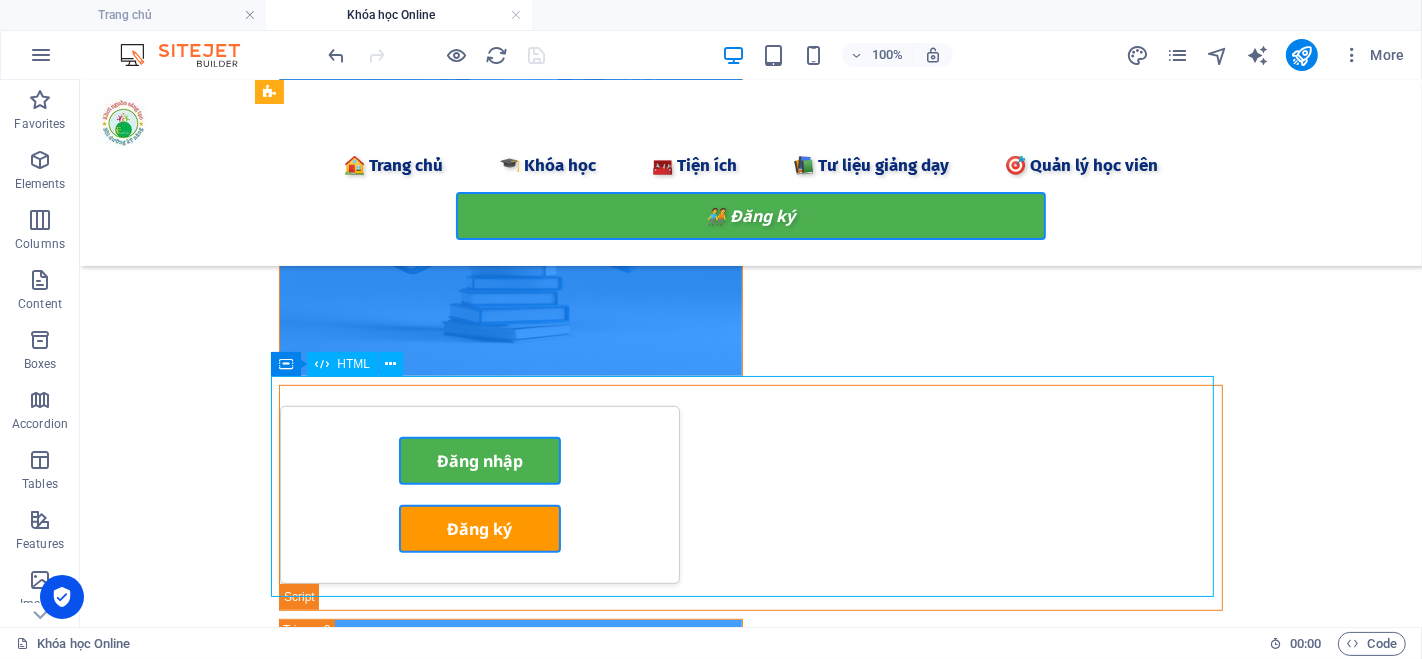 click on "vqtuan.funedu - Đăng ký/Đăng nhập
Đăng nhập
Đăng ký
Email  *
Mật khẩu  *
Đăng nhập
Chưa có tài khoản?  Đăng ký
Họ và tên  *
Email  *
Số điện thoại  *
Mật khẩu  *
Xác nhận mật khẩu  *
Đăng ký
Đã có tài khoản?  Đăng nhập
Chúc mừng bạn đã đăng ký thành công! Vui lòng chờ kiểm duyệt để có thể sử dụng tài khoản.
Đăng nhập" at bounding box center [750, 507] 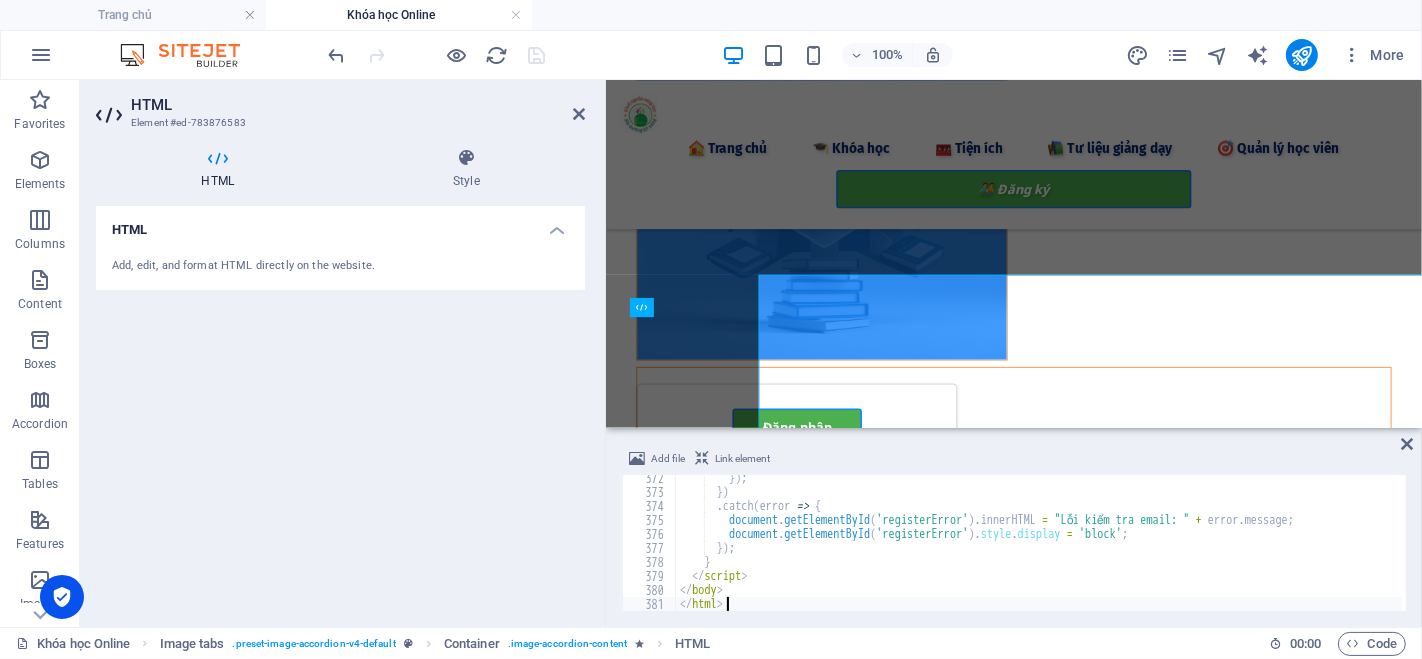scroll, scrollTop: 830, scrollLeft: 0, axis: vertical 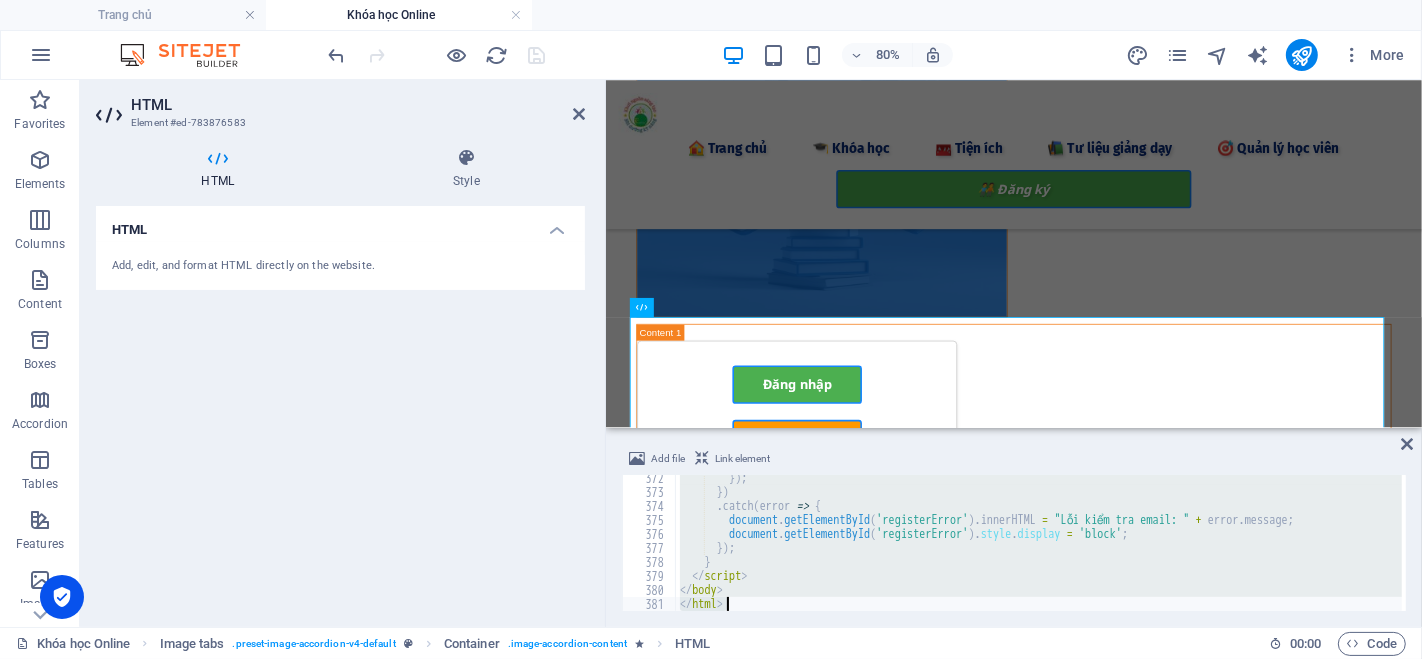 type on "</html>" 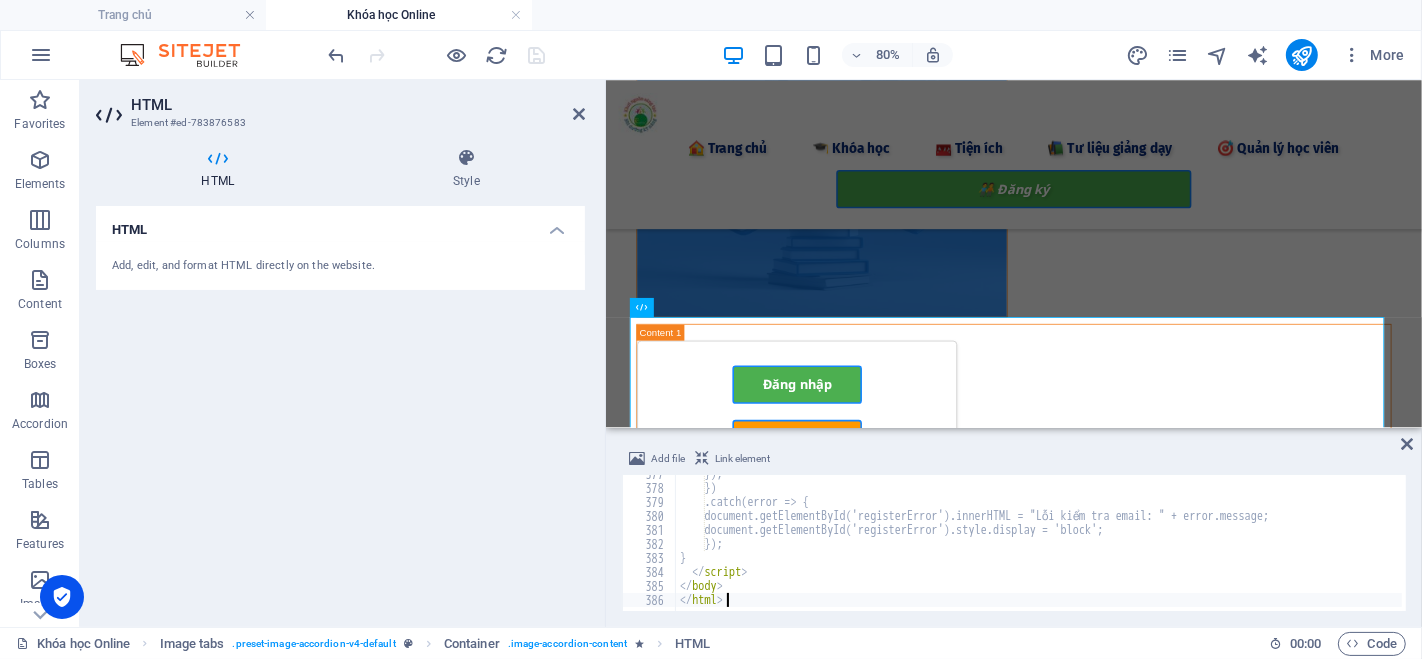 scroll, scrollTop: 5271, scrollLeft: 0, axis: vertical 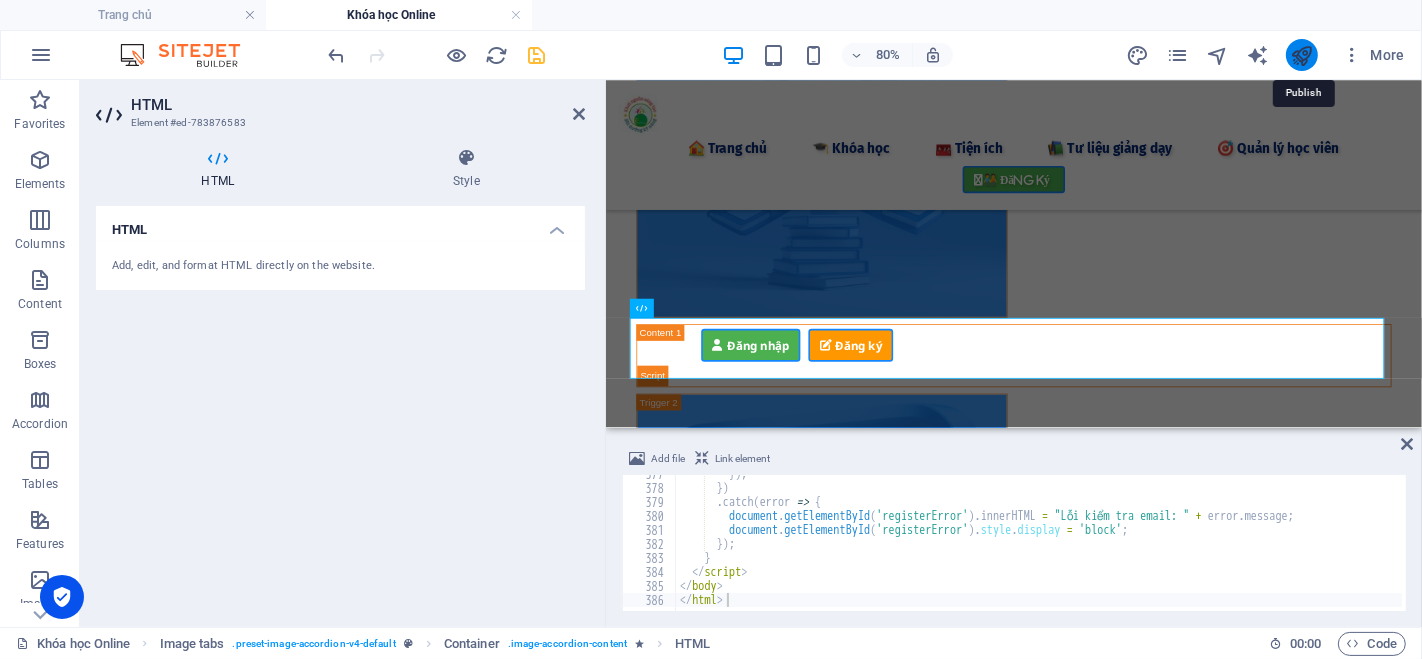 click at bounding box center (1301, 55) 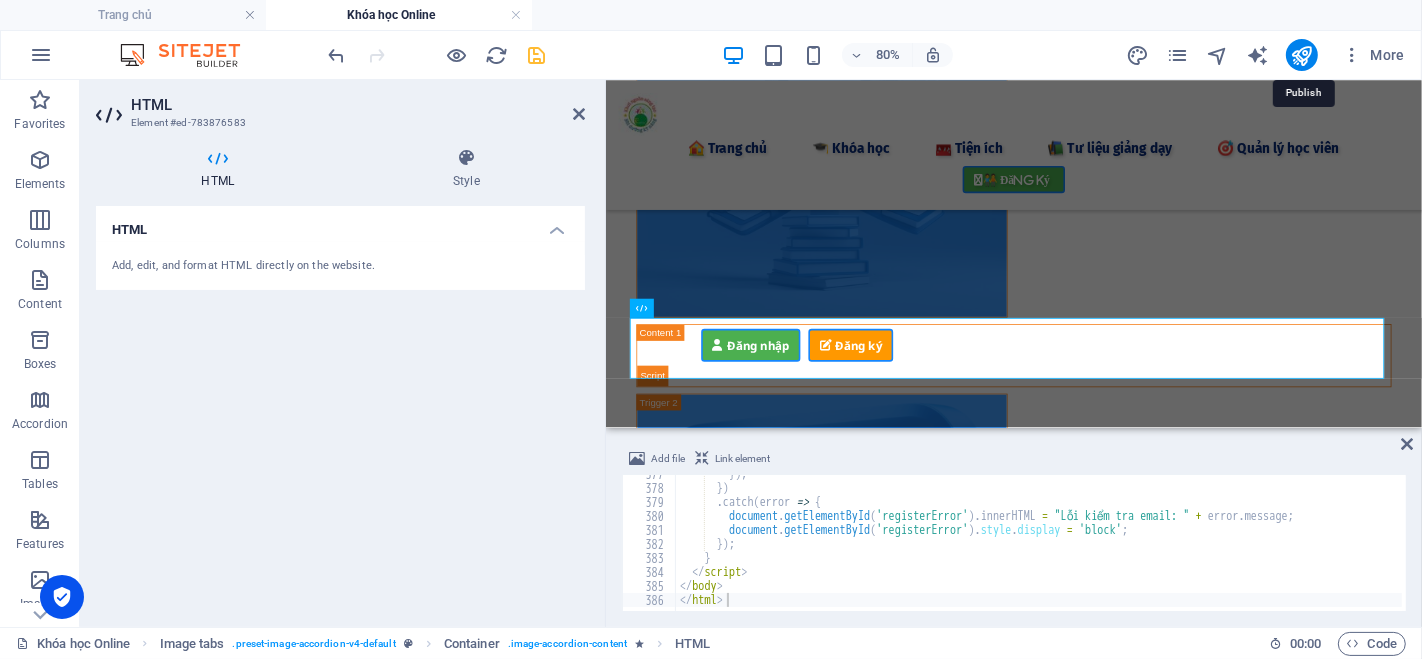 scroll, scrollTop: 736, scrollLeft: 0, axis: vertical 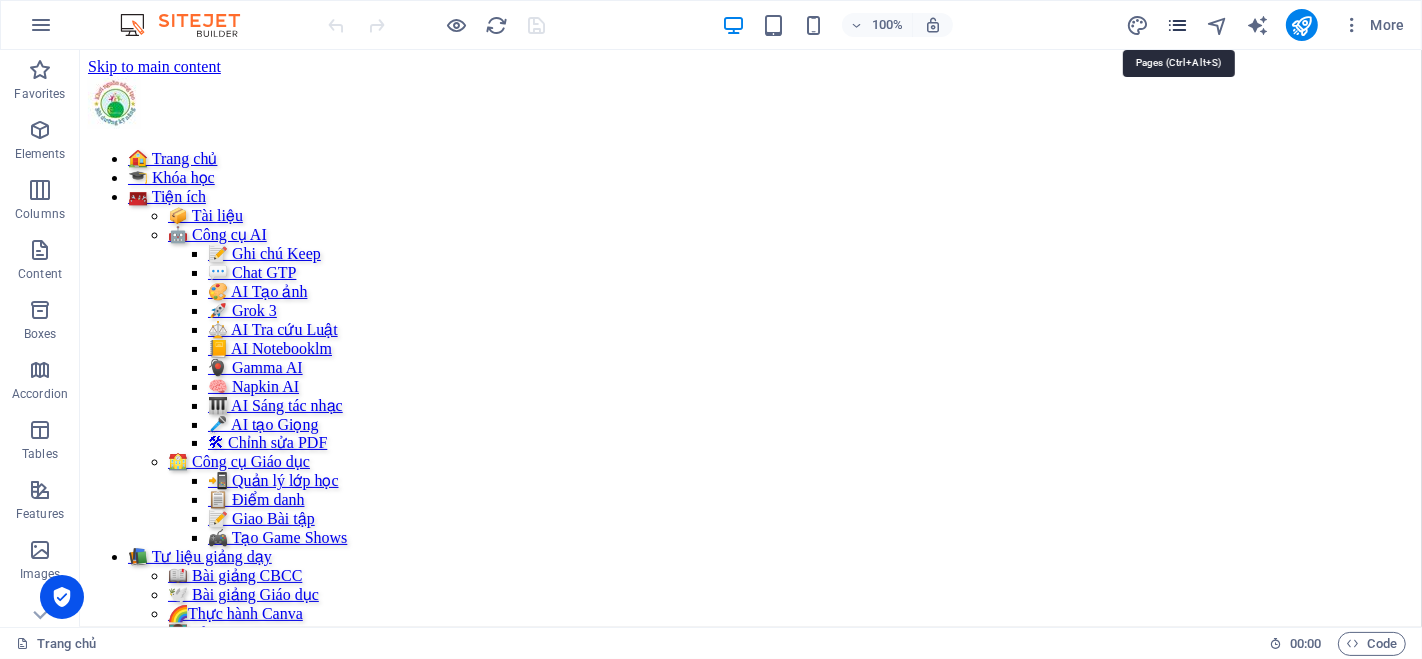 click at bounding box center [1177, 25] 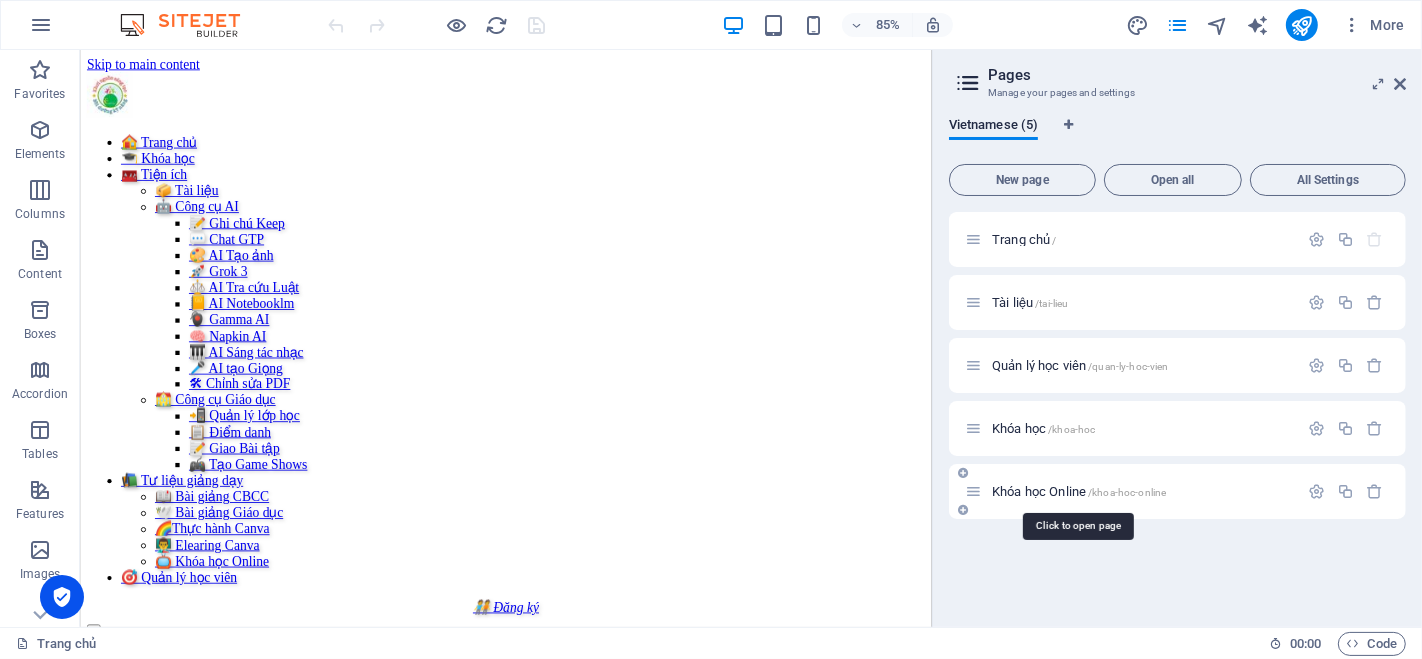 click on "Khóa học Online /khoa-hoc-online" at bounding box center [1079, 491] 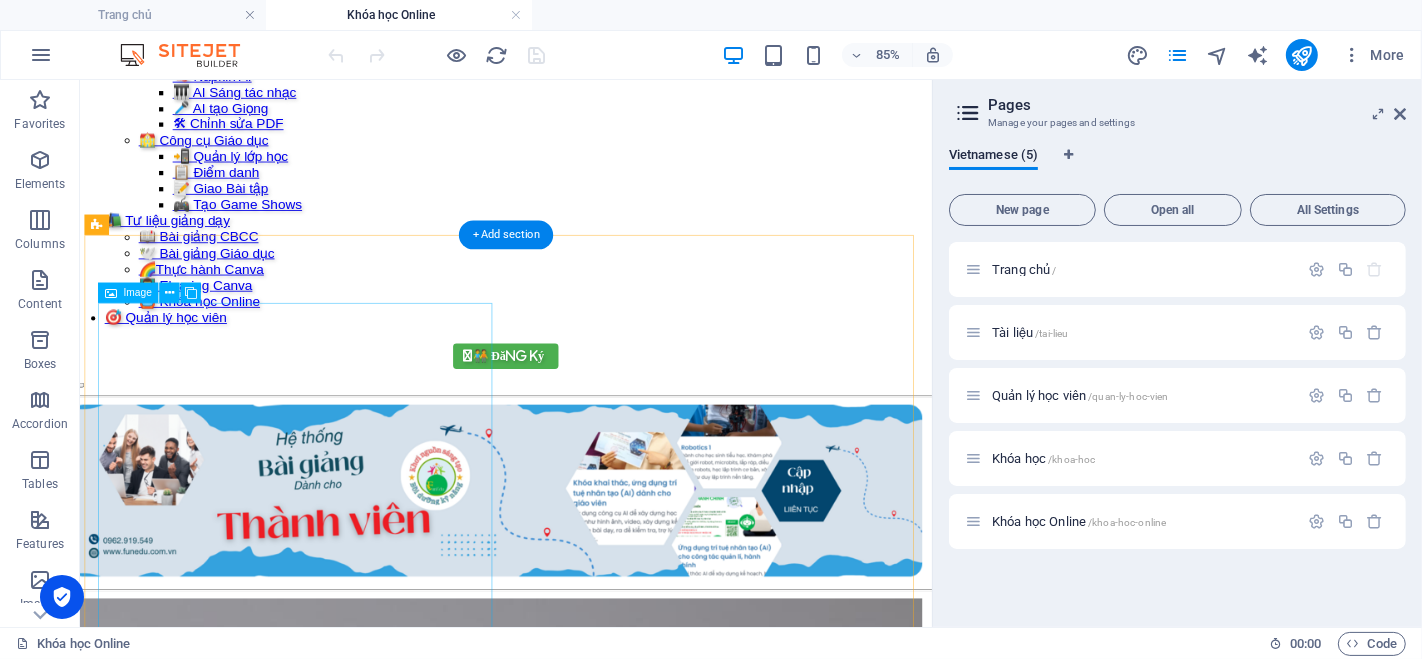 scroll, scrollTop: 555, scrollLeft: 0, axis: vertical 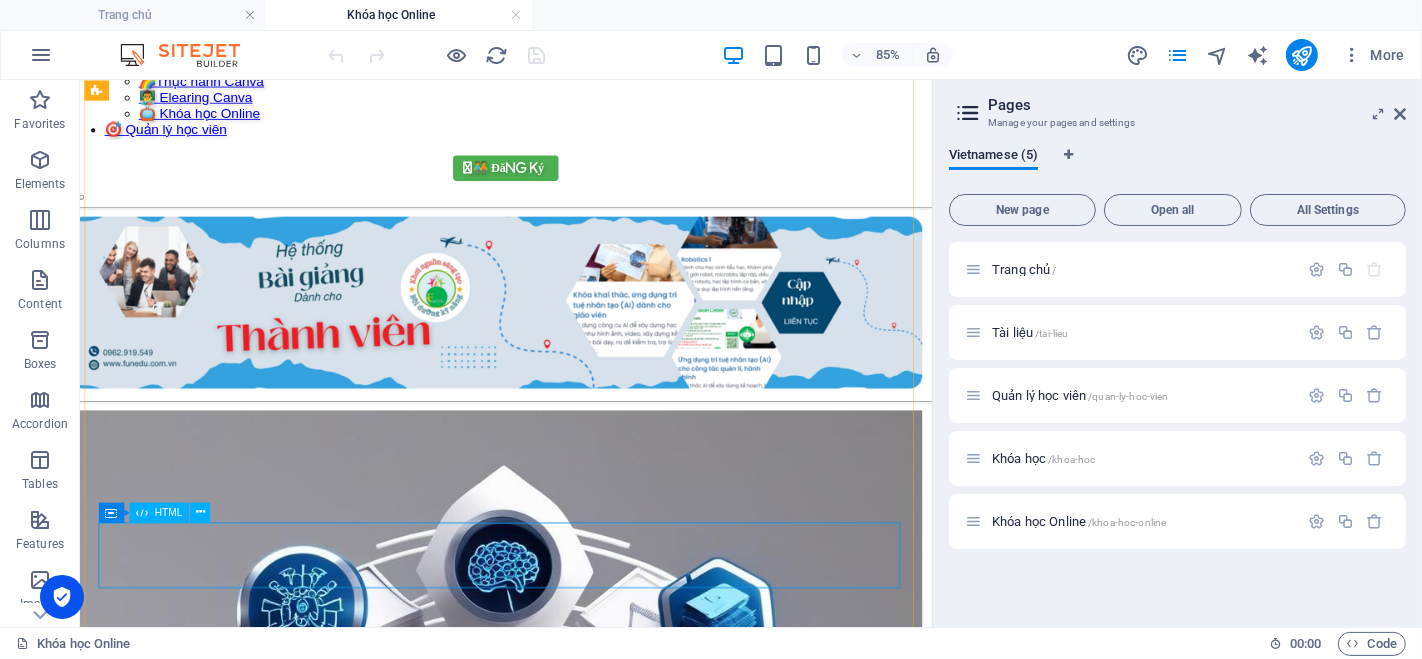 click on "vqtuan.funedu - Đăng ký/Đăng nhập
Đăng nhập
Đăng ký
Email  *
Mật khẩu  *
Đăng nhập
Chưa có tài khoản?  Đăng ký
Họ và tên  *
Email  *
Số điện thoại  *
Mật khẩu  *
Xác nhận mật khẩu  *
Đăng ký
Đã có tài khoản?  Đăng nhập
Chúc mừng bạn đã đăng ký thành công! Vui lòng chờ kiểm duyệt để có thể sử dụng tài khoản.
Đăng nhập" at bounding box center [580, 1558] 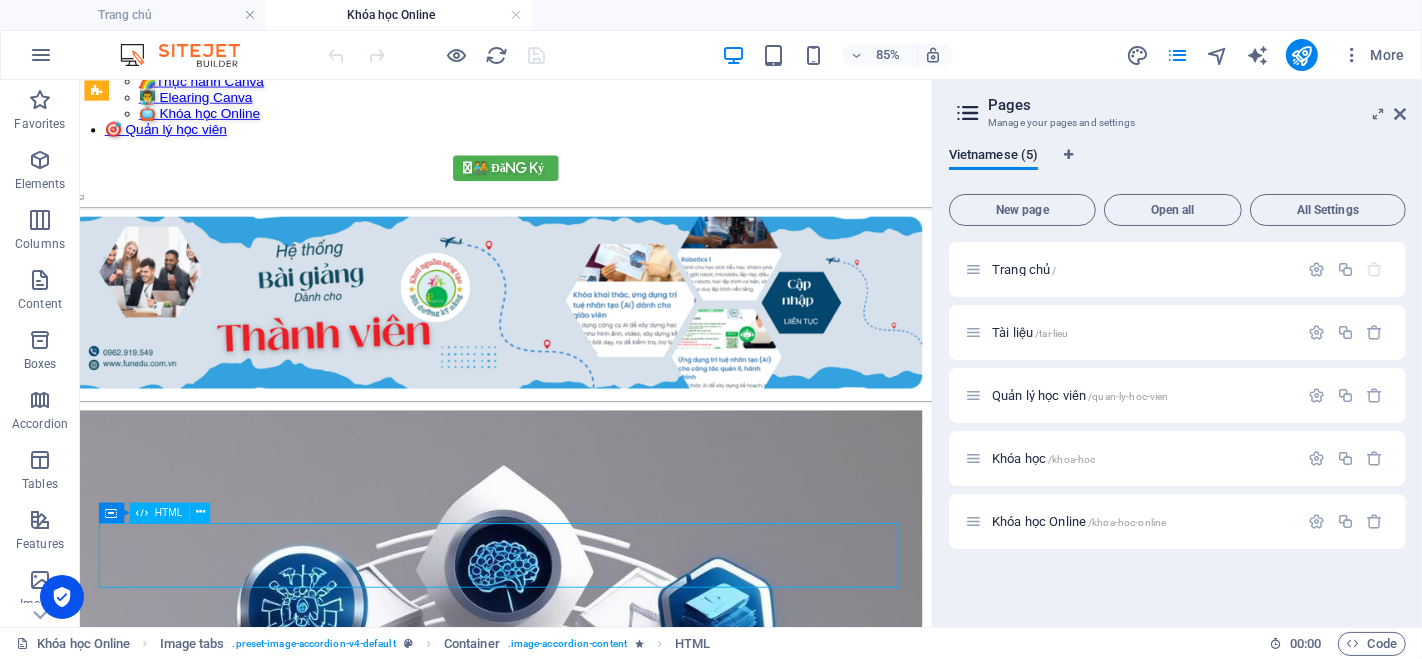 click on "vqtuan.funedu - Đăng ký/Đăng nhập
Đăng nhập
Đăng ký
Email  *
Mật khẩu  *
Đăng nhập
Chưa có tài khoản?  Đăng ký
Họ và tên  *
Email  *
Số điện thoại  *
Mật khẩu  *
Xác nhận mật khẩu  *
Đăng ký
Đã có tài khoản?  Đăng nhập
Chúc mừng bạn đã đăng ký thành công! Vui lòng chờ kiểm duyệt để có thể sử dụng tài khoản.
Đăng nhập" at bounding box center (580, 1558) 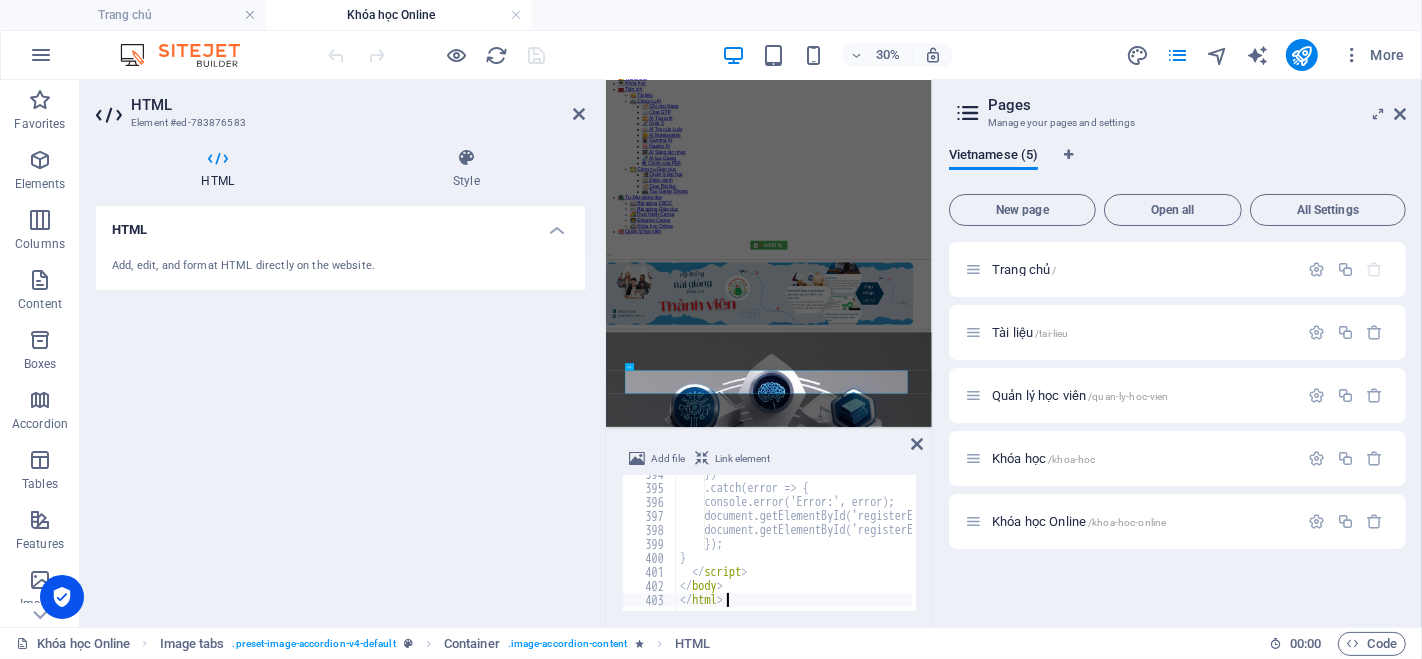 scroll, scrollTop: 5509, scrollLeft: 0, axis: vertical 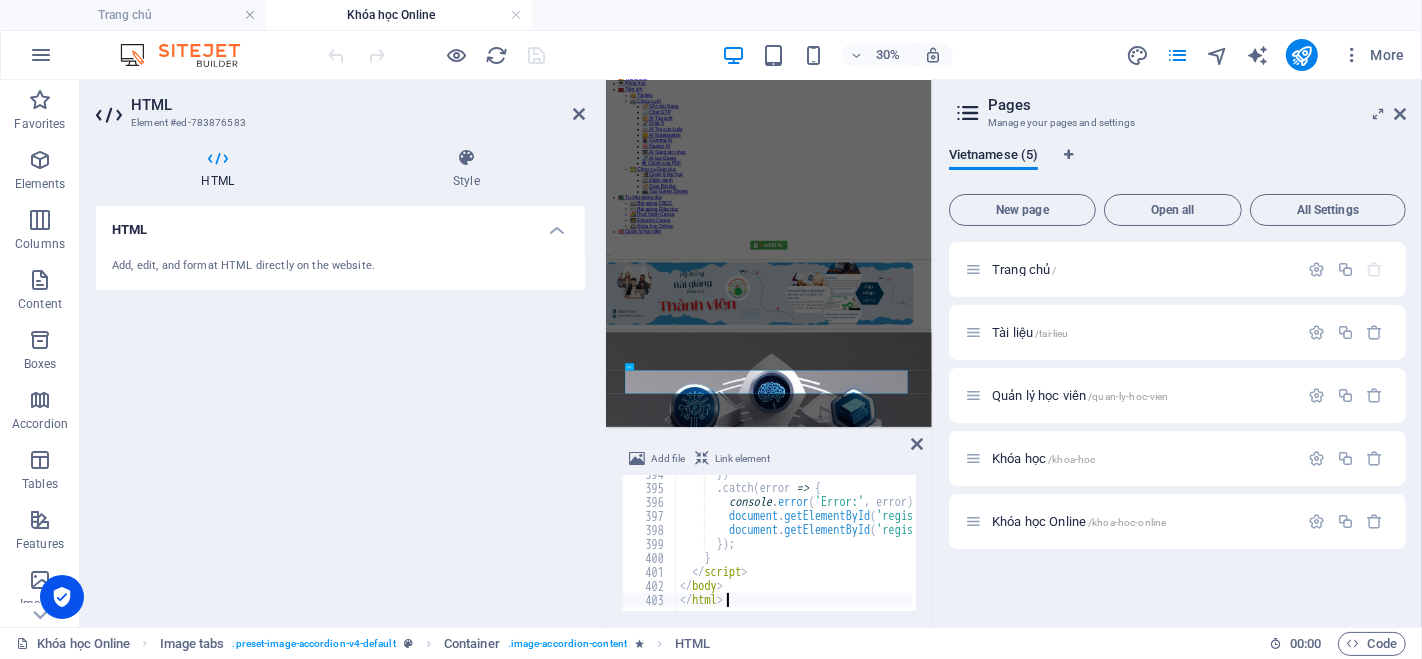 type on "</body>
</html>" 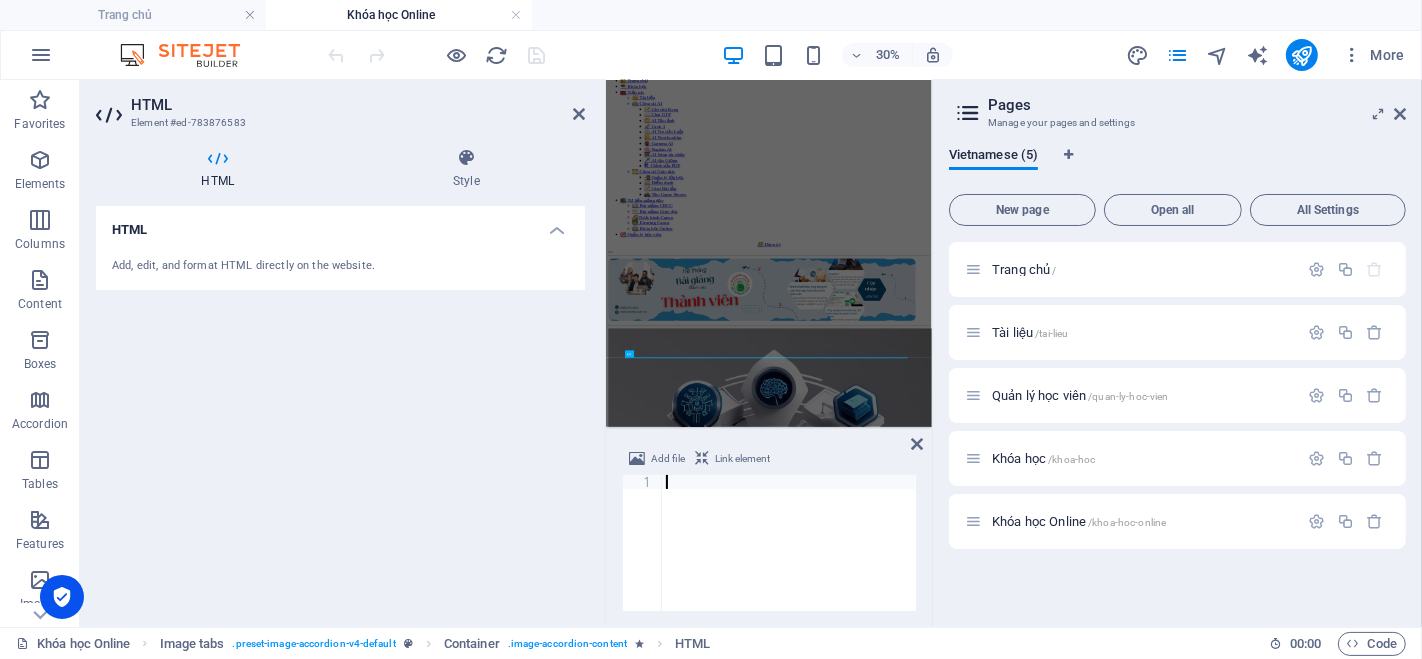 type on "</html>" 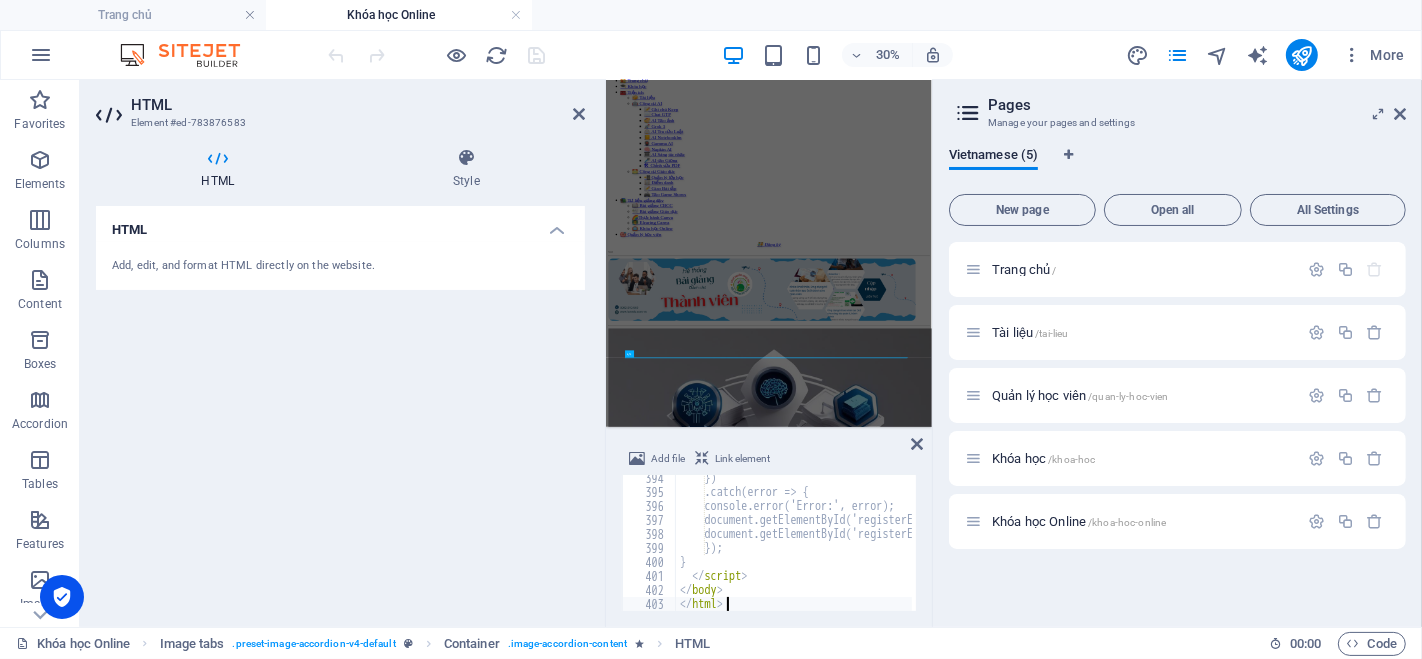 scroll, scrollTop: 5505, scrollLeft: 0, axis: vertical 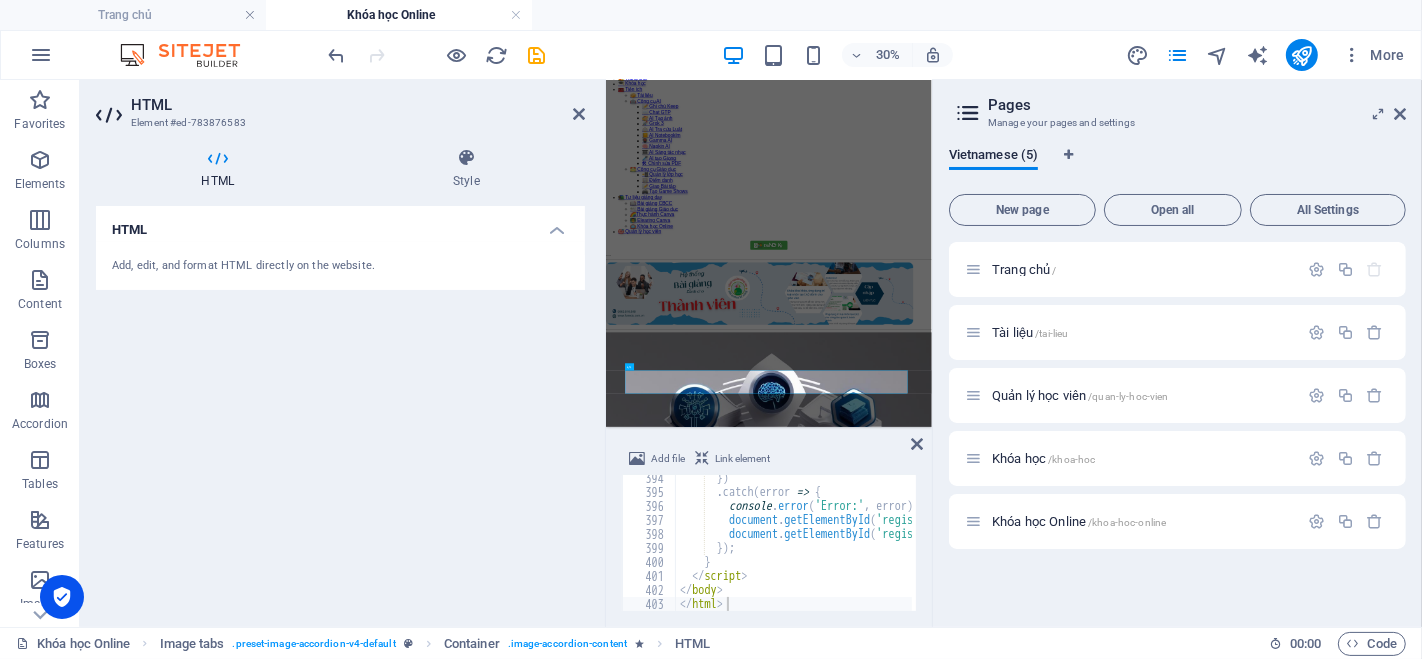 click on "HTML Add, edit, and format HTML directly on the website." at bounding box center (340, 408) 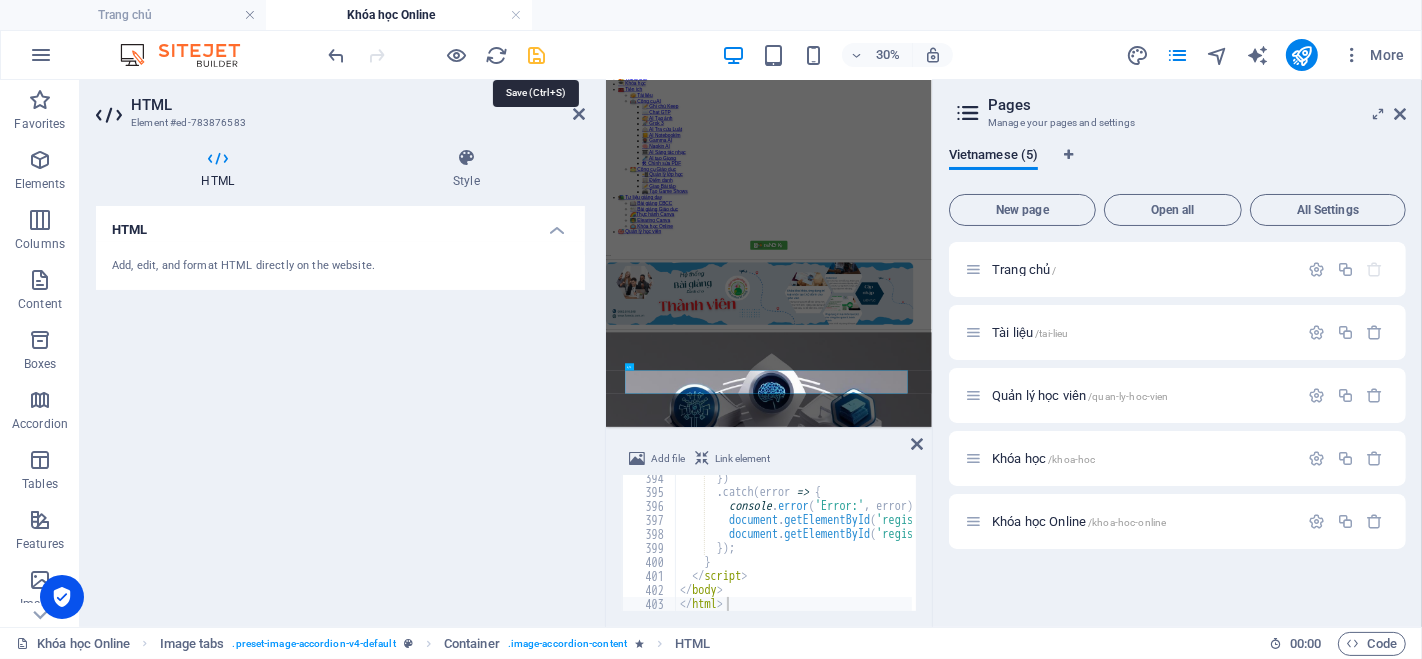 click at bounding box center [537, 55] 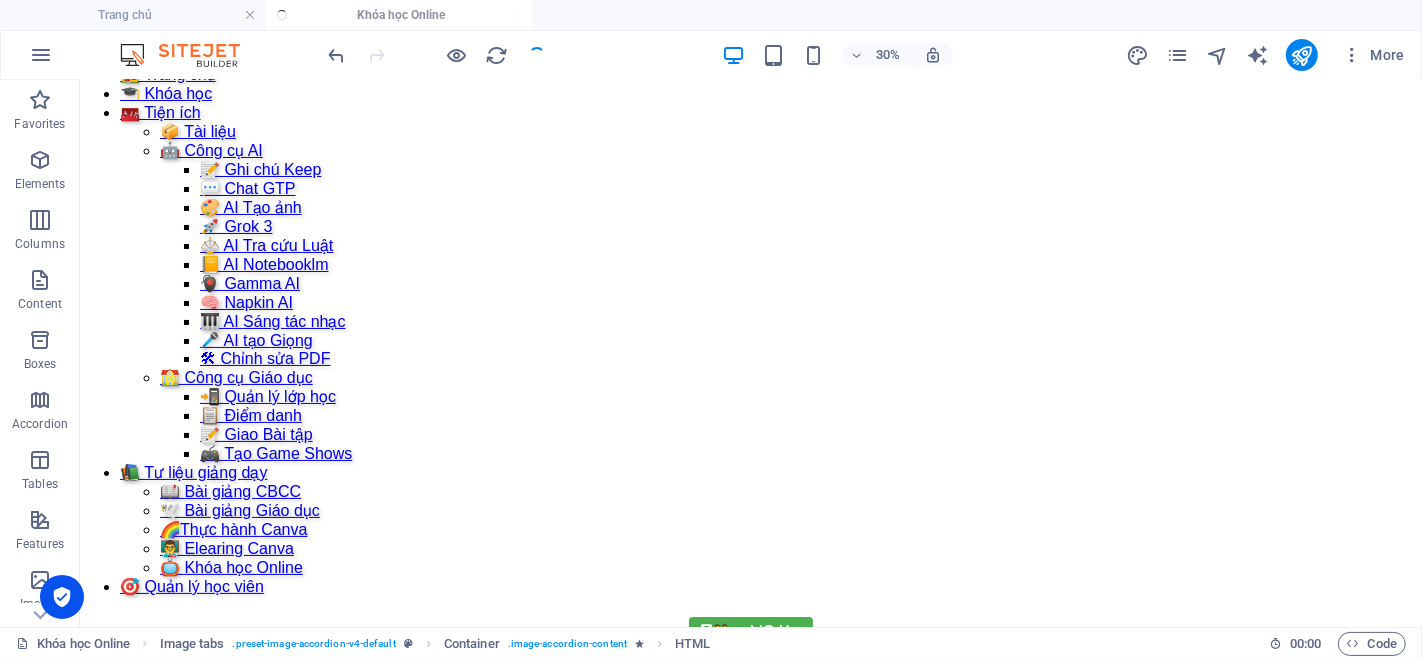 scroll, scrollTop: 853, scrollLeft: 0, axis: vertical 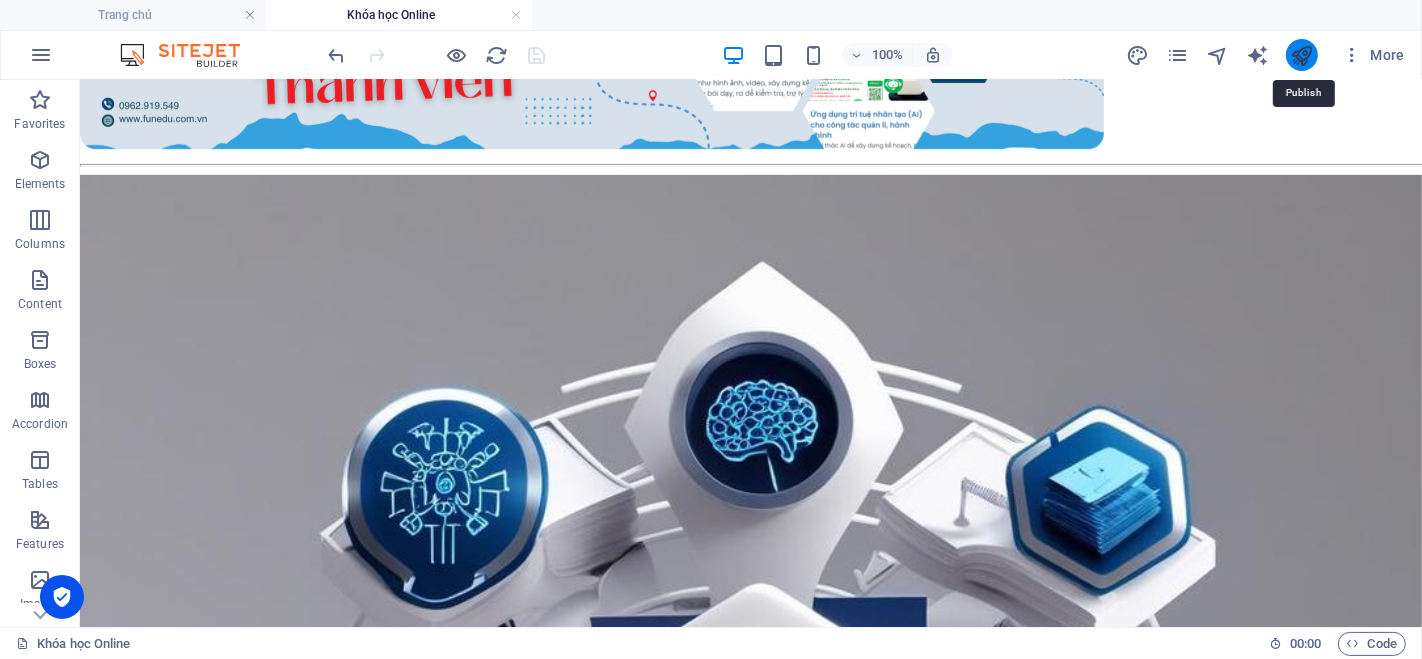 click at bounding box center (1301, 55) 